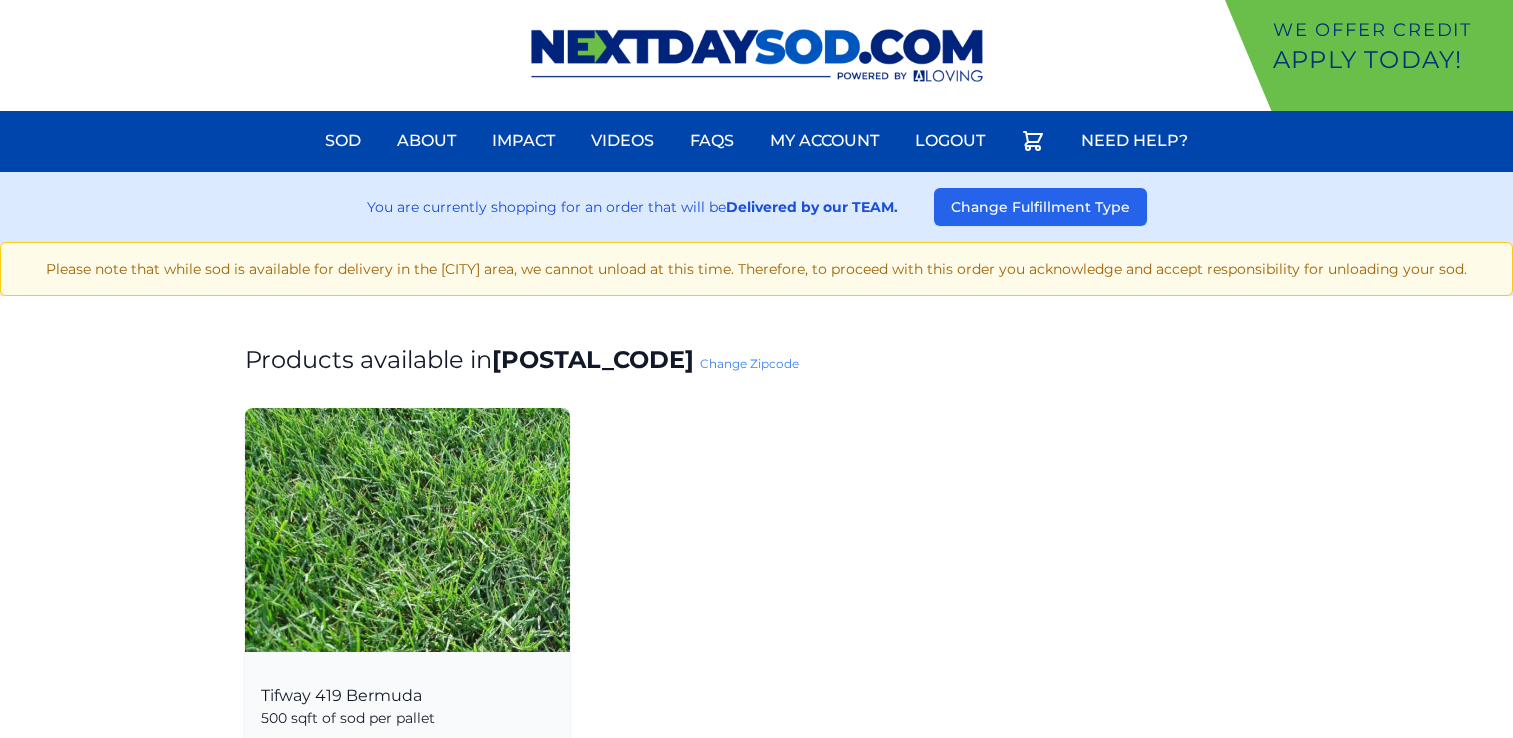 scroll, scrollTop: 0, scrollLeft: 0, axis: both 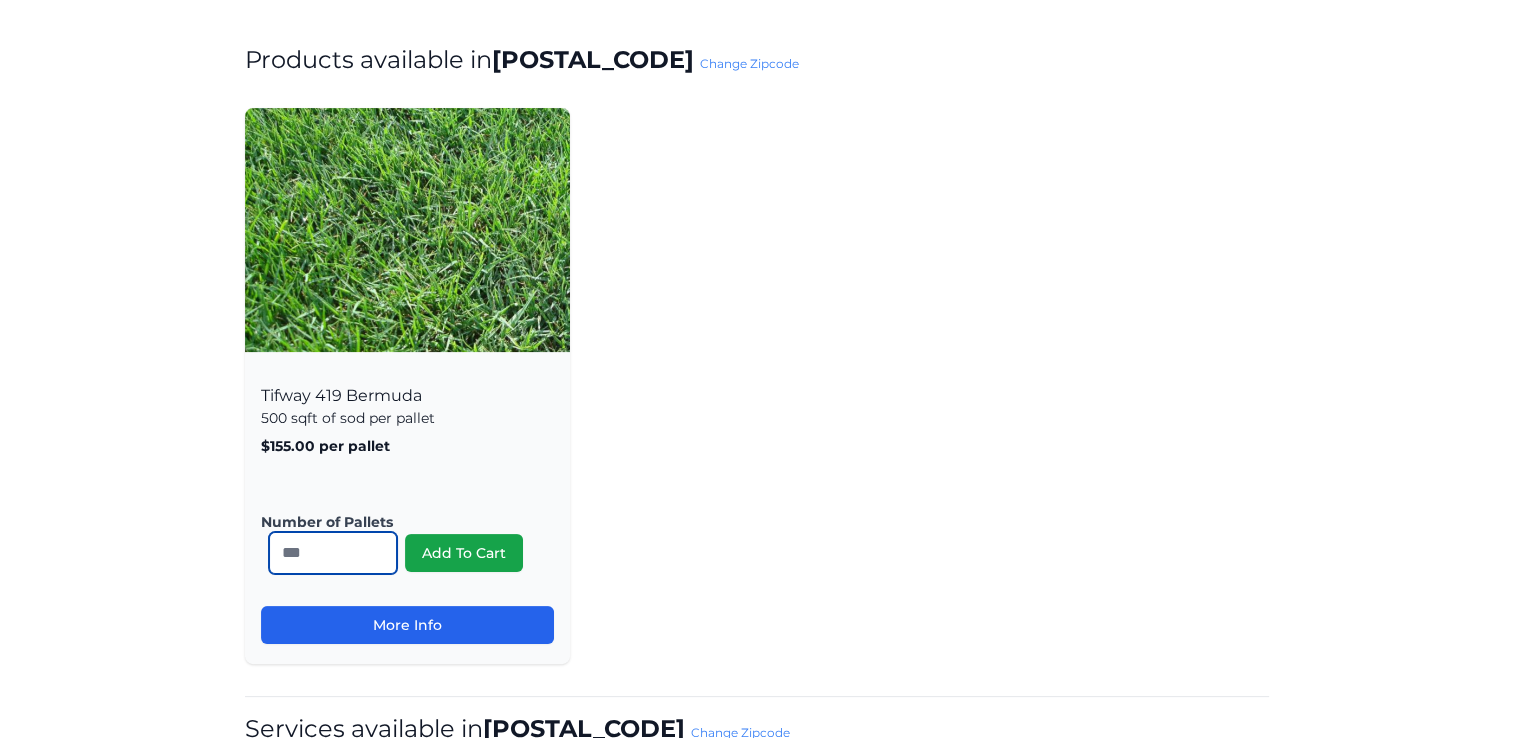 drag, startPoint x: 308, startPoint y: 548, endPoint x: 273, endPoint y: 548, distance: 35 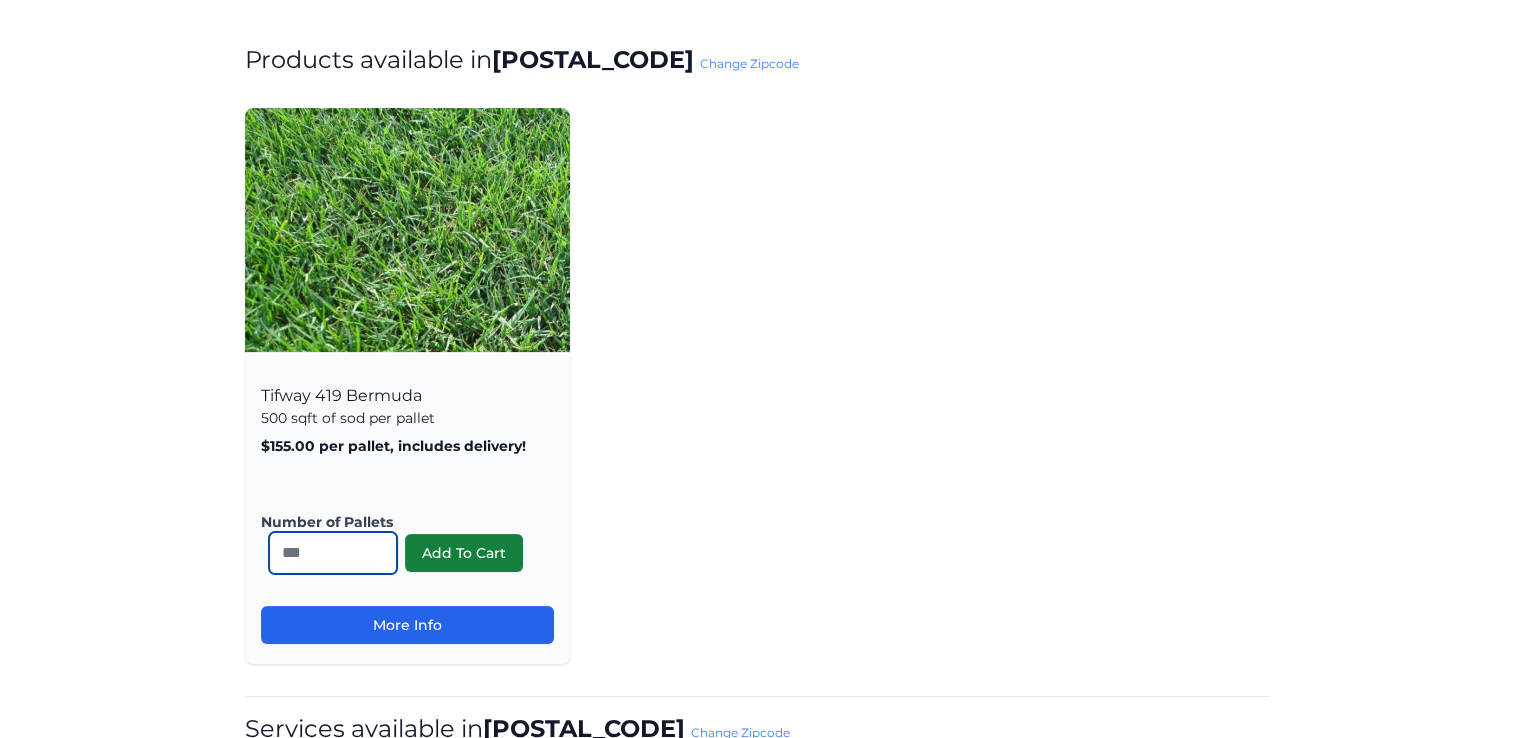 type on "**" 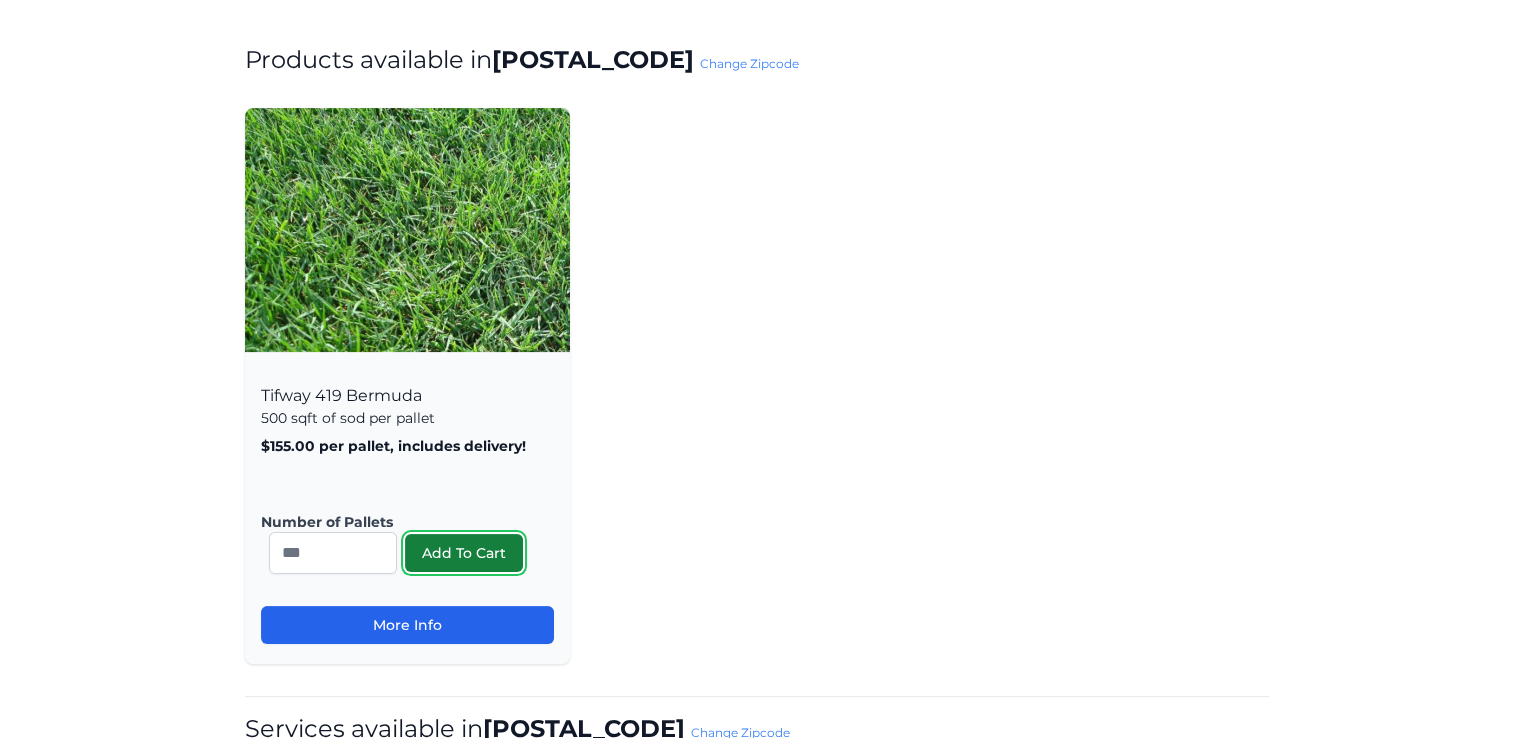 click on "Add To Cart" at bounding box center [464, 553] 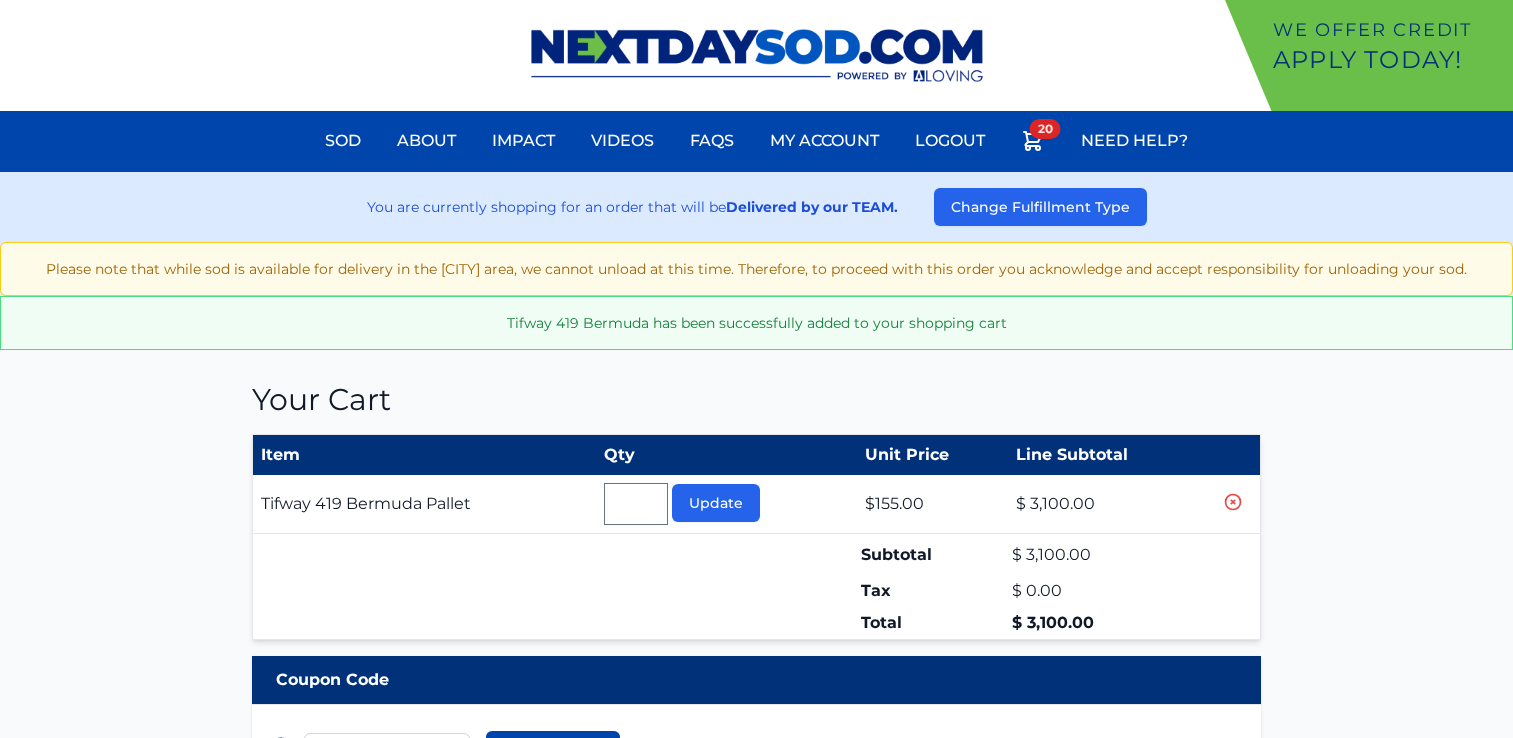 scroll, scrollTop: 0, scrollLeft: 0, axis: both 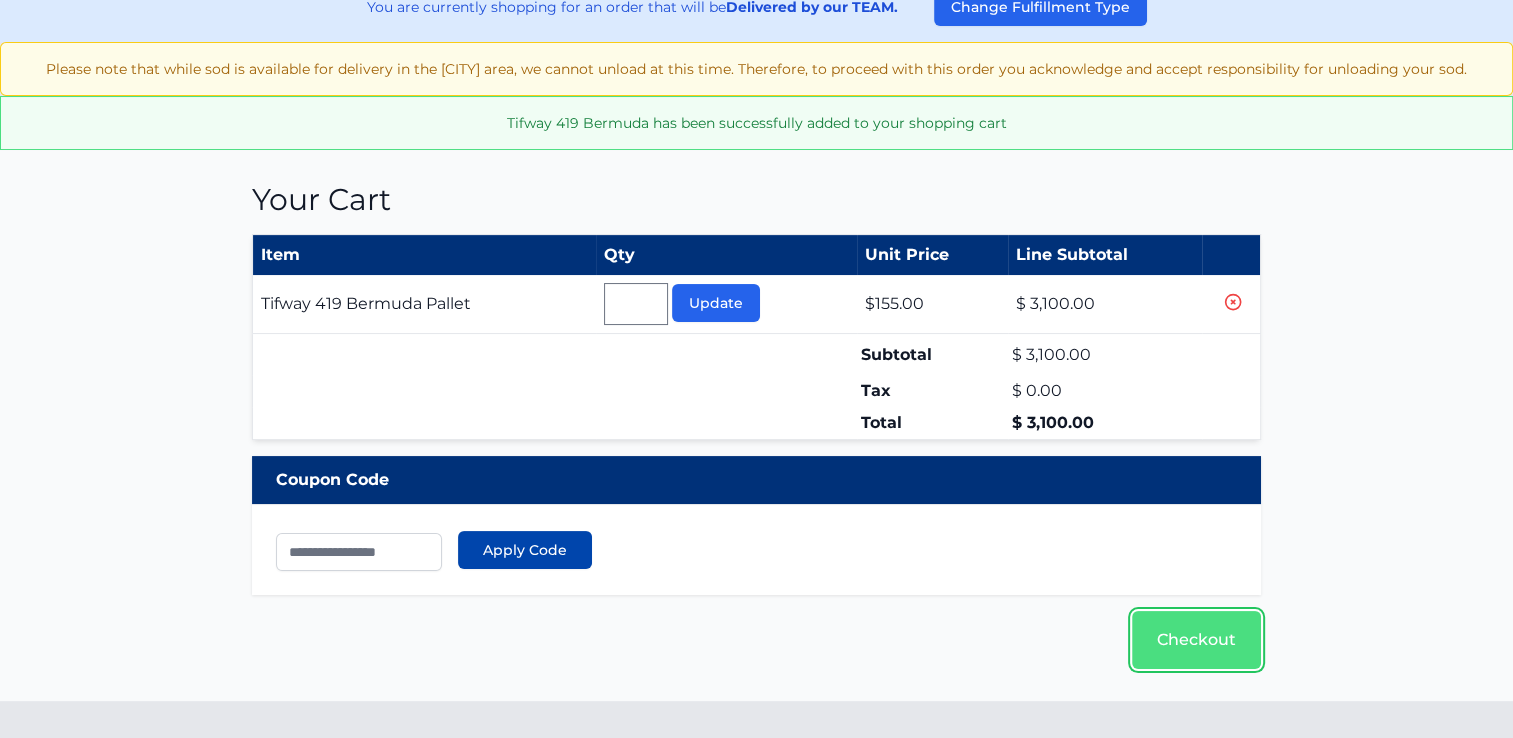 click on "Checkout" at bounding box center (1196, 640) 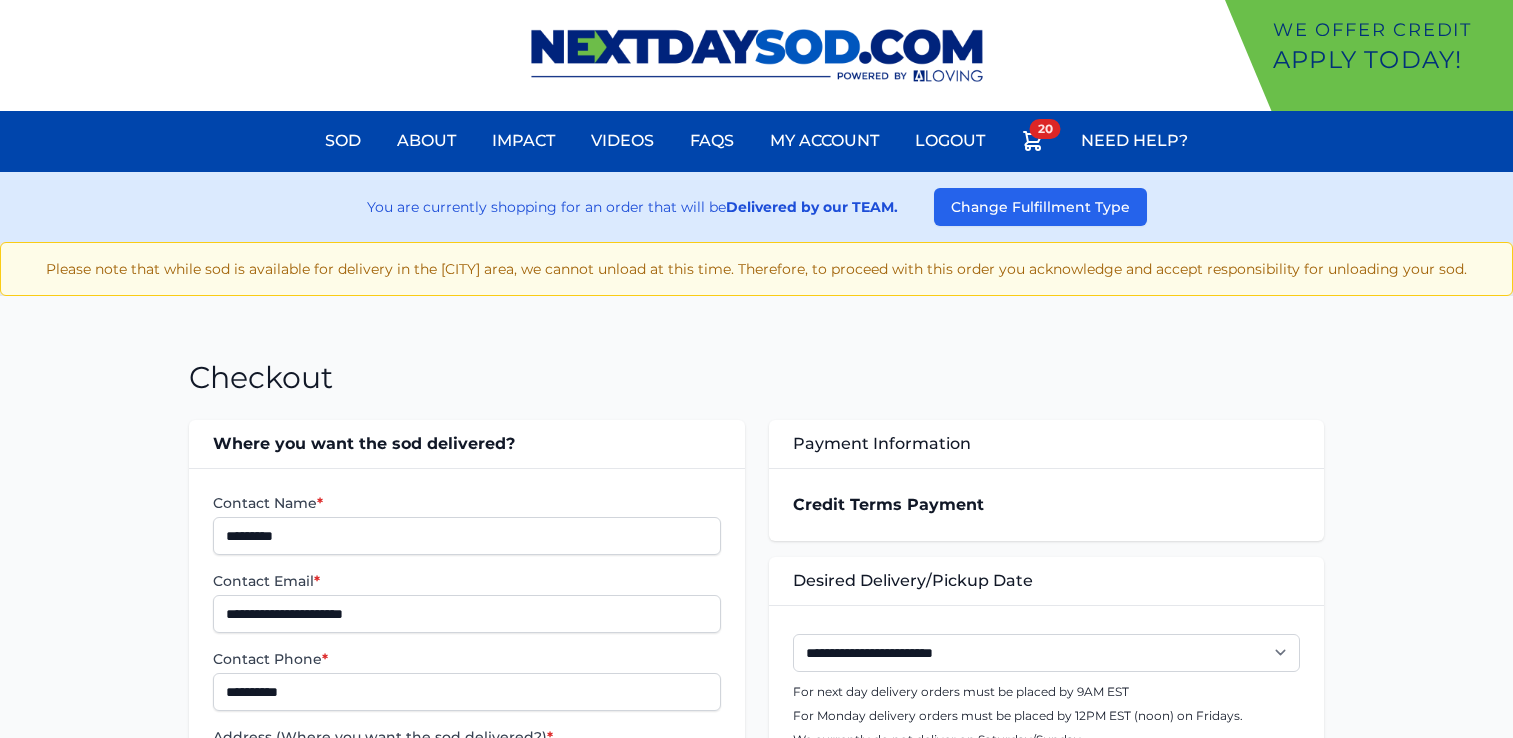 scroll, scrollTop: 0, scrollLeft: 0, axis: both 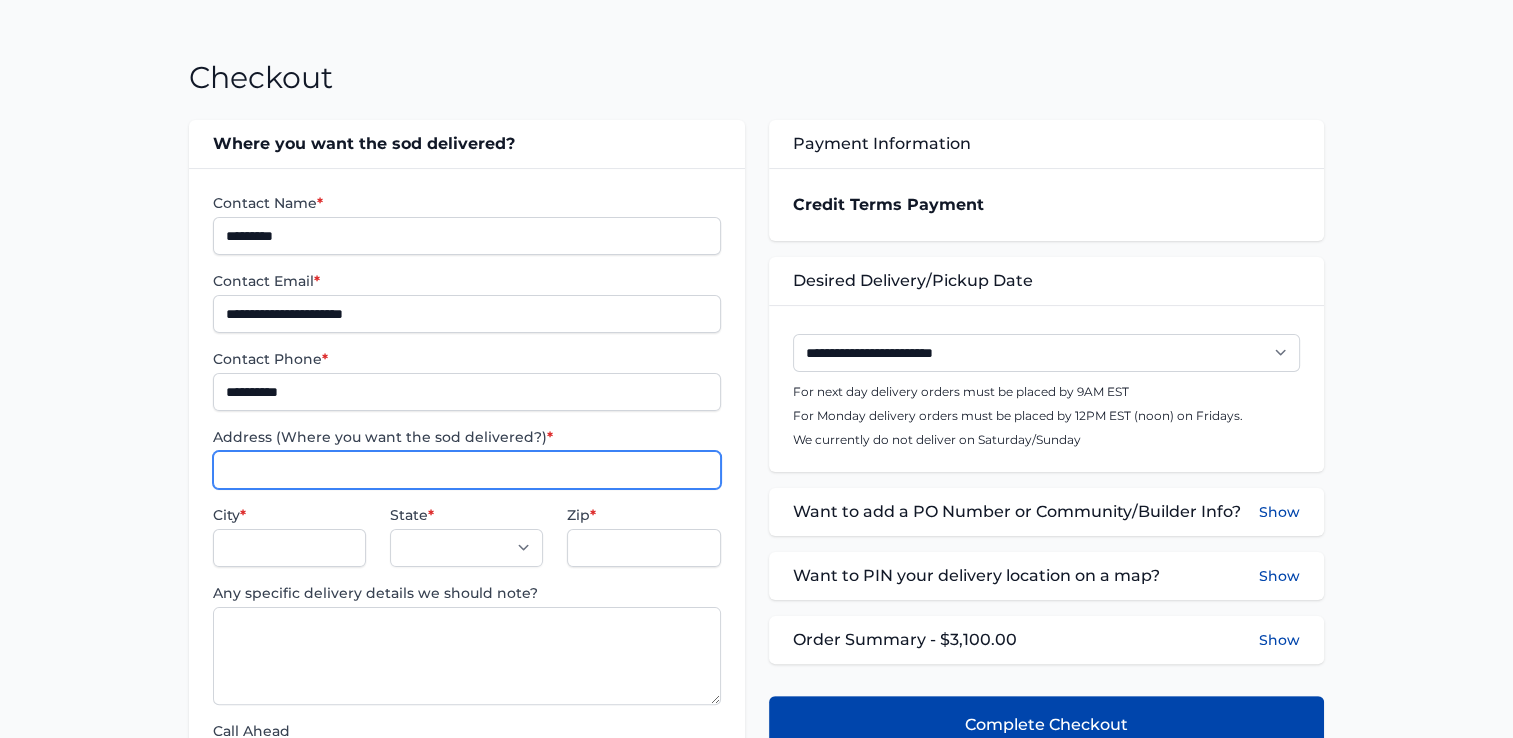 click on "Address (Where you want the sod delivered?)
*" at bounding box center (466, 470) 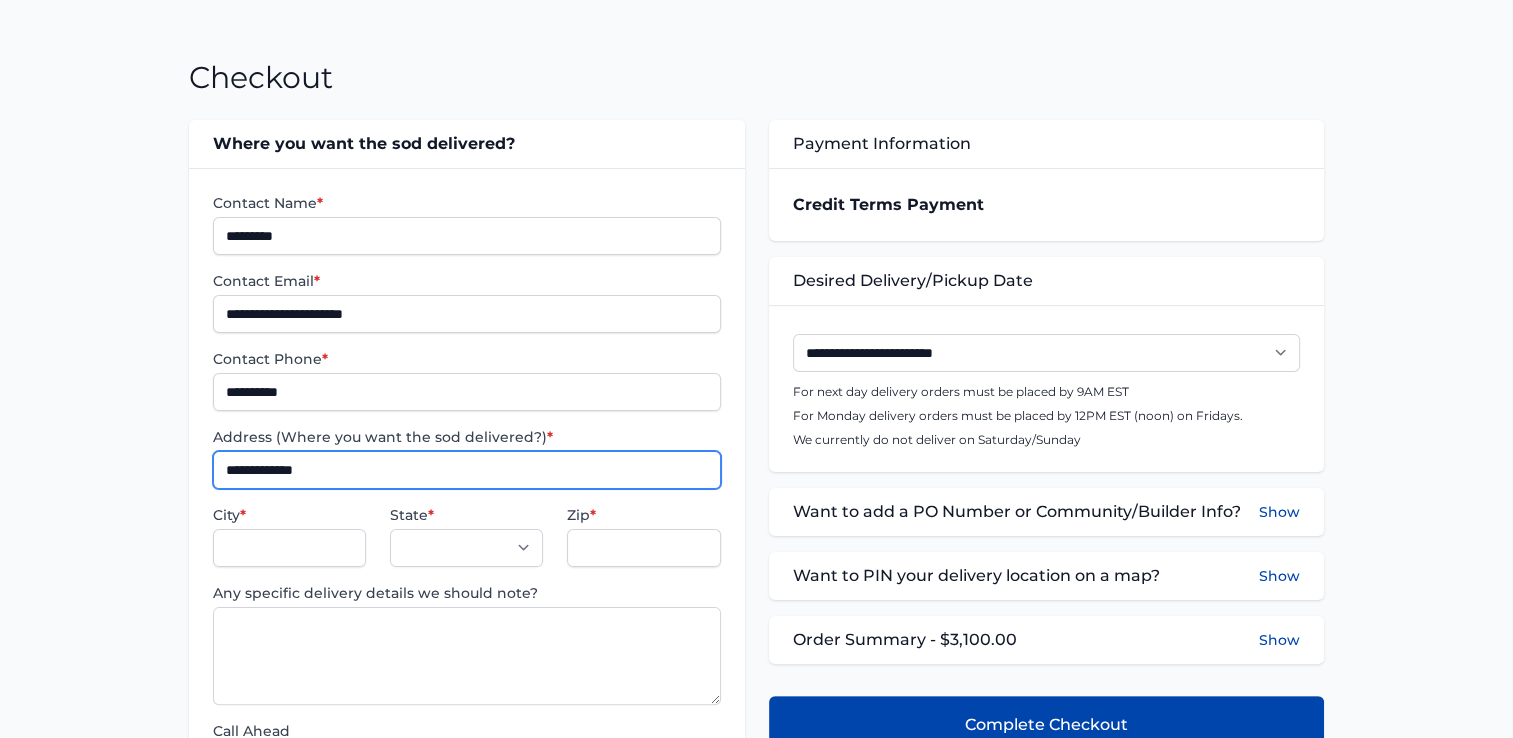 type on "**********" 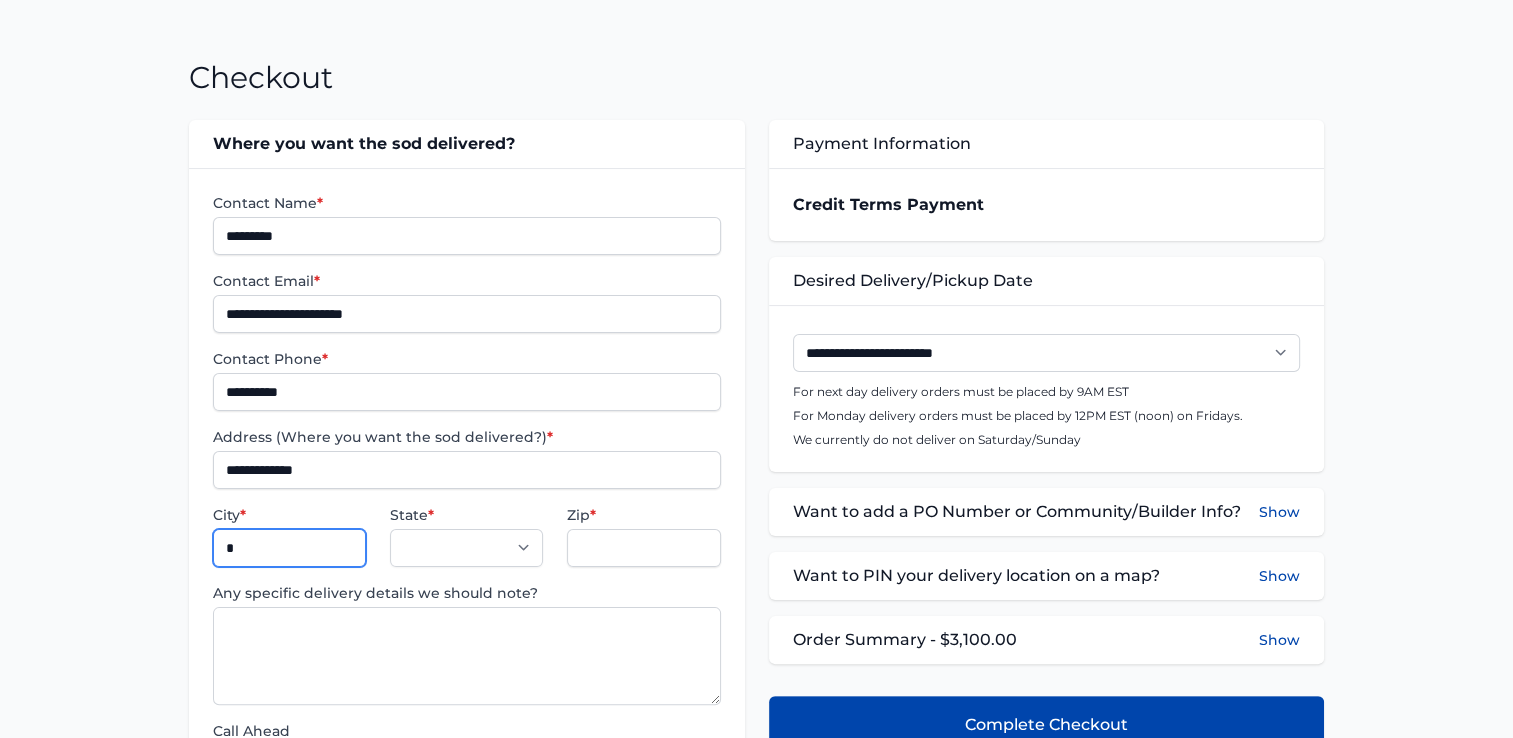 type on "**********" 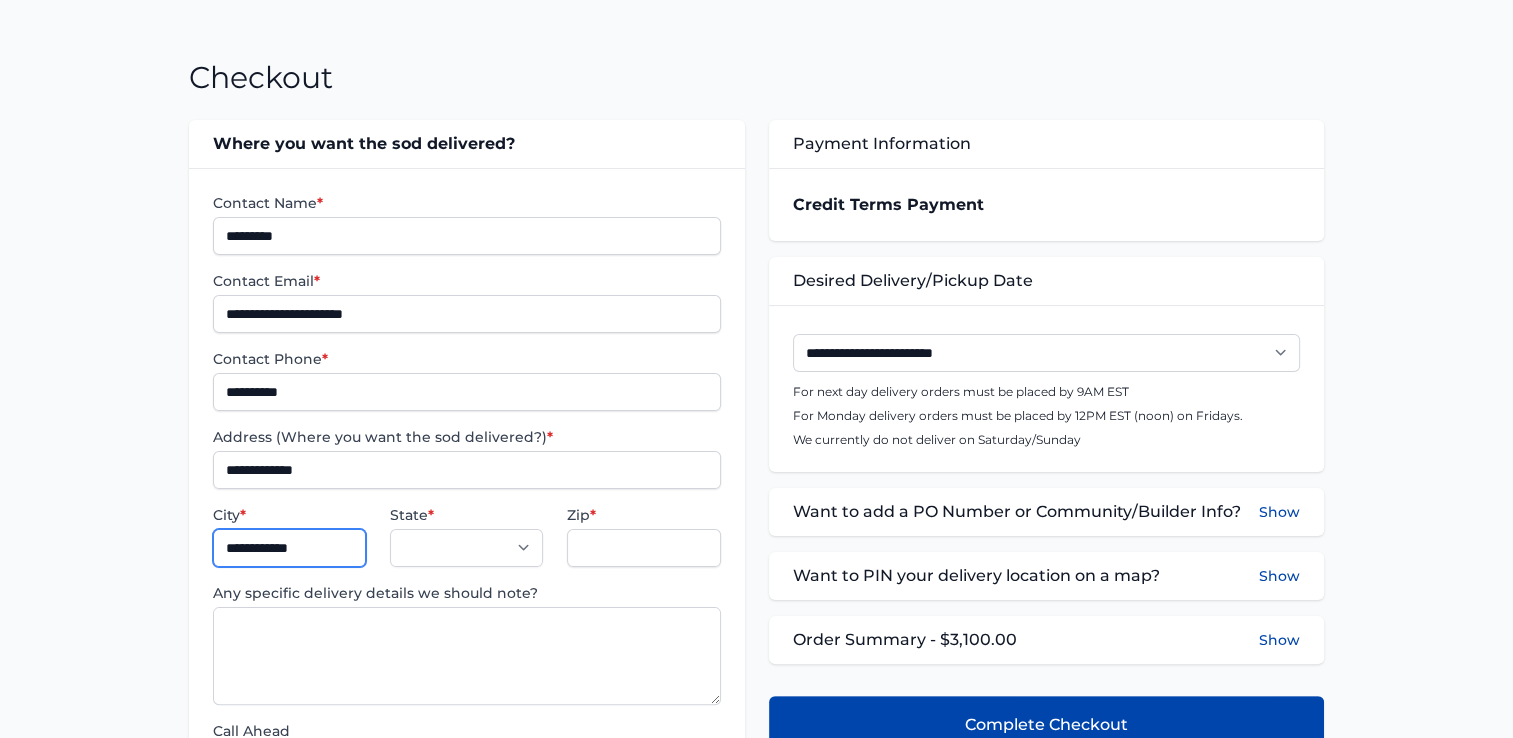 select on "**" 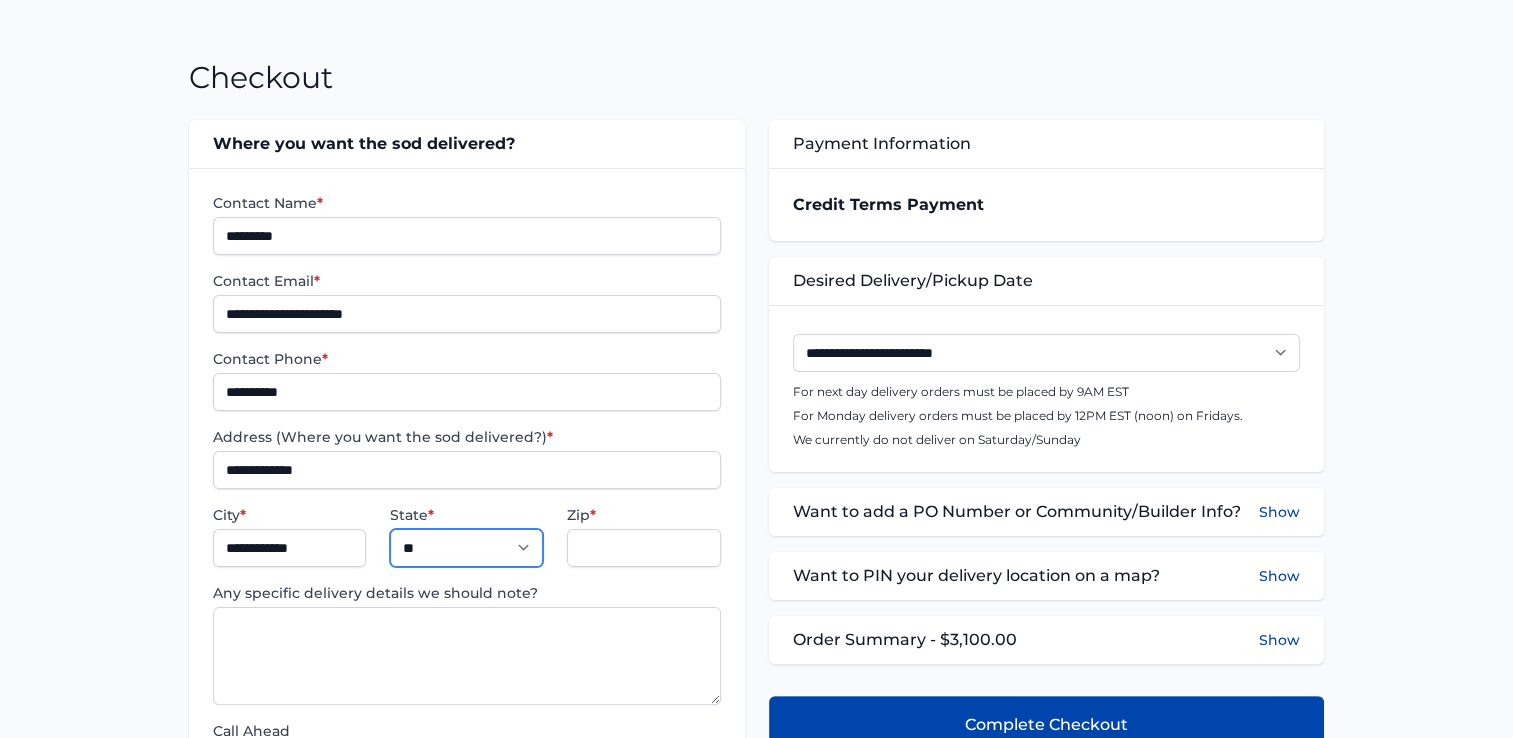 type on "*****" 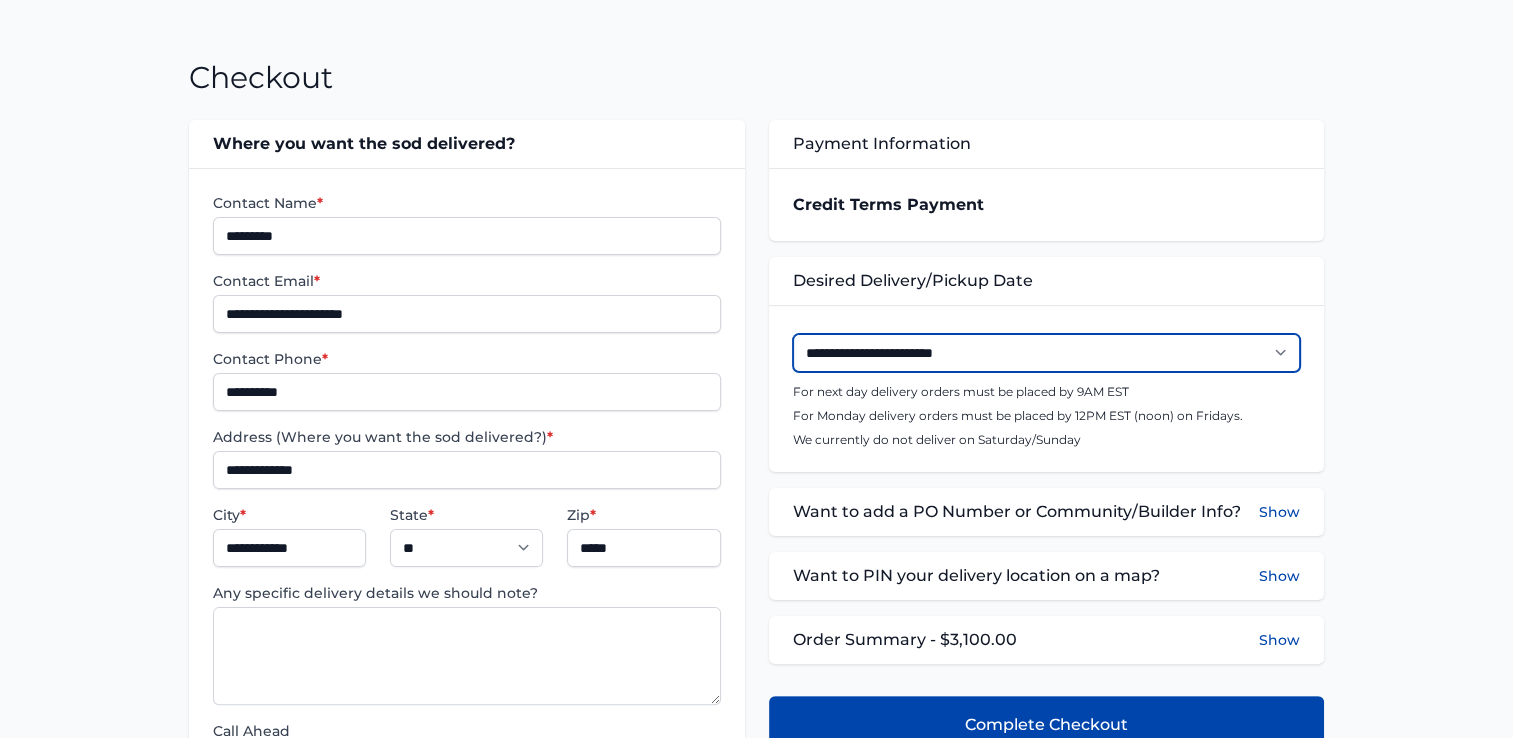 click on "**********" at bounding box center (1046, 353) 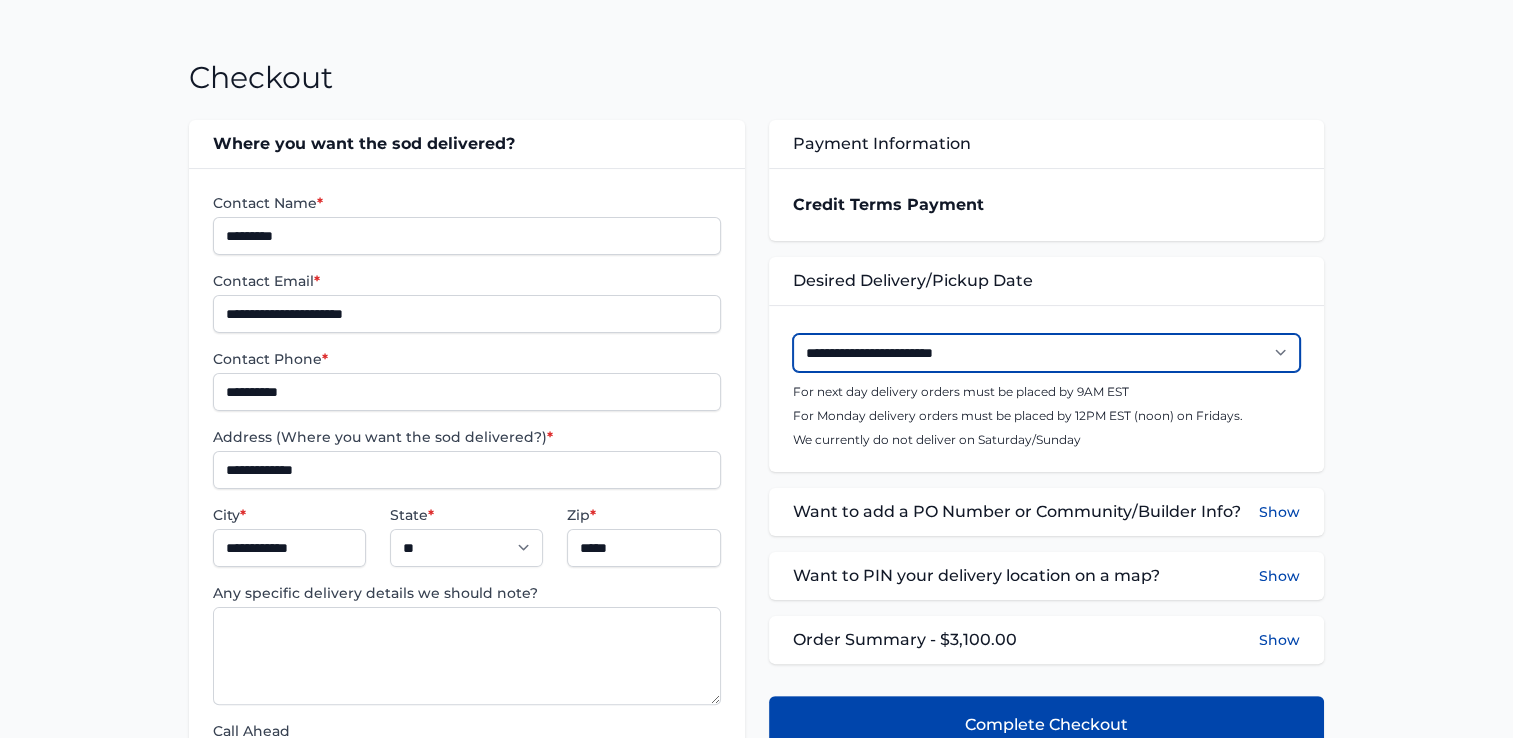 select on "**********" 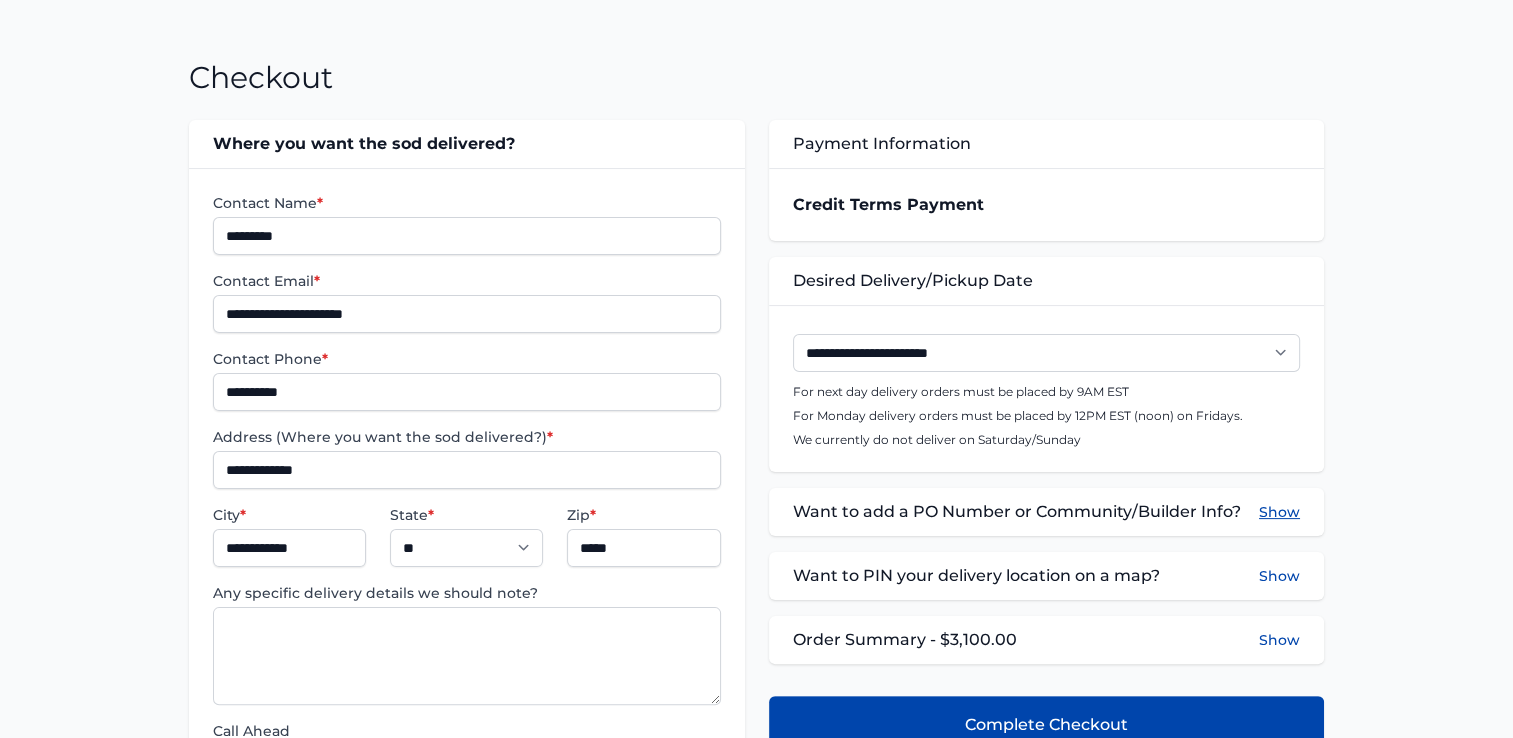 click on "Show" at bounding box center (1279, 512) 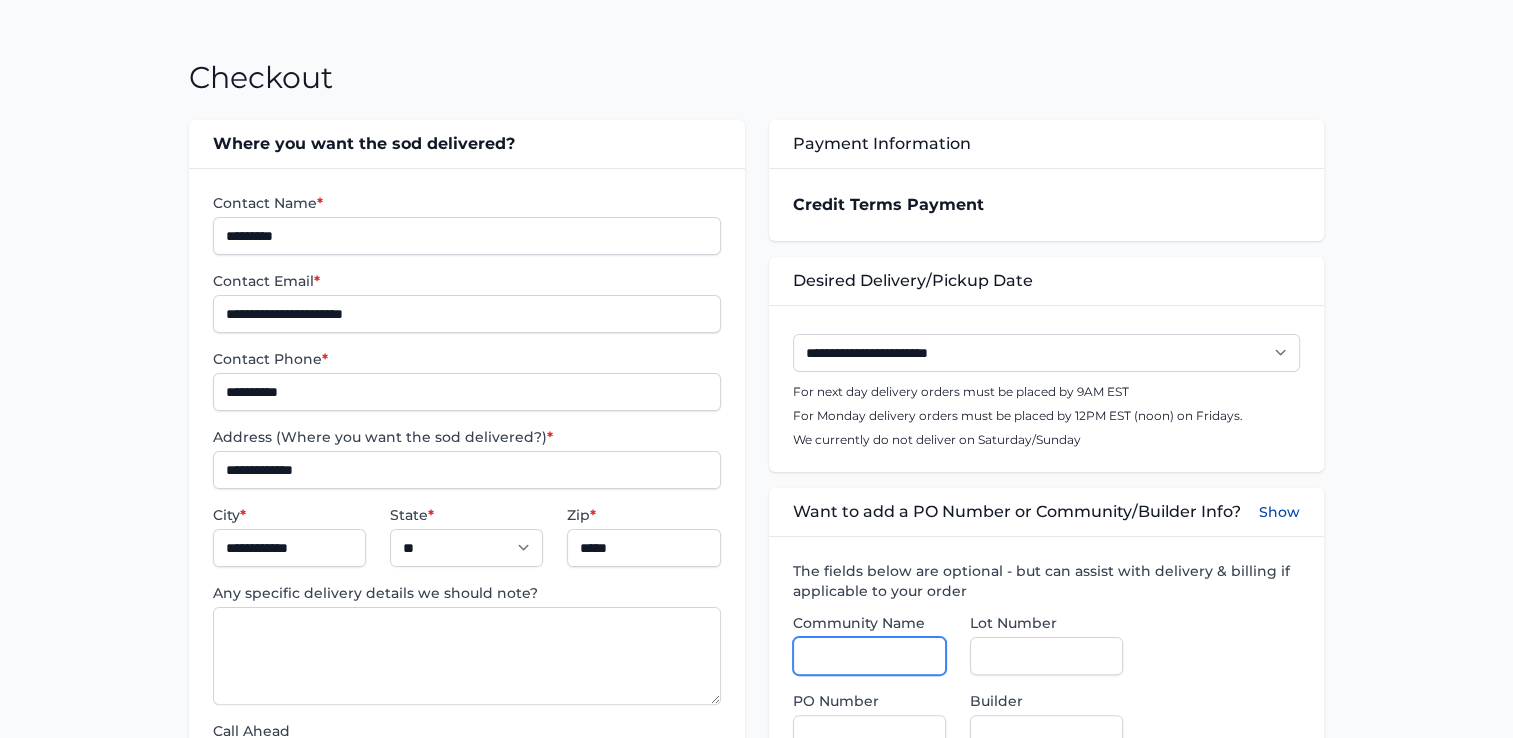 click on "Community Name" at bounding box center [869, 656] 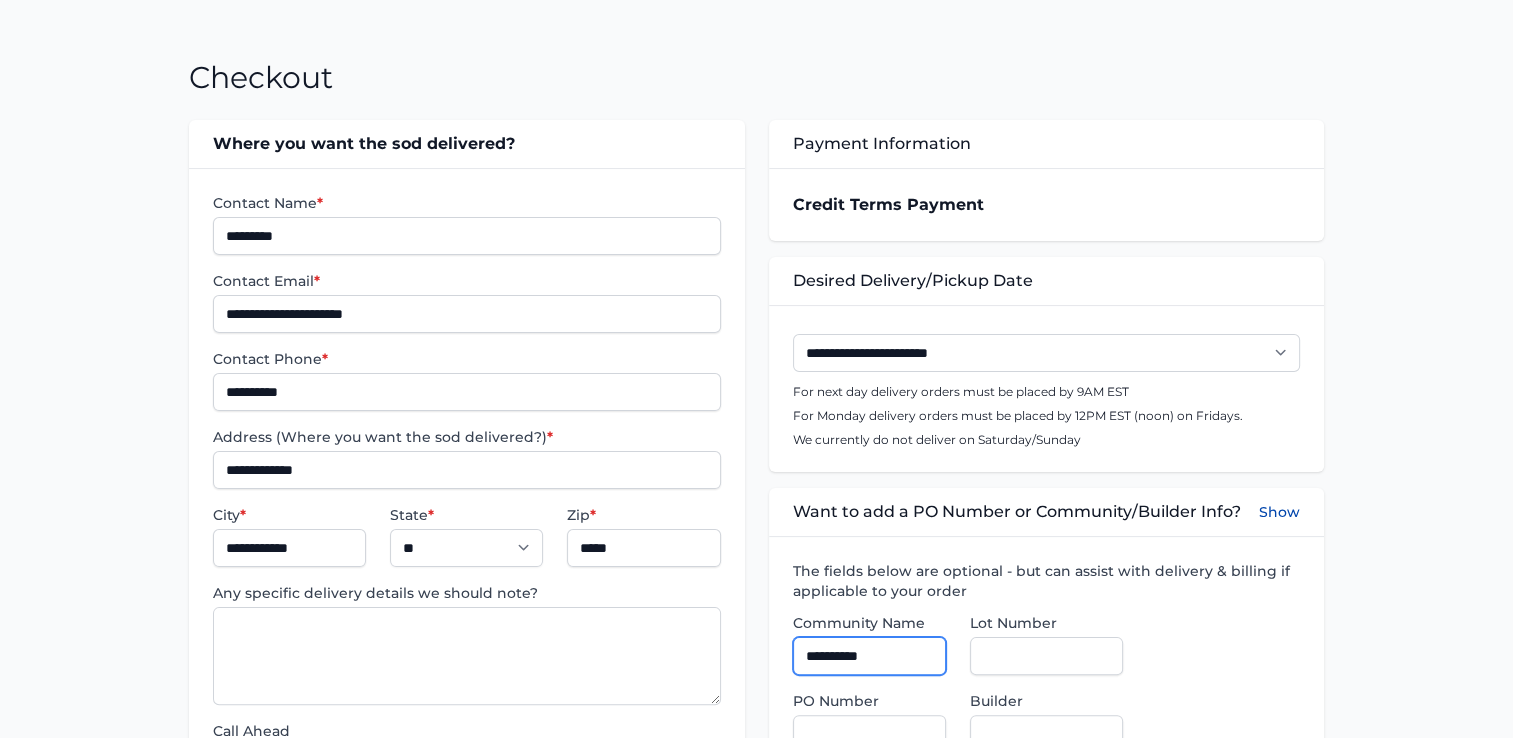type on "**" 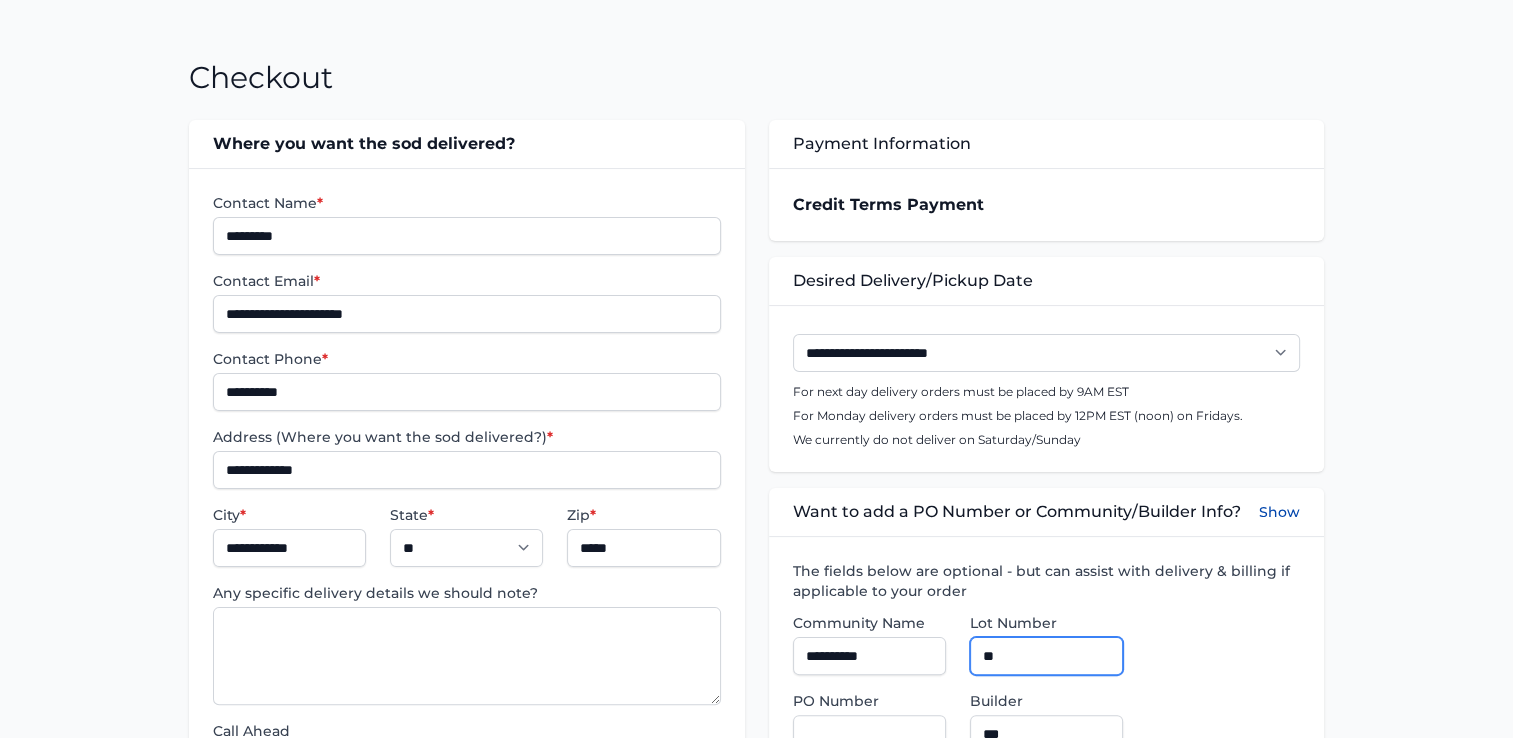 click on "**" at bounding box center (1046, 656) 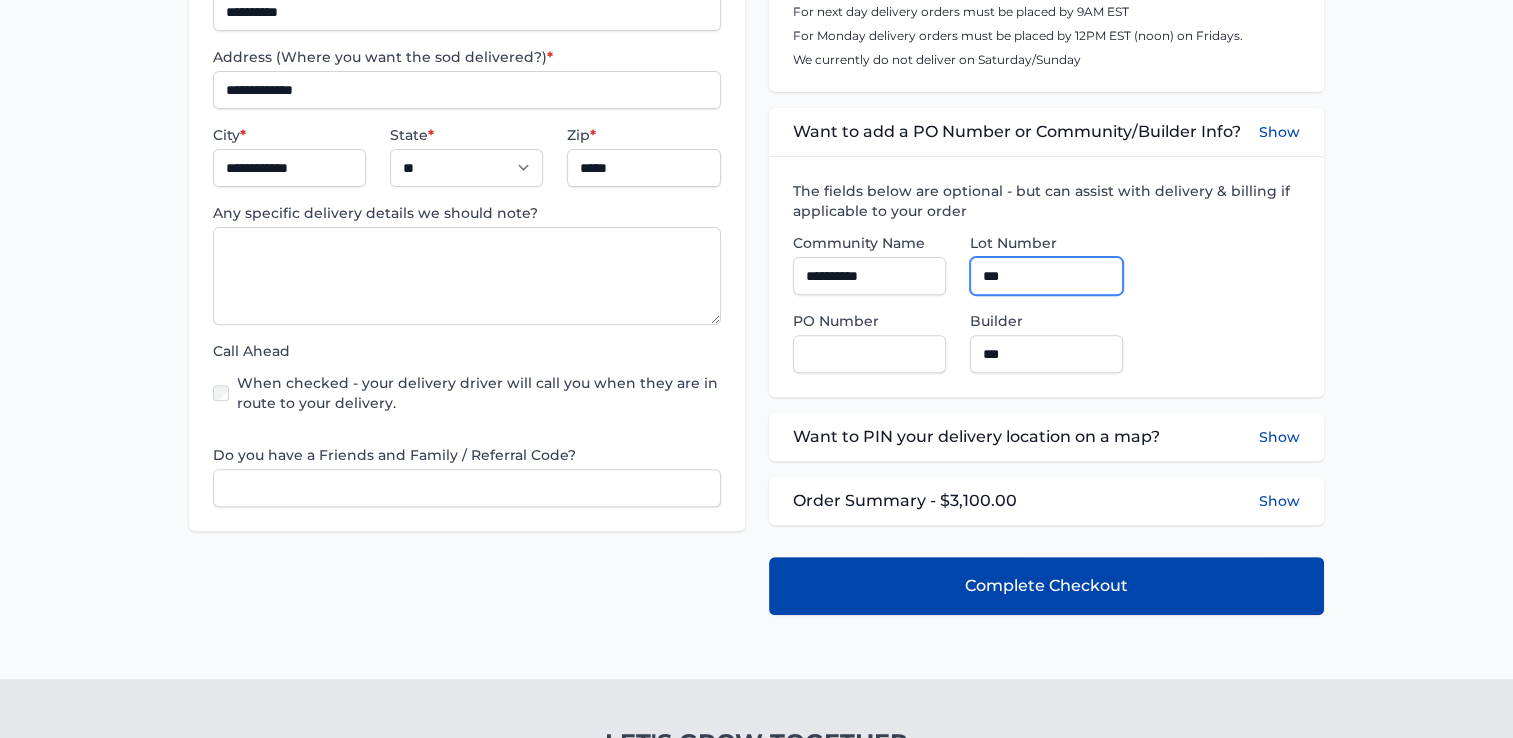 scroll, scrollTop: 700, scrollLeft: 0, axis: vertical 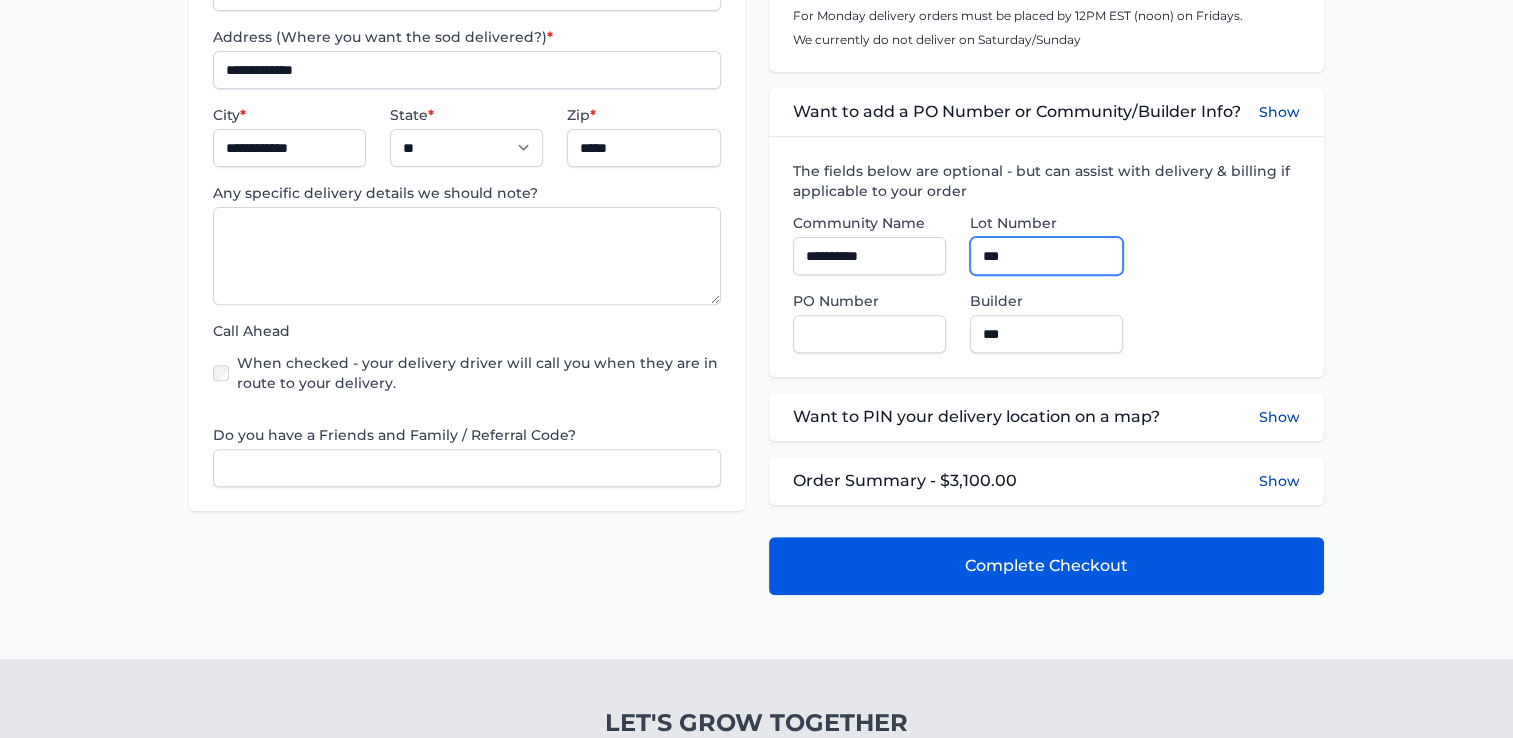 type on "***" 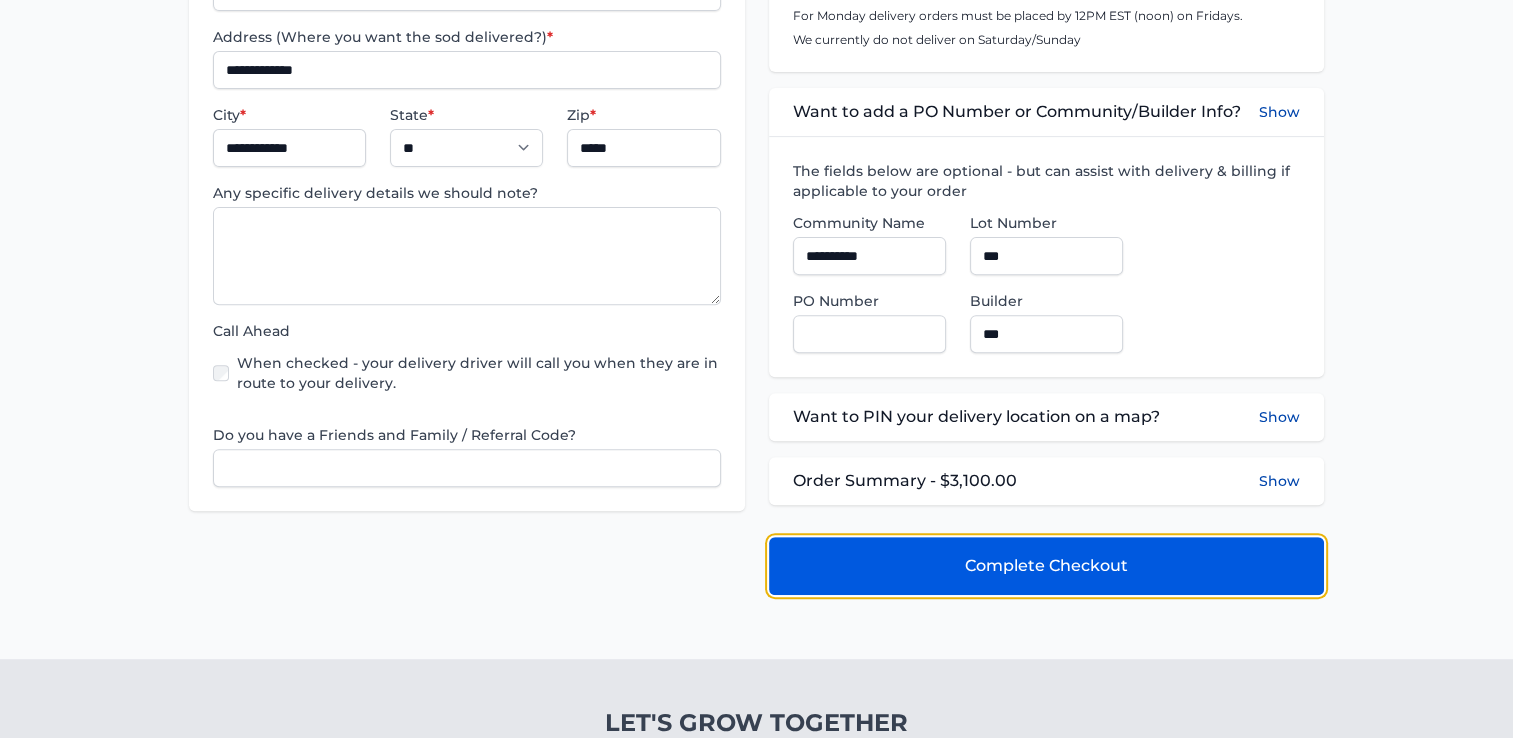 click on "Complete Checkout" at bounding box center [1046, 566] 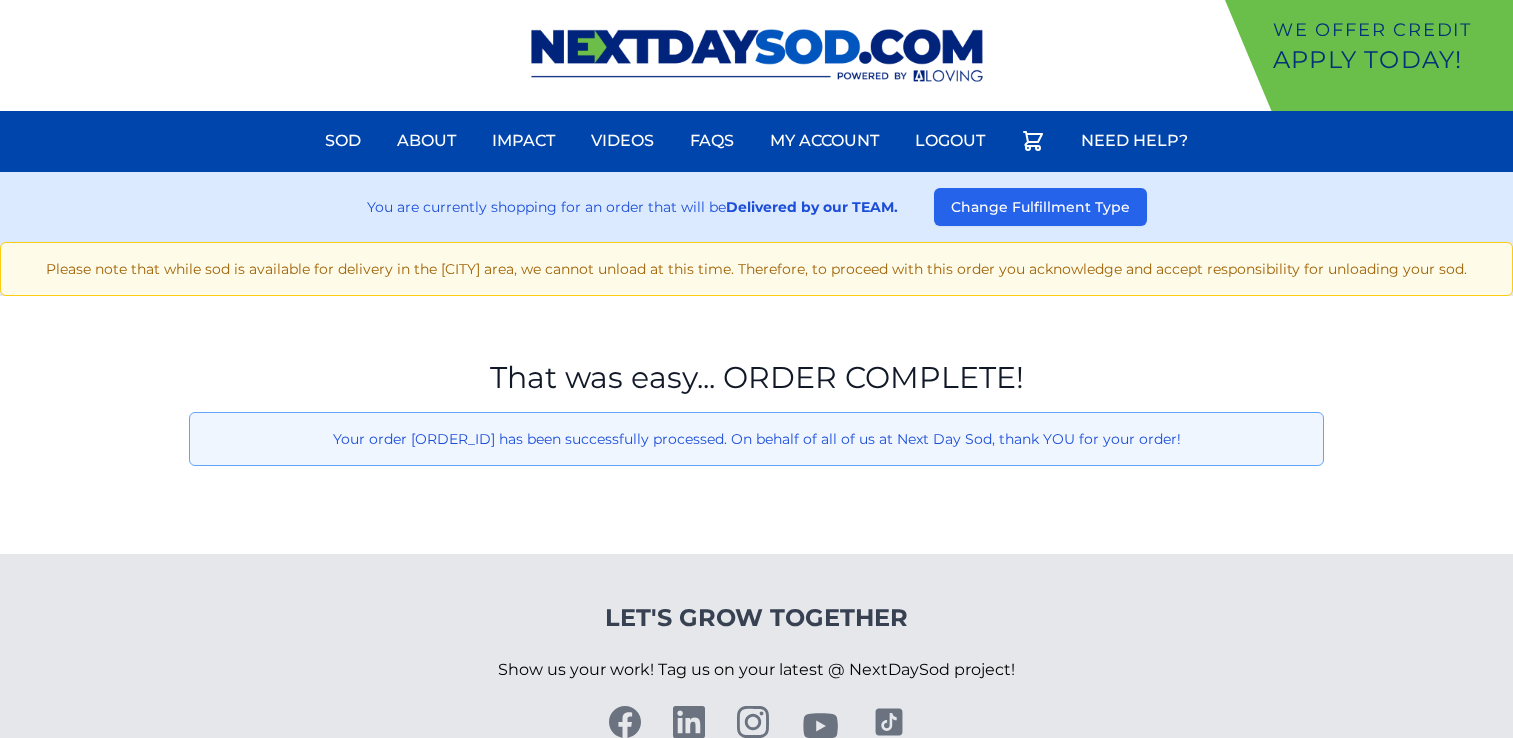 scroll, scrollTop: 0, scrollLeft: 0, axis: both 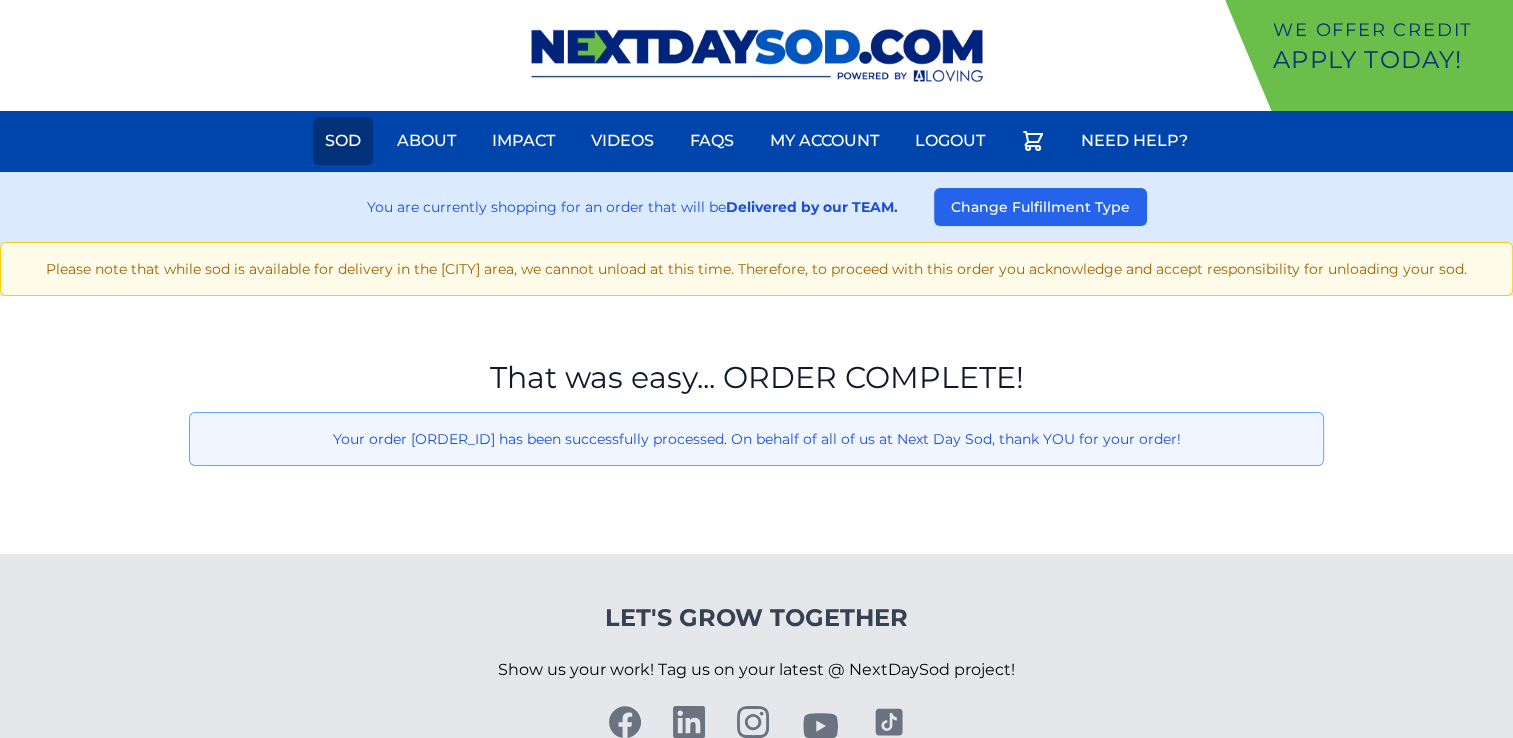 click on "Sod" at bounding box center [343, 141] 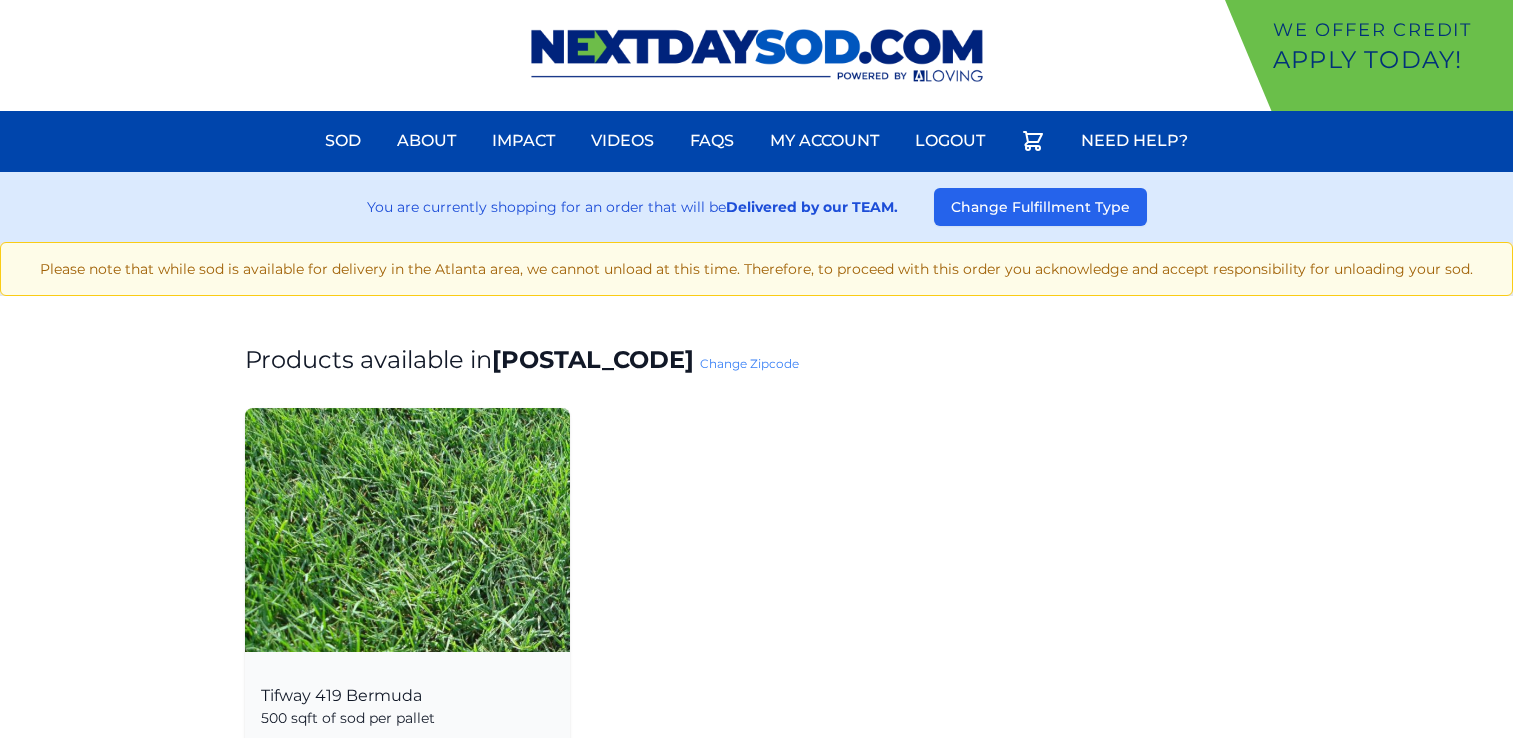 scroll, scrollTop: 0, scrollLeft: 0, axis: both 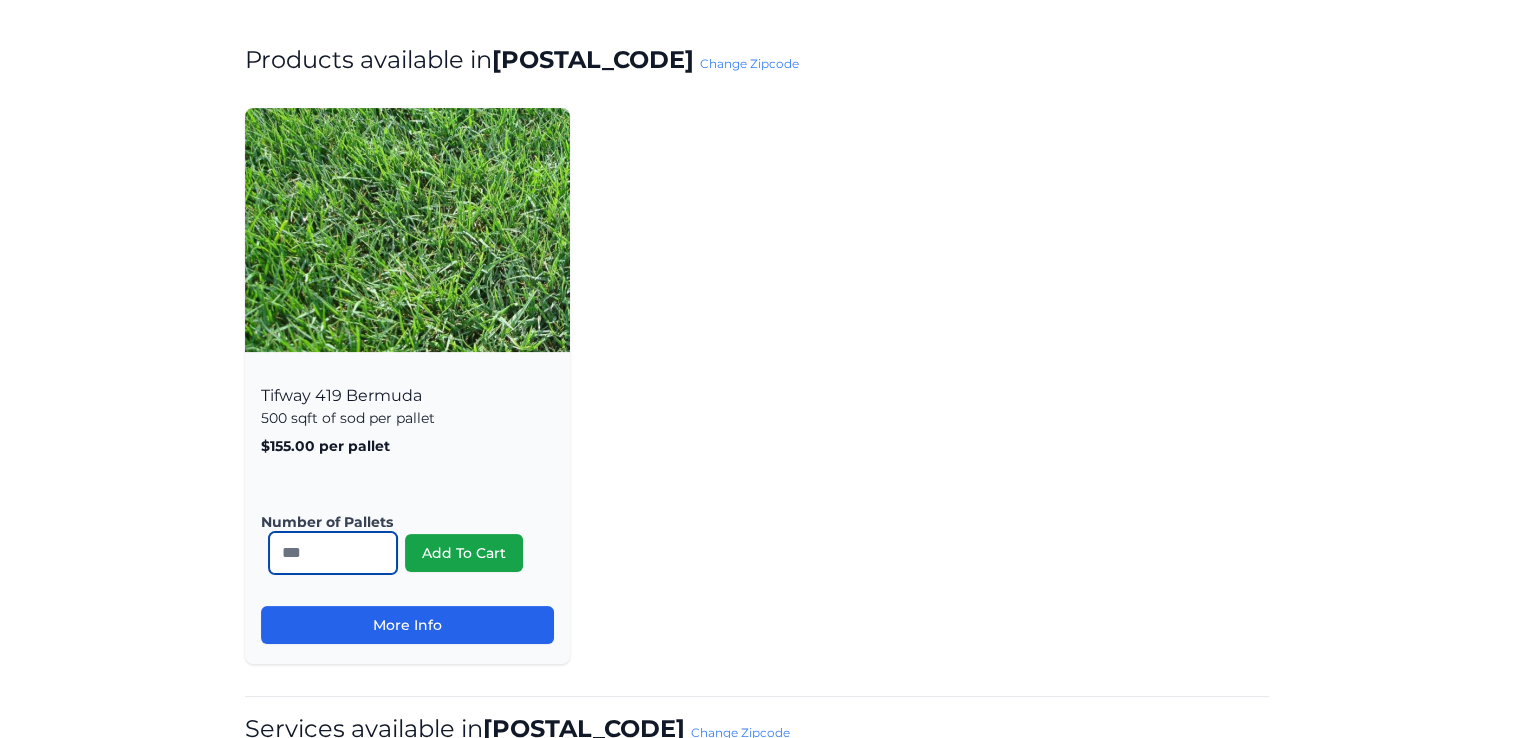 drag, startPoint x: 297, startPoint y: 547, endPoint x: 275, endPoint y: 554, distance: 23.086792 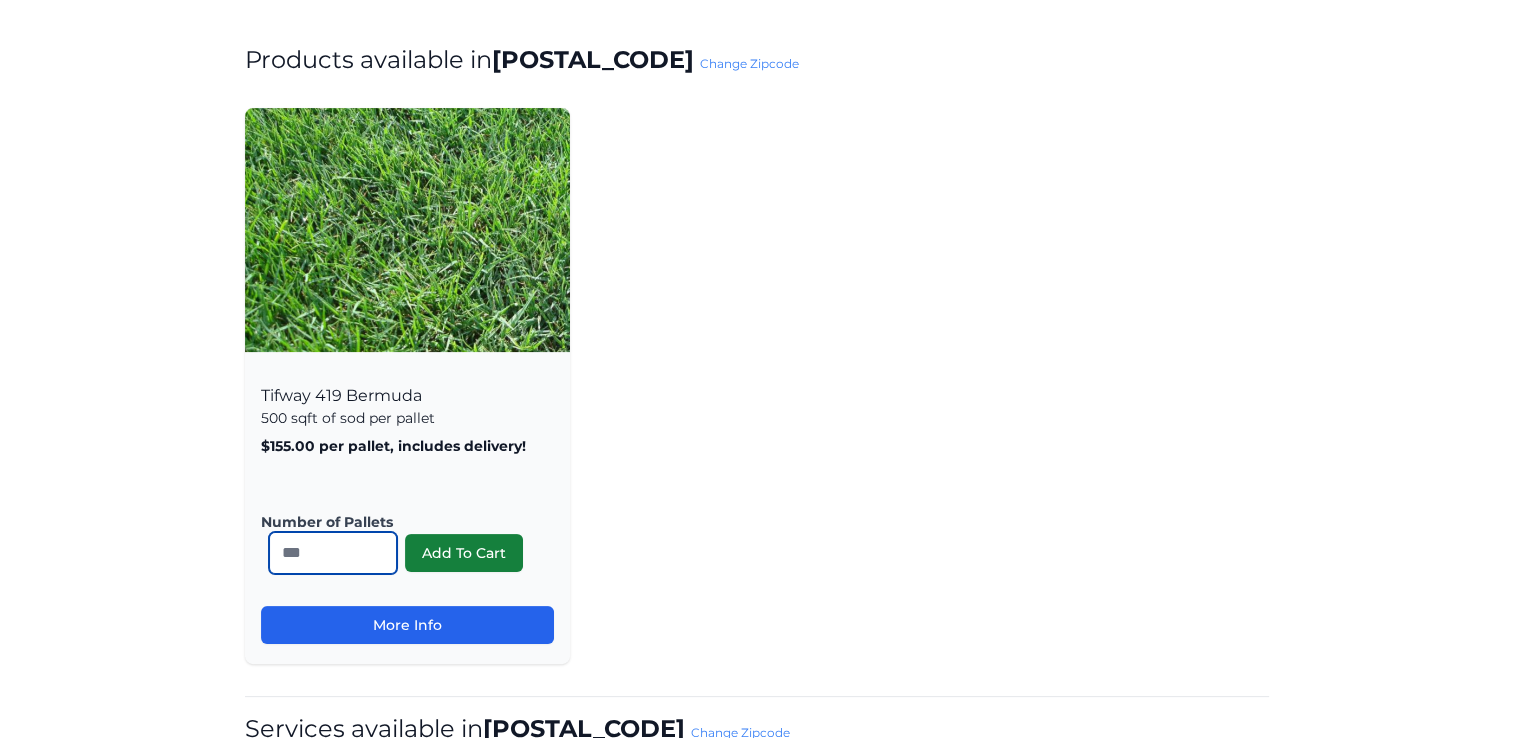 type on "**" 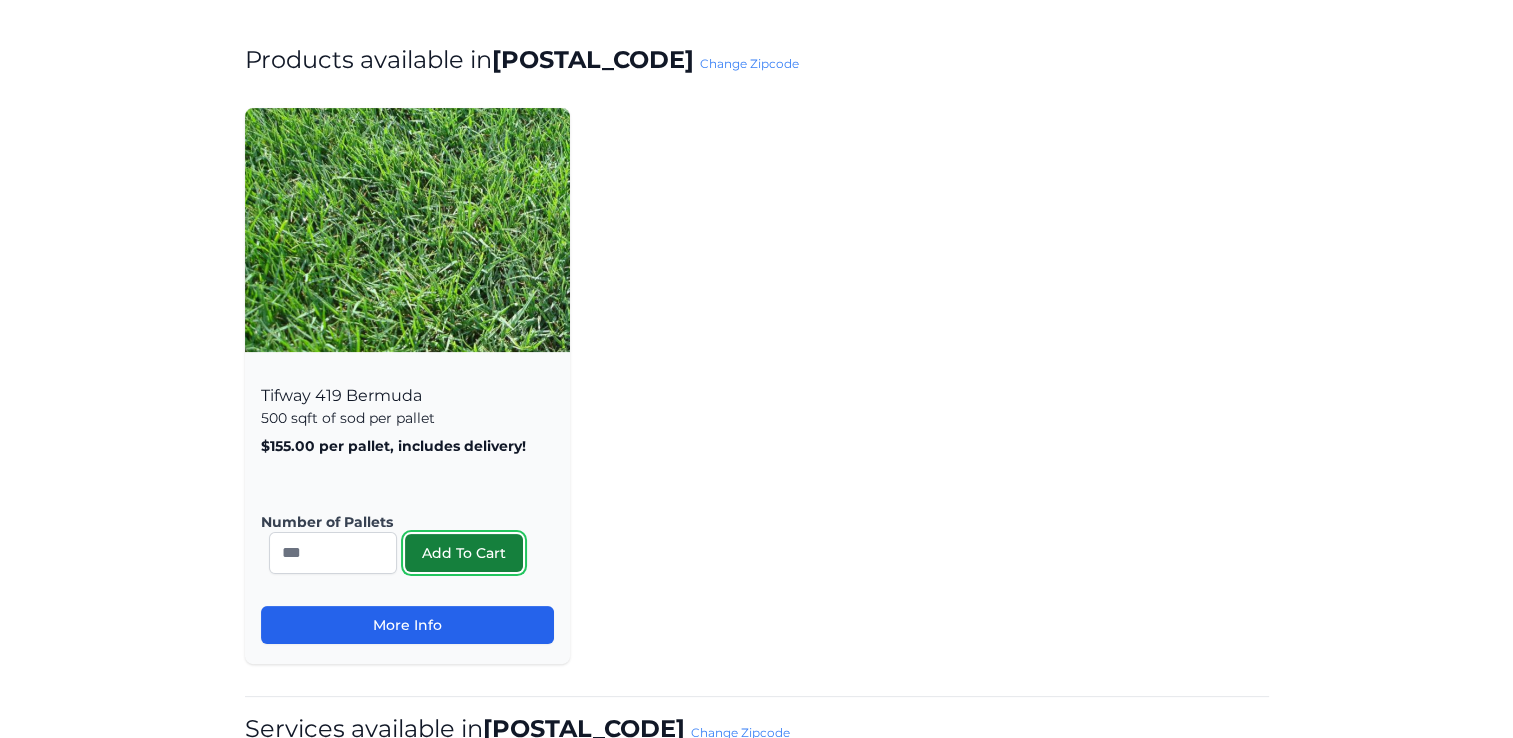 click on "Add To Cart" at bounding box center (464, 553) 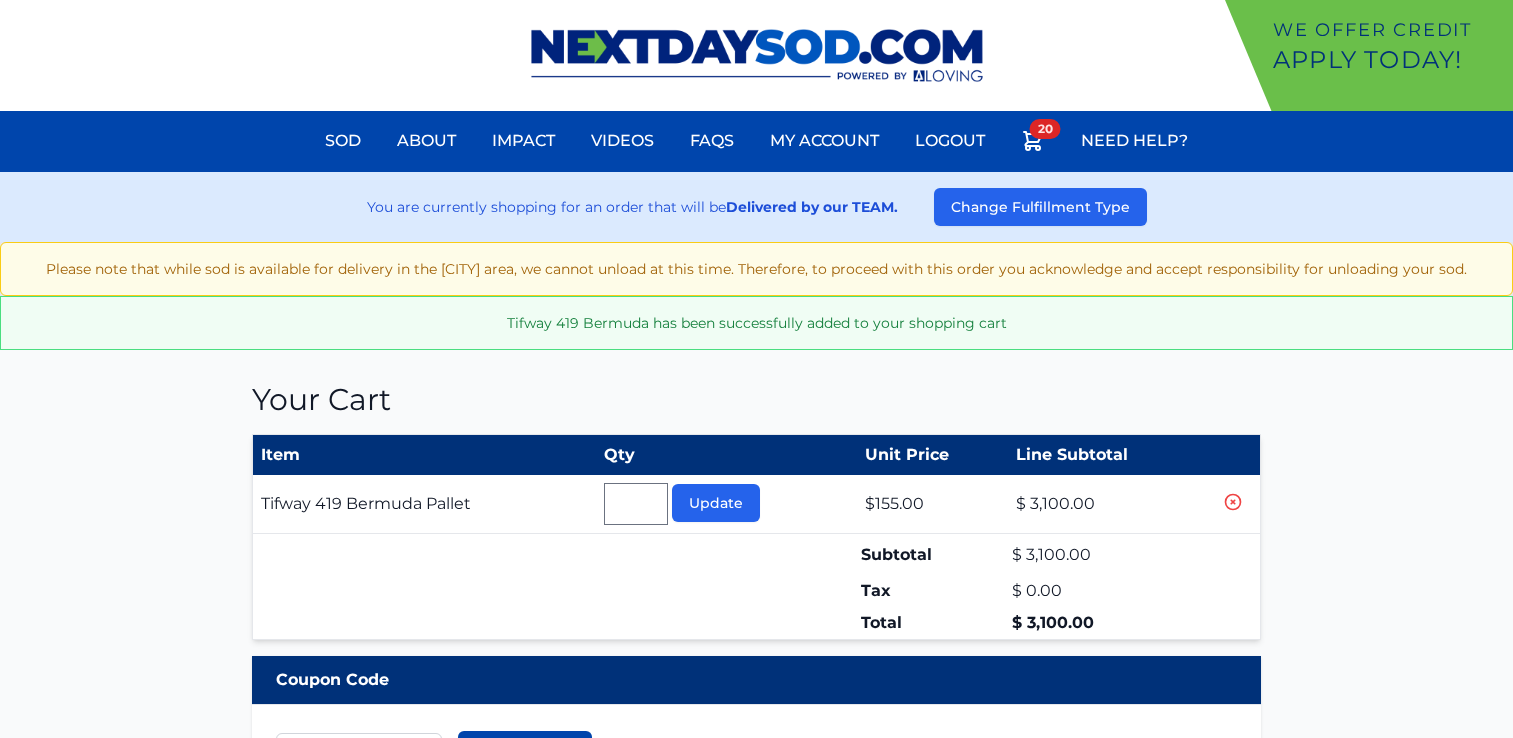 scroll, scrollTop: 0, scrollLeft: 0, axis: both 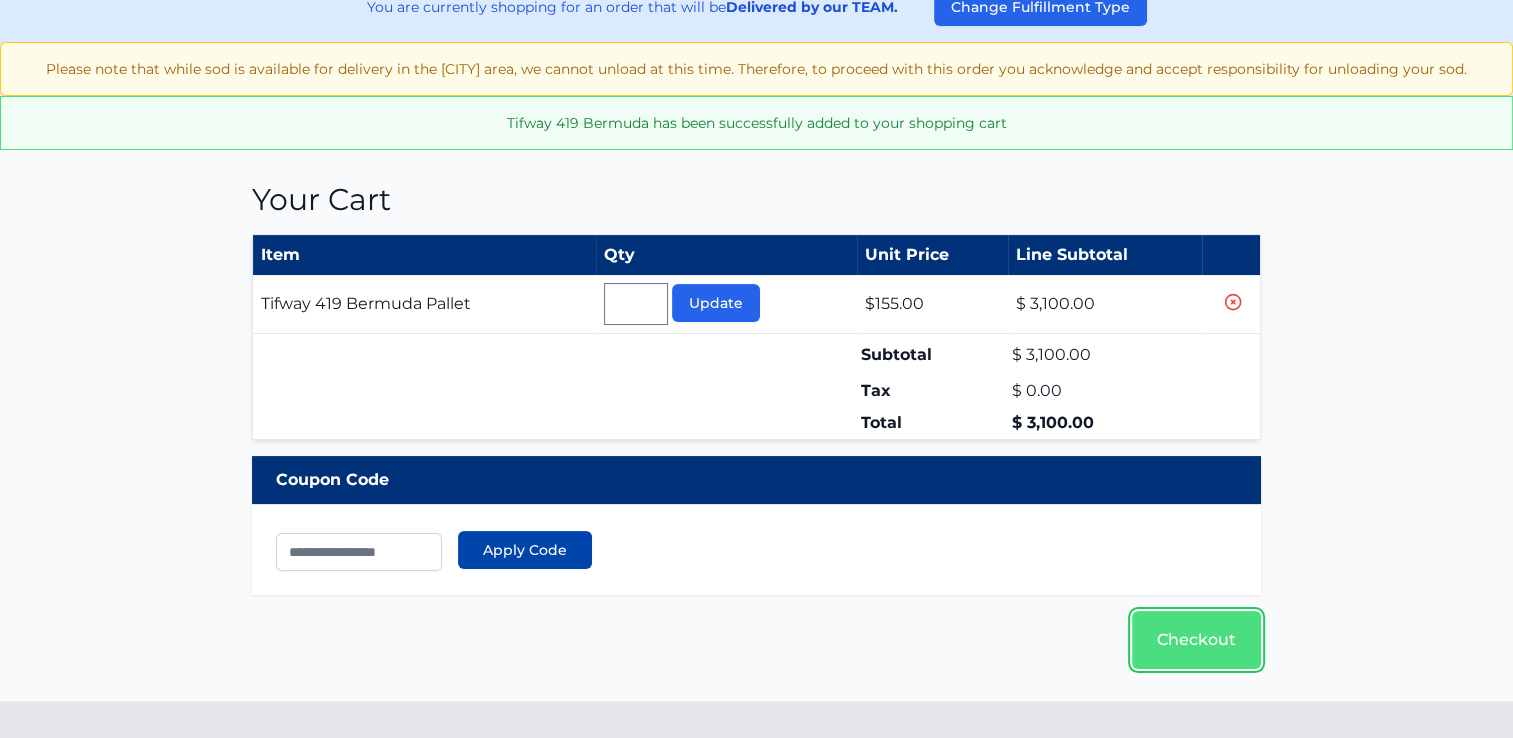 click on "Checkout" at bounding box center [1196, 640] 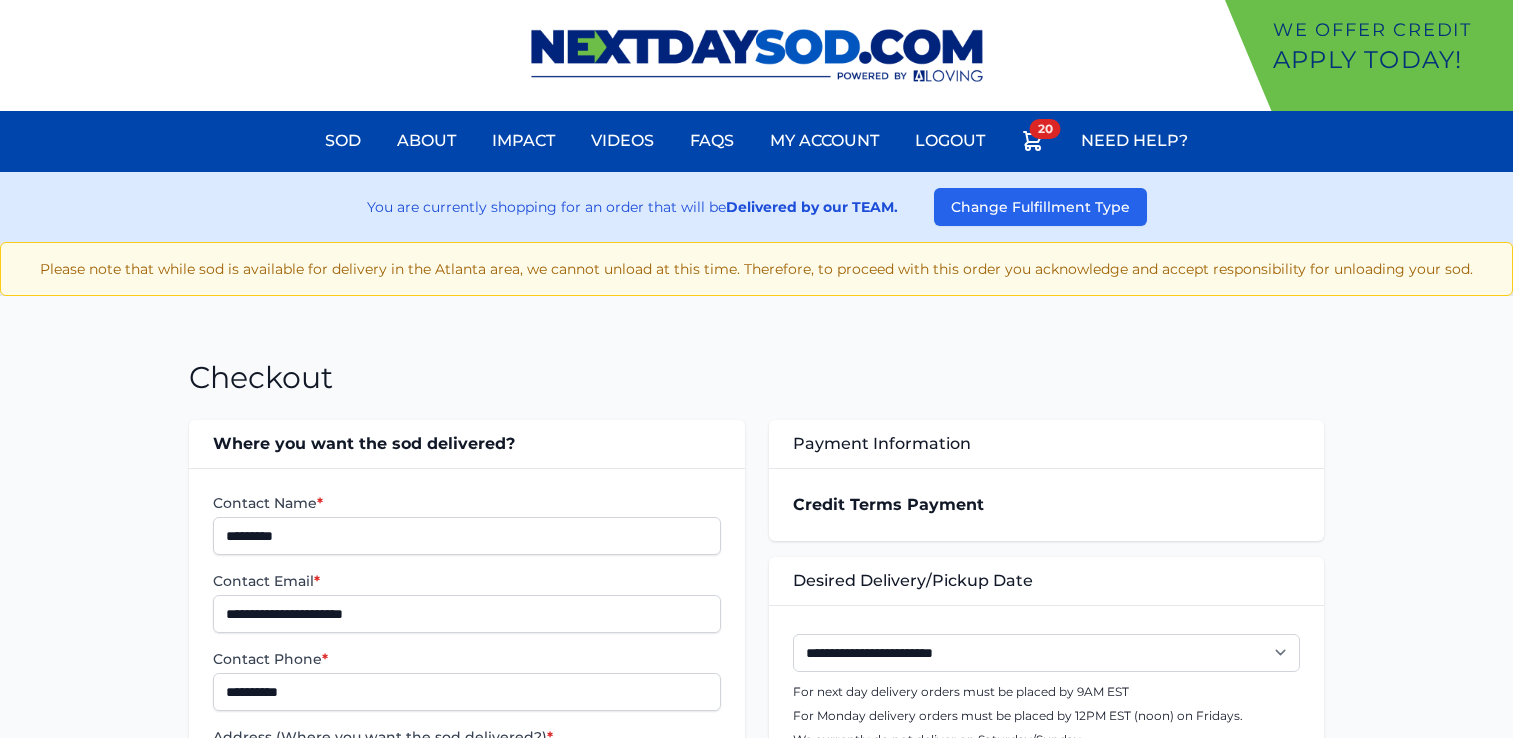 scroll, scrollTop: 0, scrollLeft: 0, axis: both 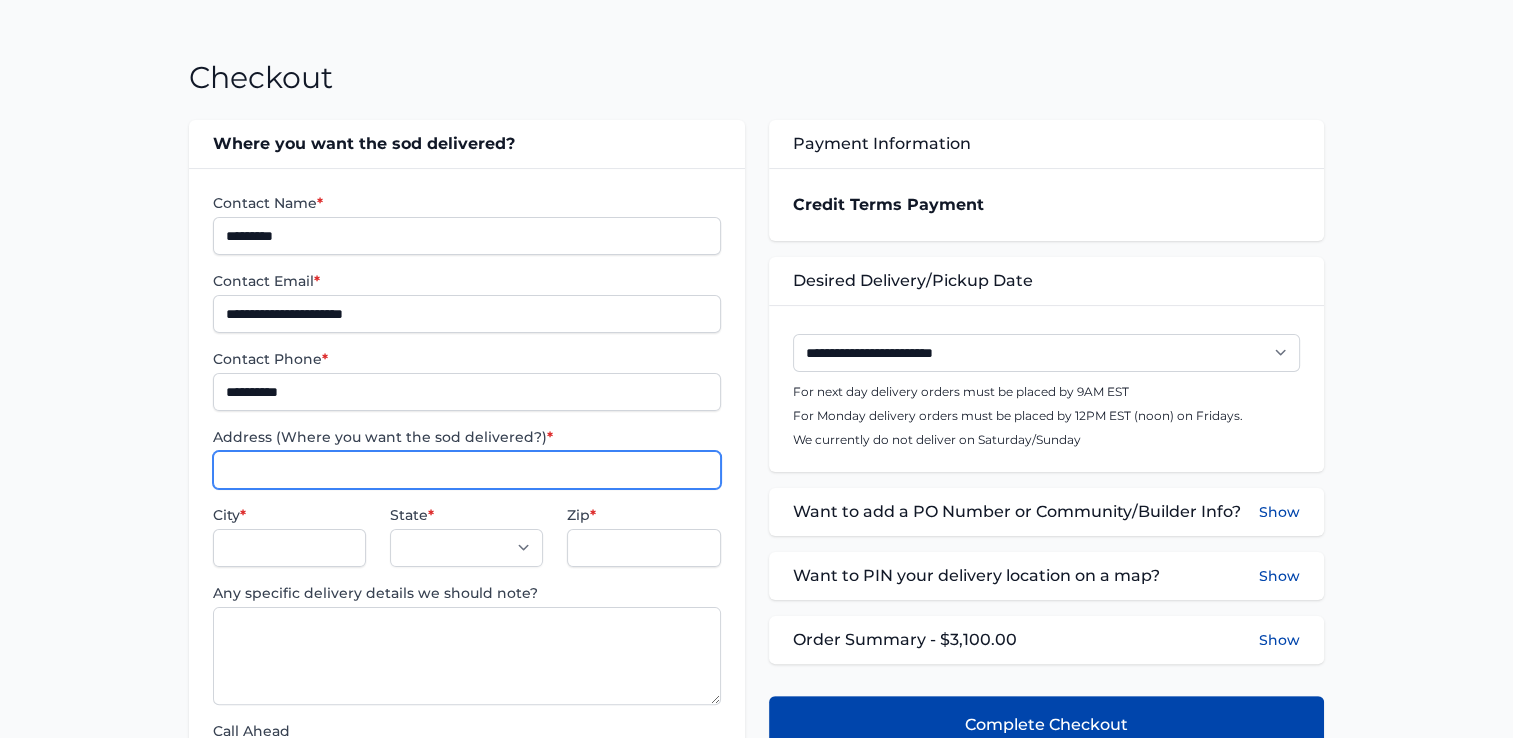 click on "Address (Where you want the sod delivered?)
*" at bounding box center (466, 470) 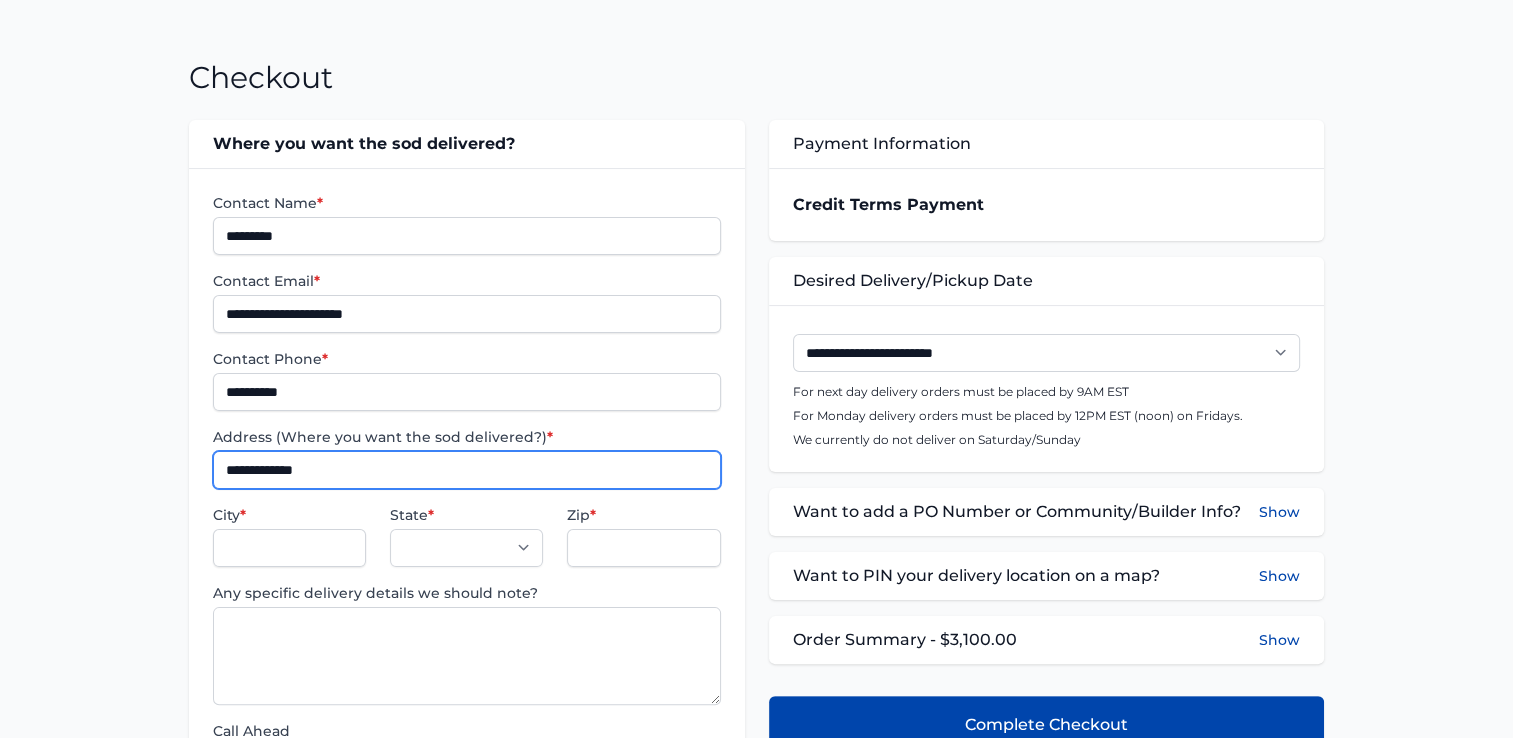type on "**********" 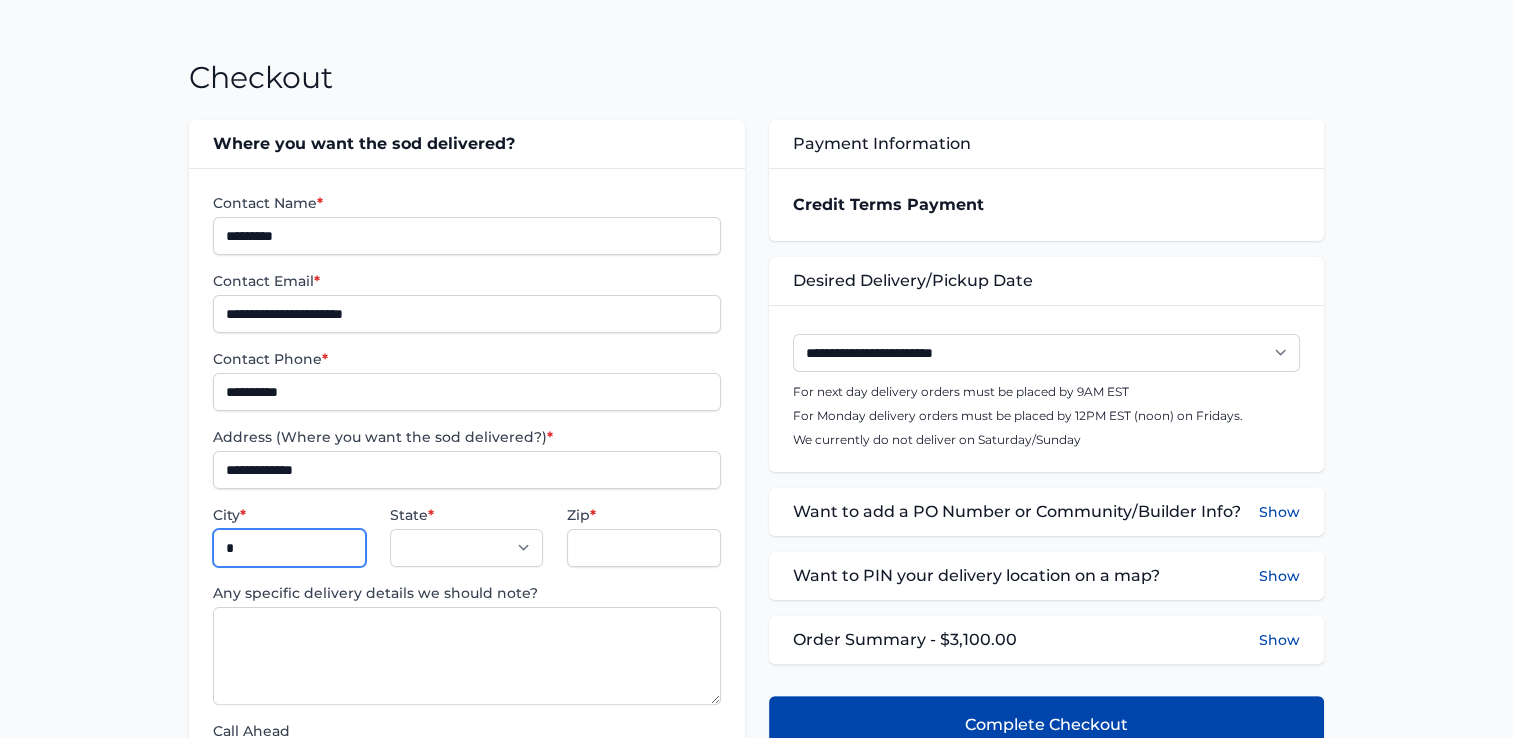 type on "**********" 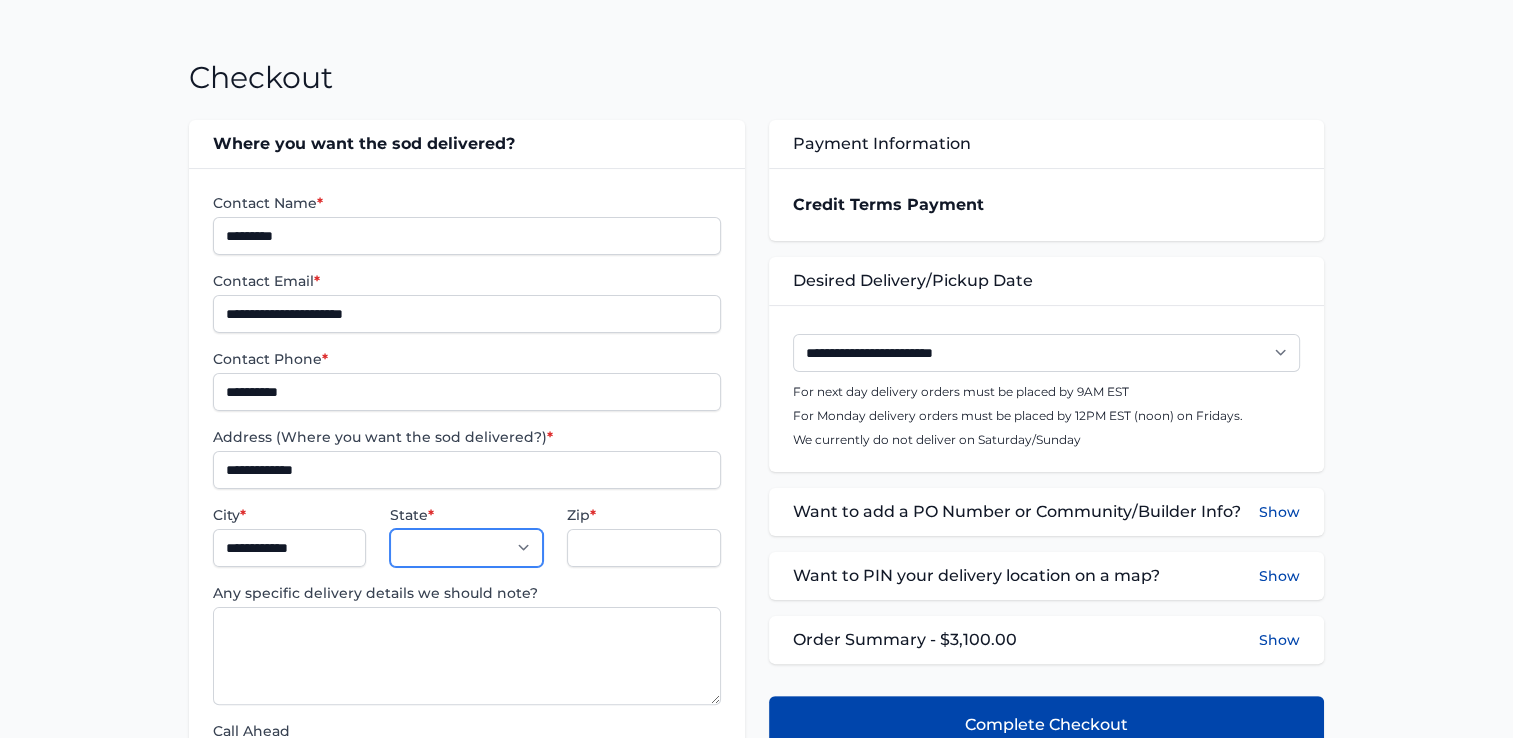 select on "**" 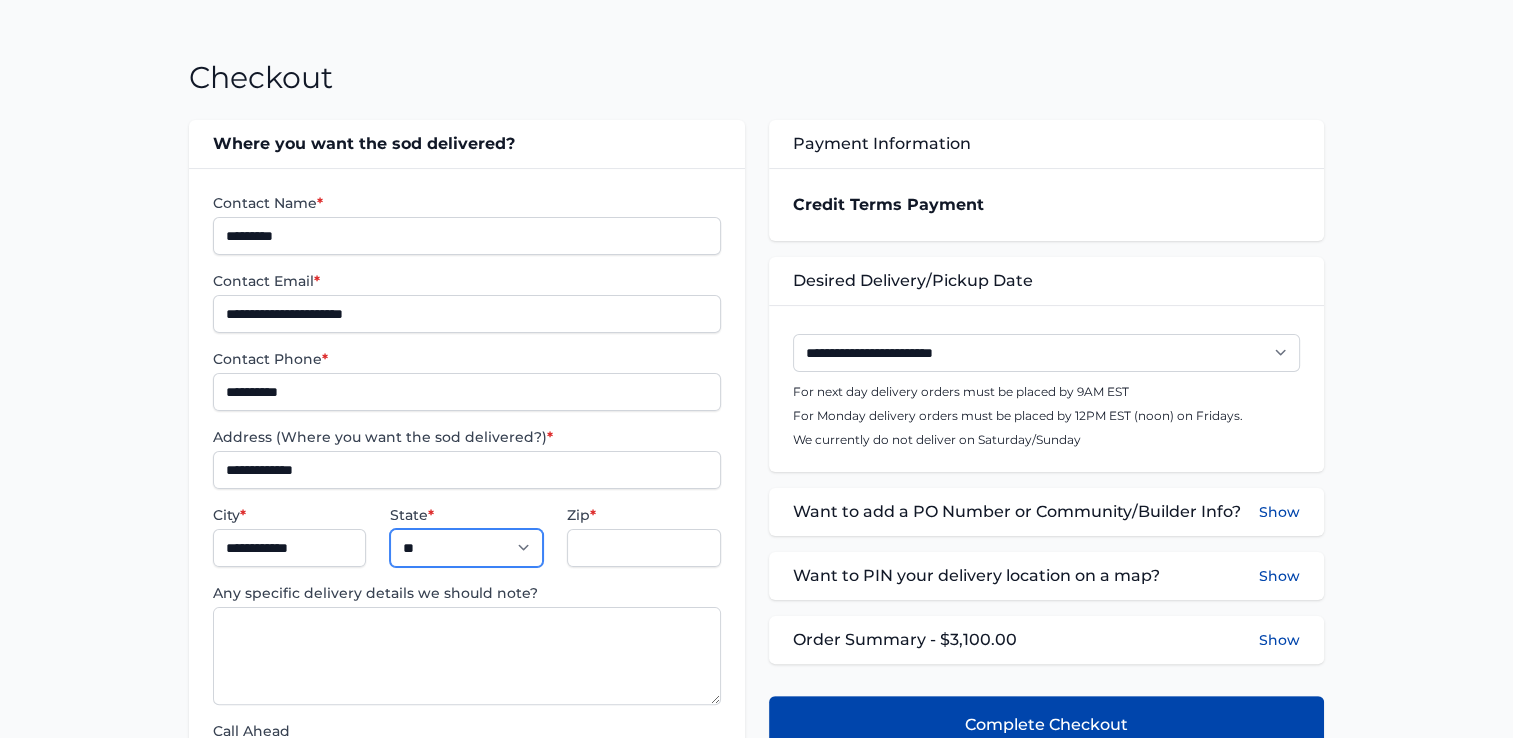 type on "*****" 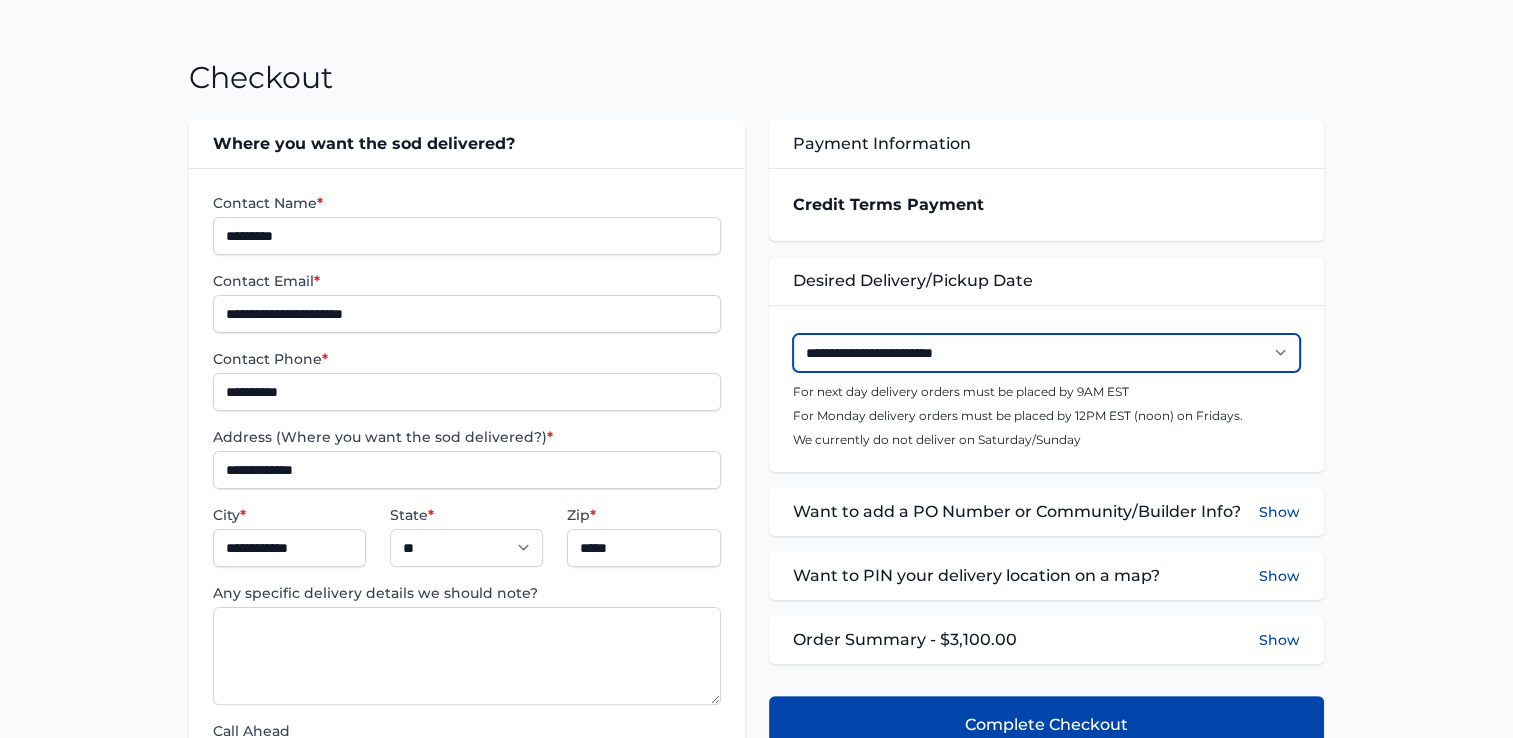 click on "**********" at bounding box center [1046, 353] 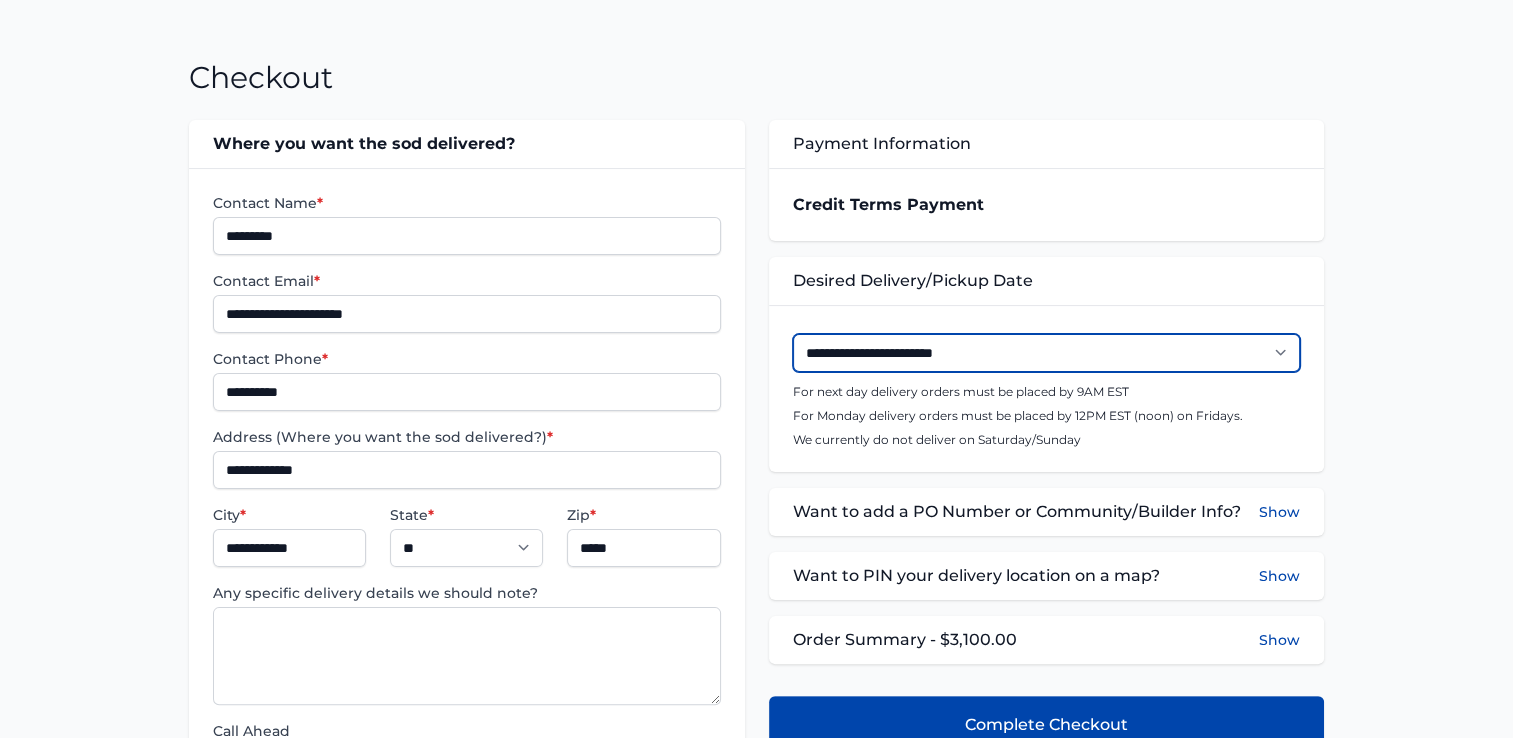 select on "**********" 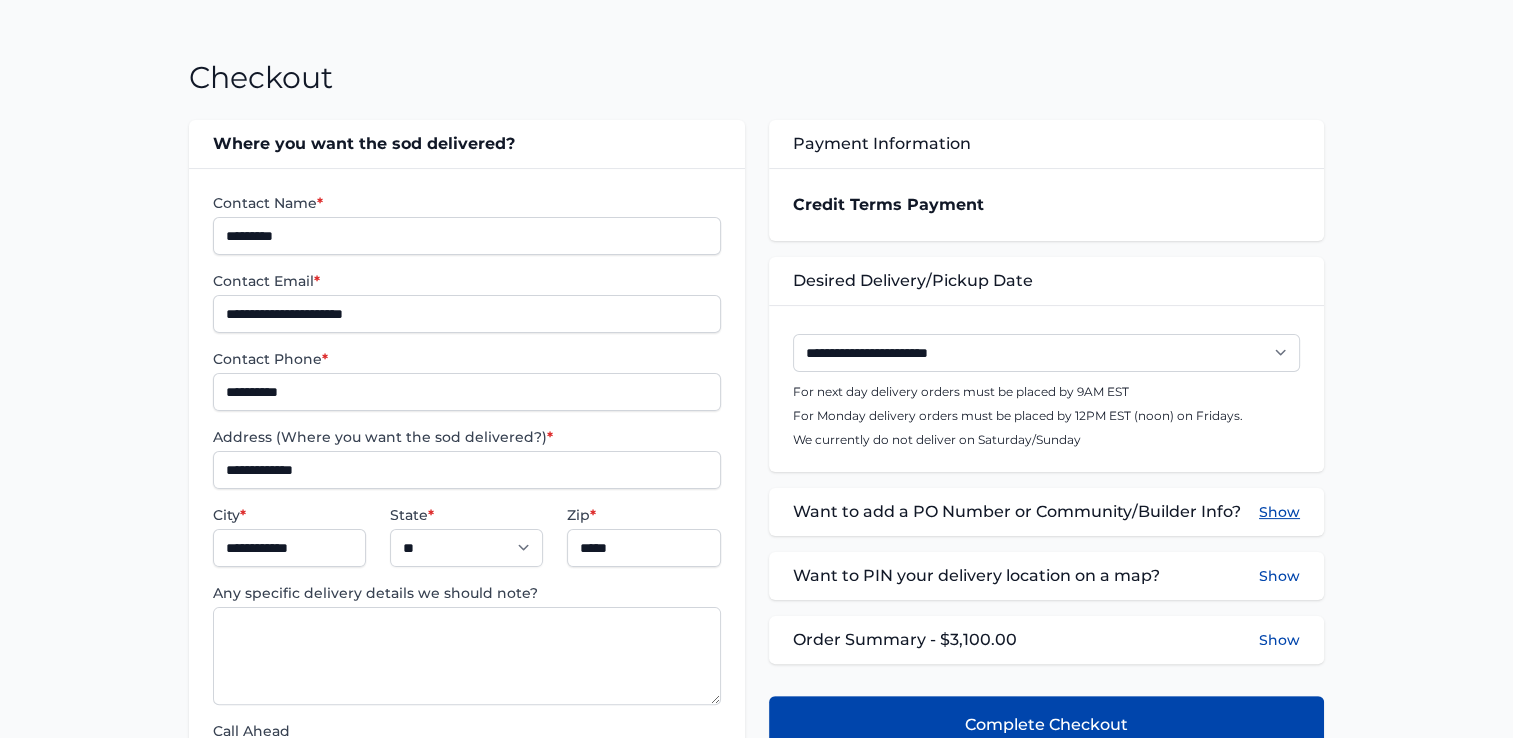 click on "Show" at bounding box center (1279, 512) 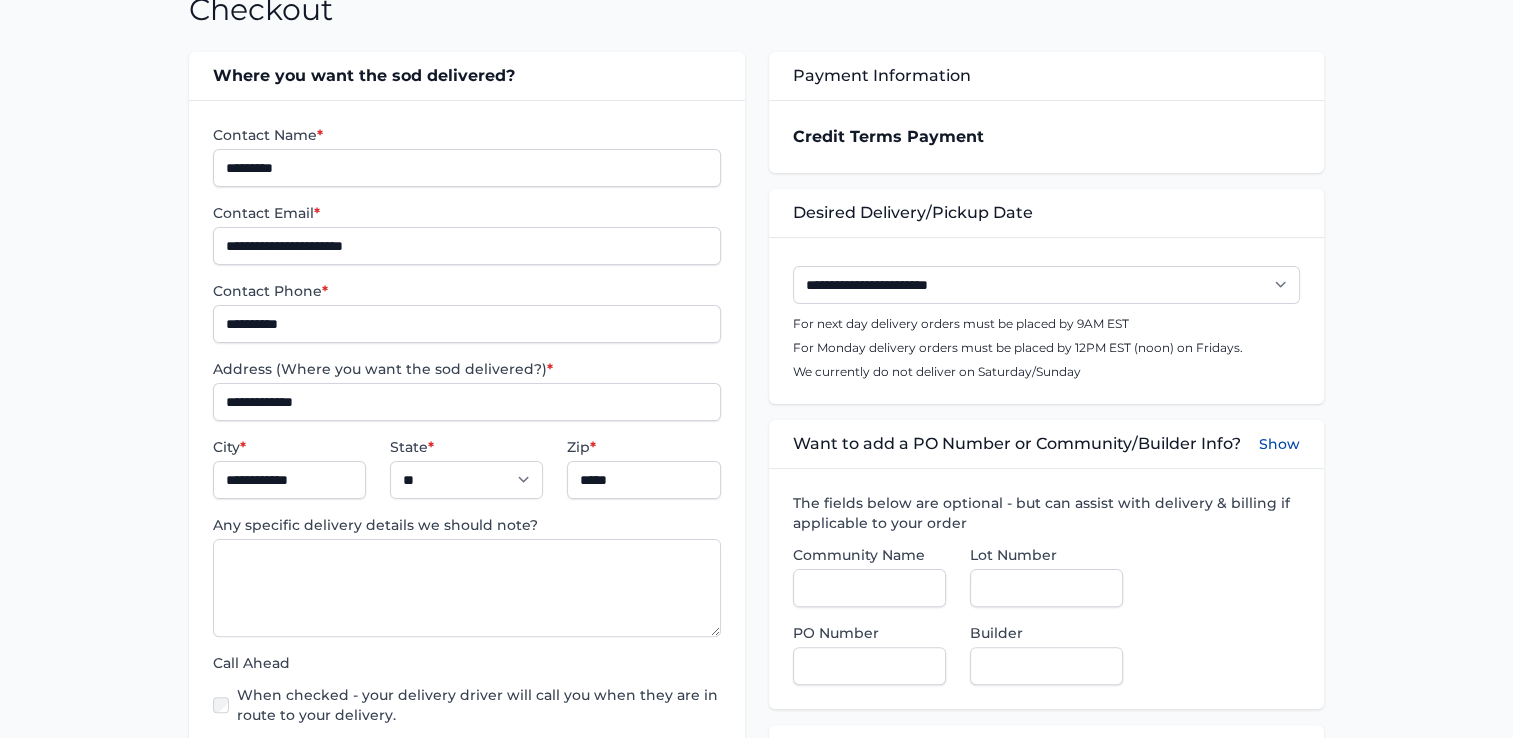 scroll, scrollTop: 400, scrollLeft: 0, axis: vertical 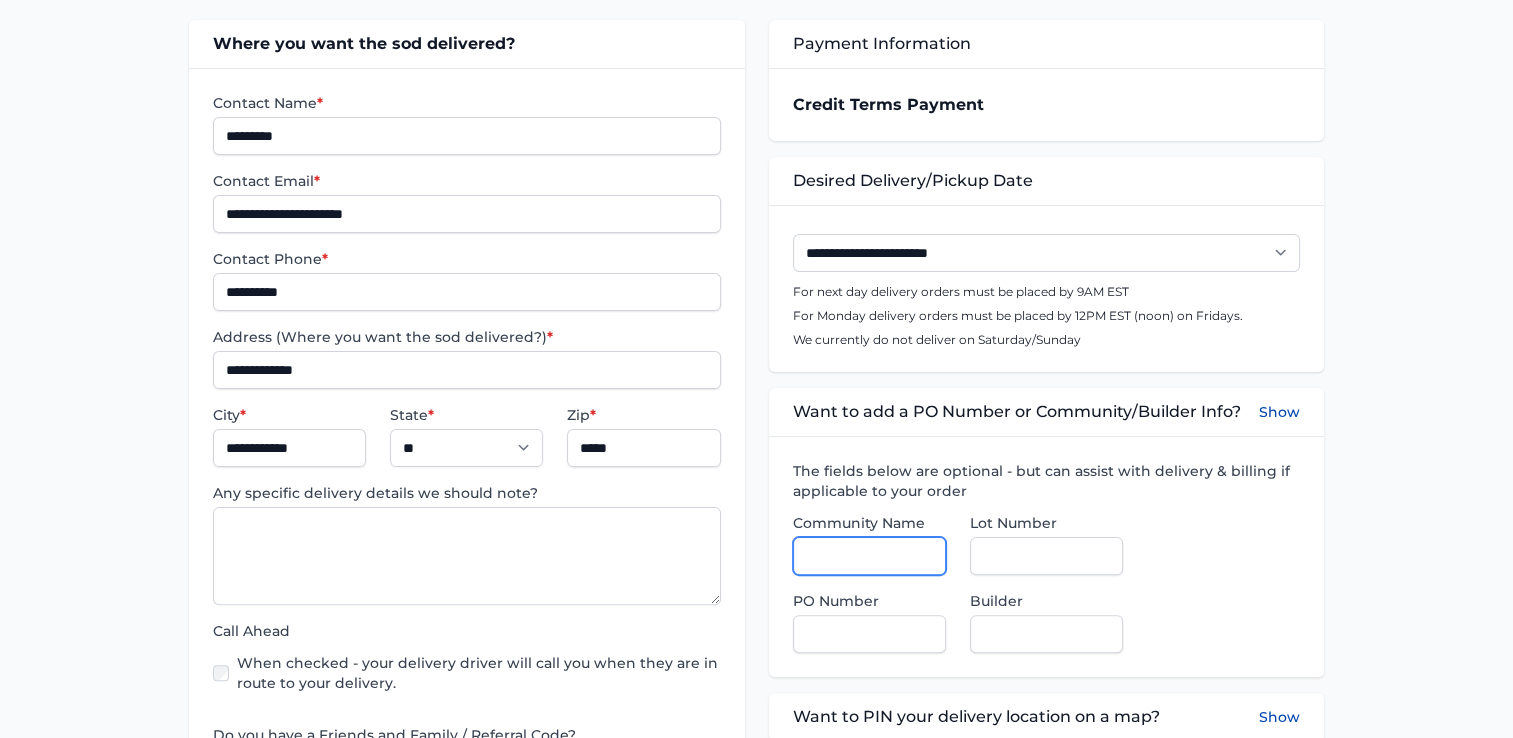 click on "Community Name" at bounding box center [869, 556] 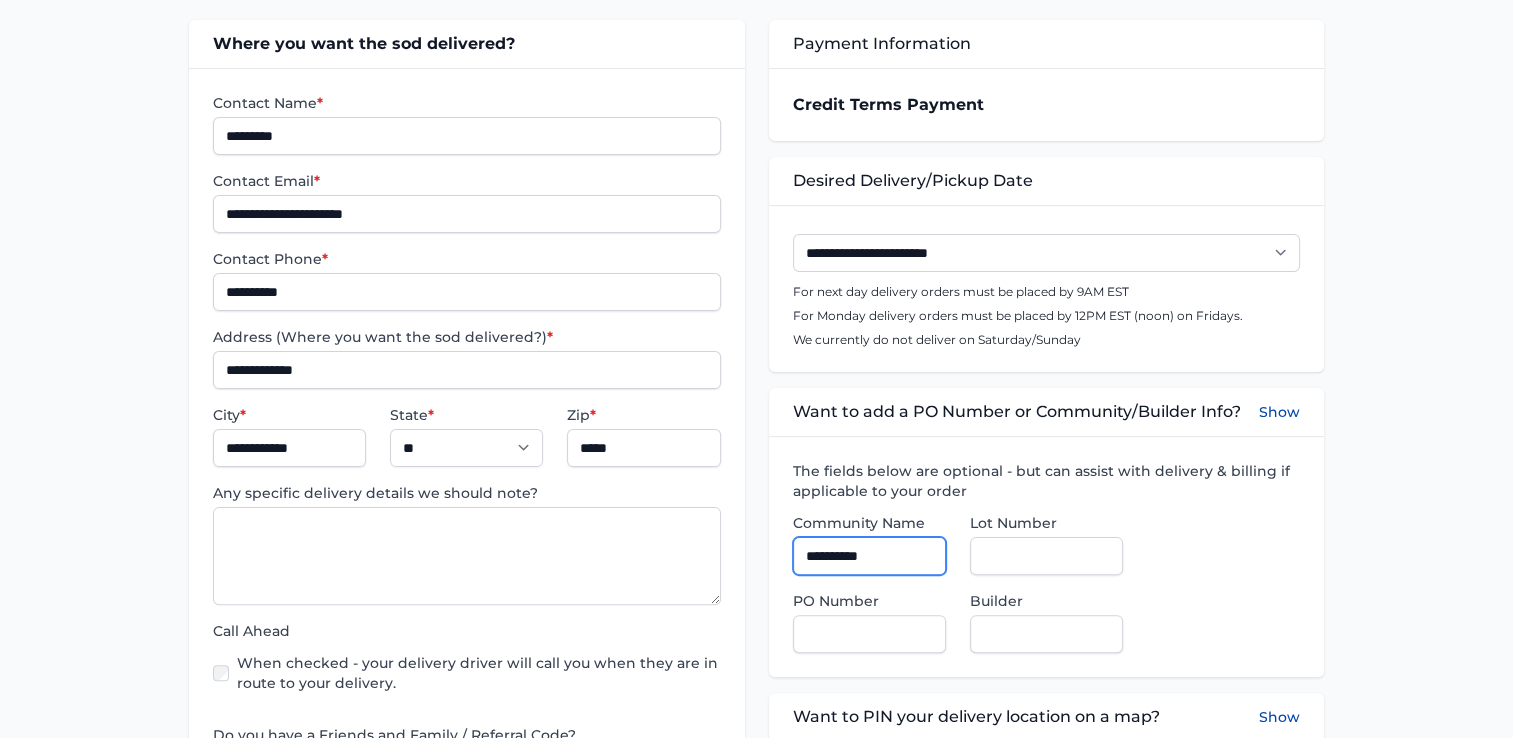 type on "***" 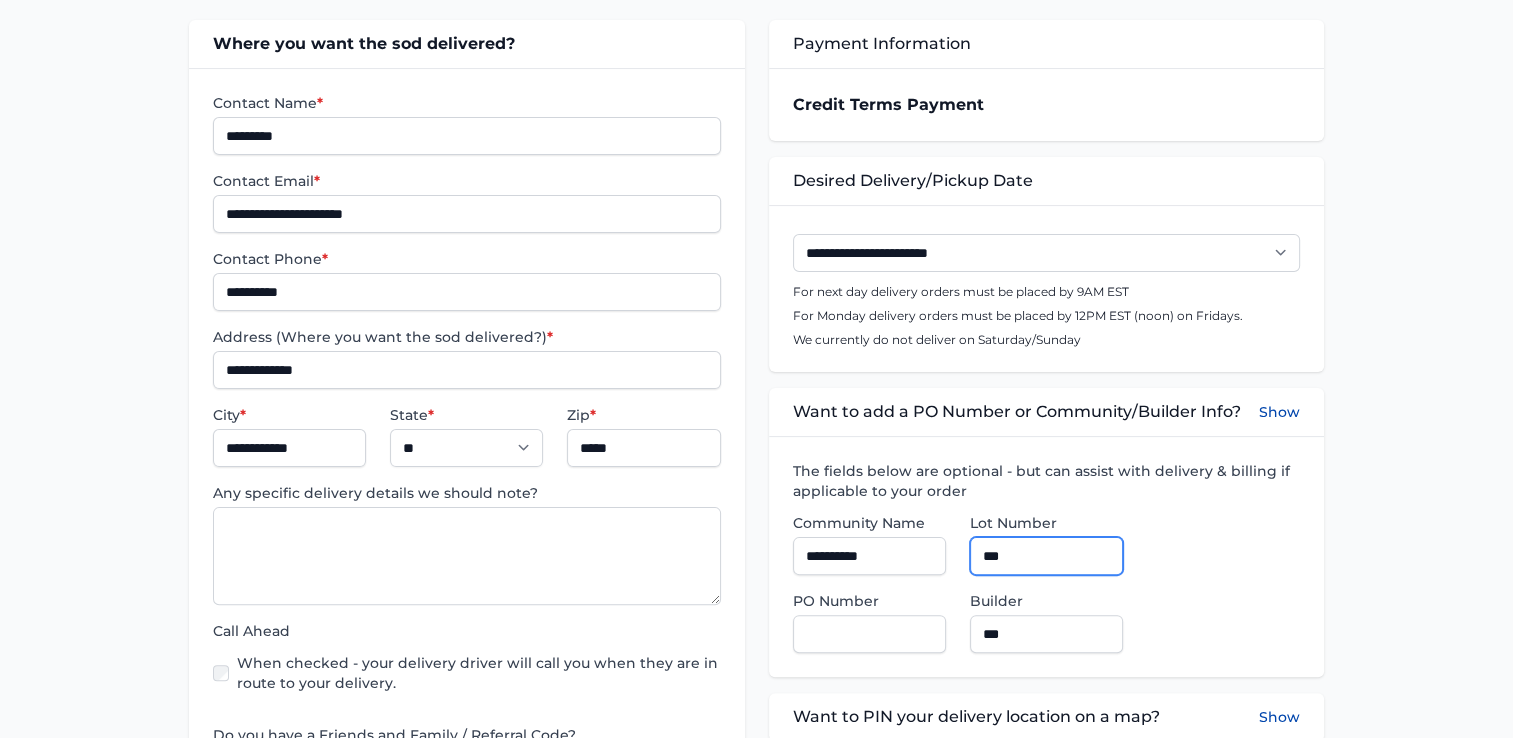 click on "***" at bounding box center (1046, 556) 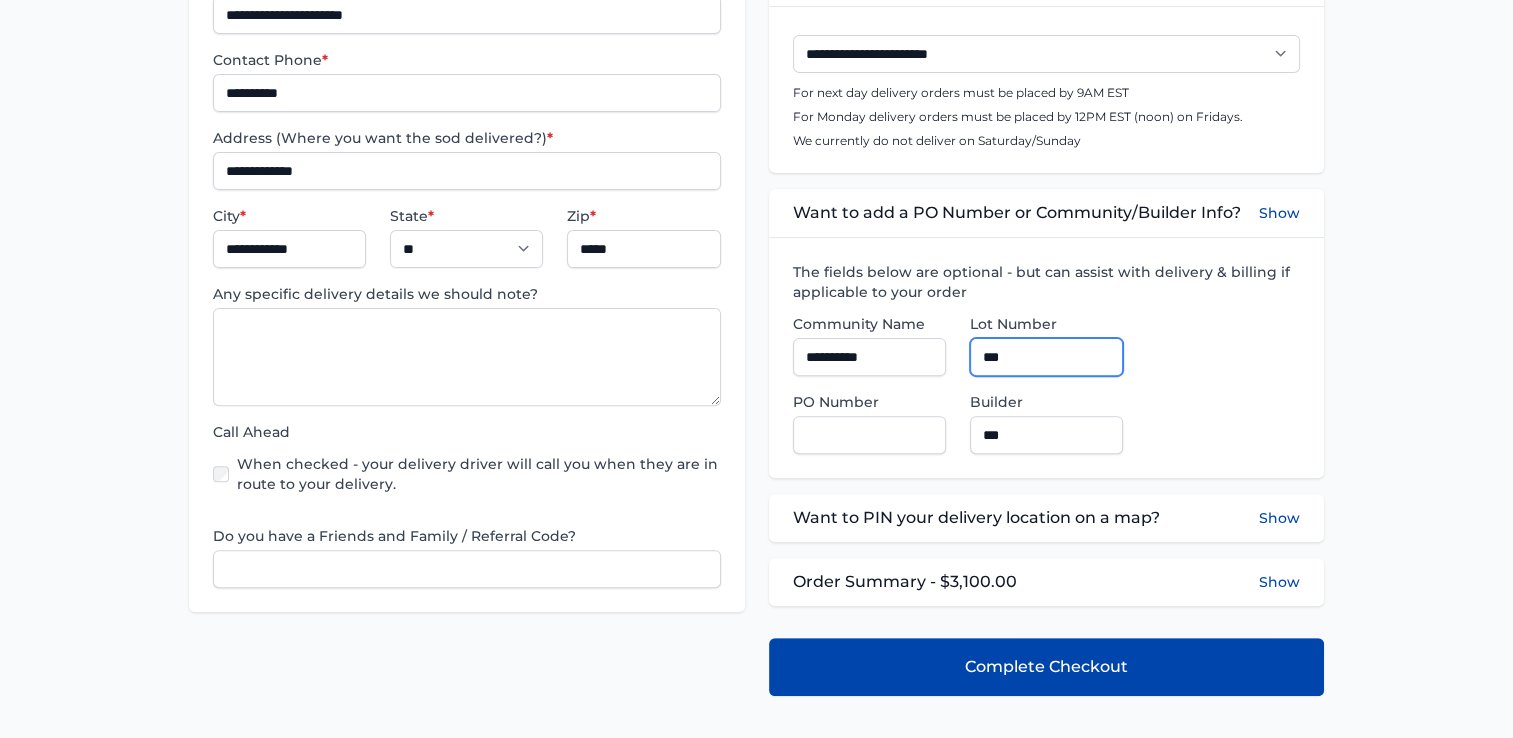 scroll, scrollTop: 600, scrollLeft: 0, axis: vertical 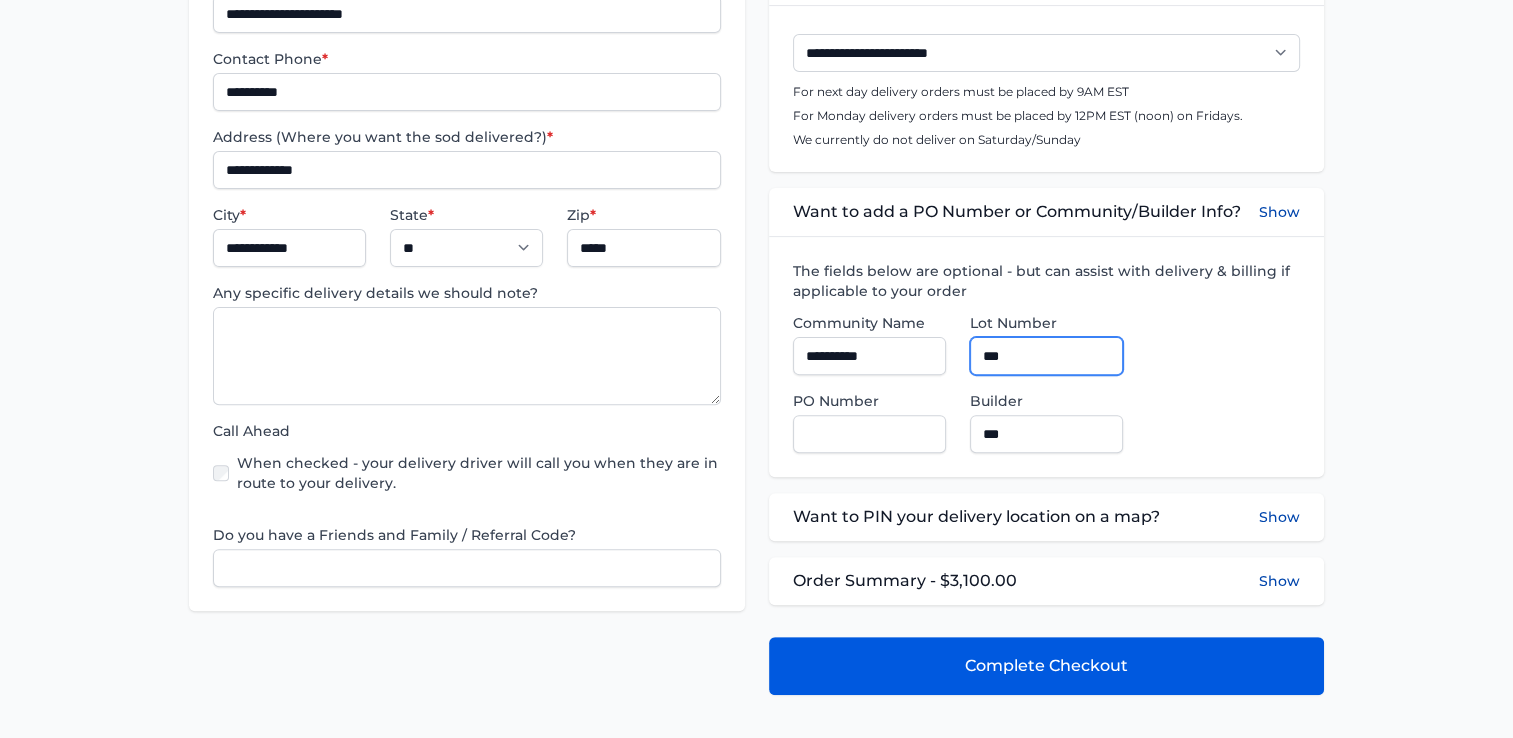 type on "***" 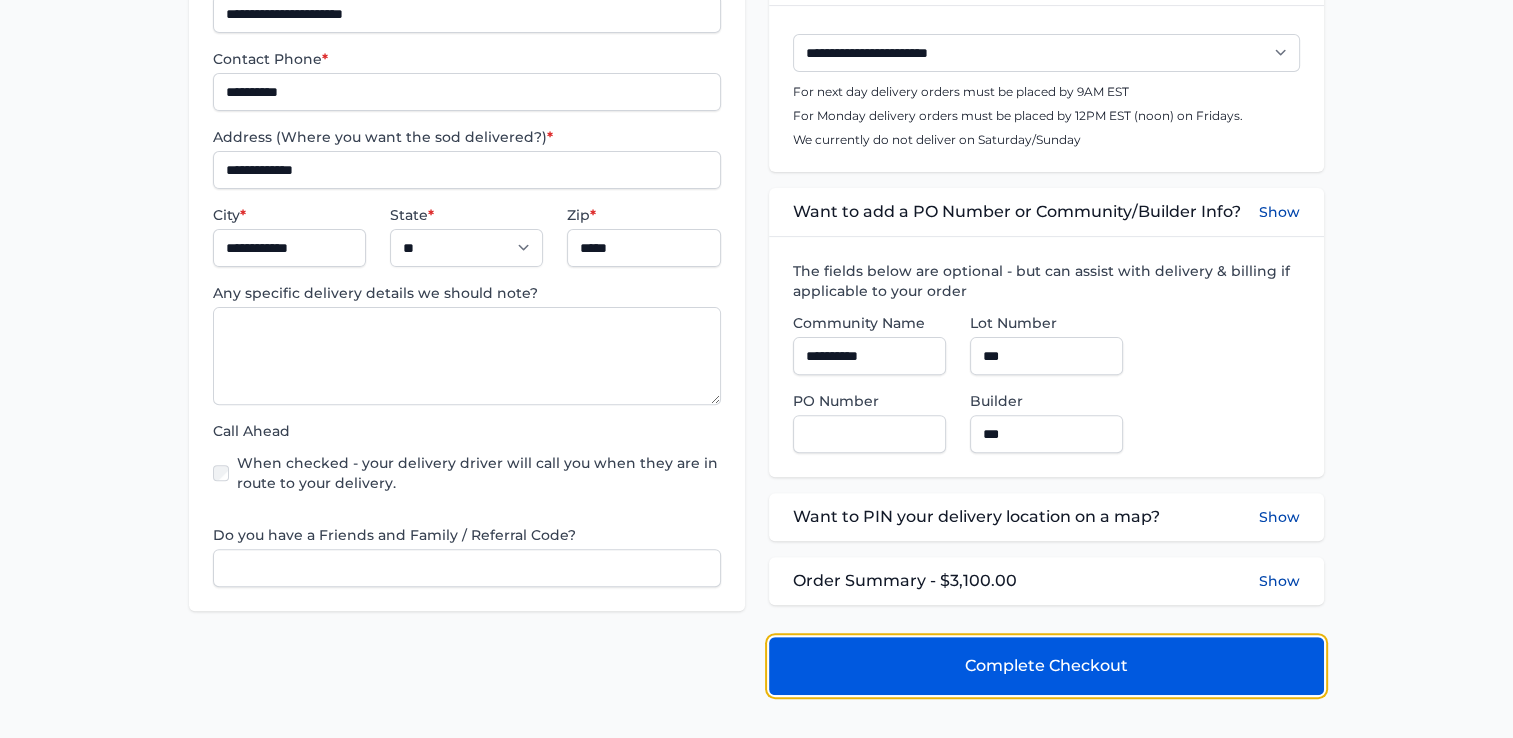 click on "Complete Checkout" at bounding box center (1046, 666) 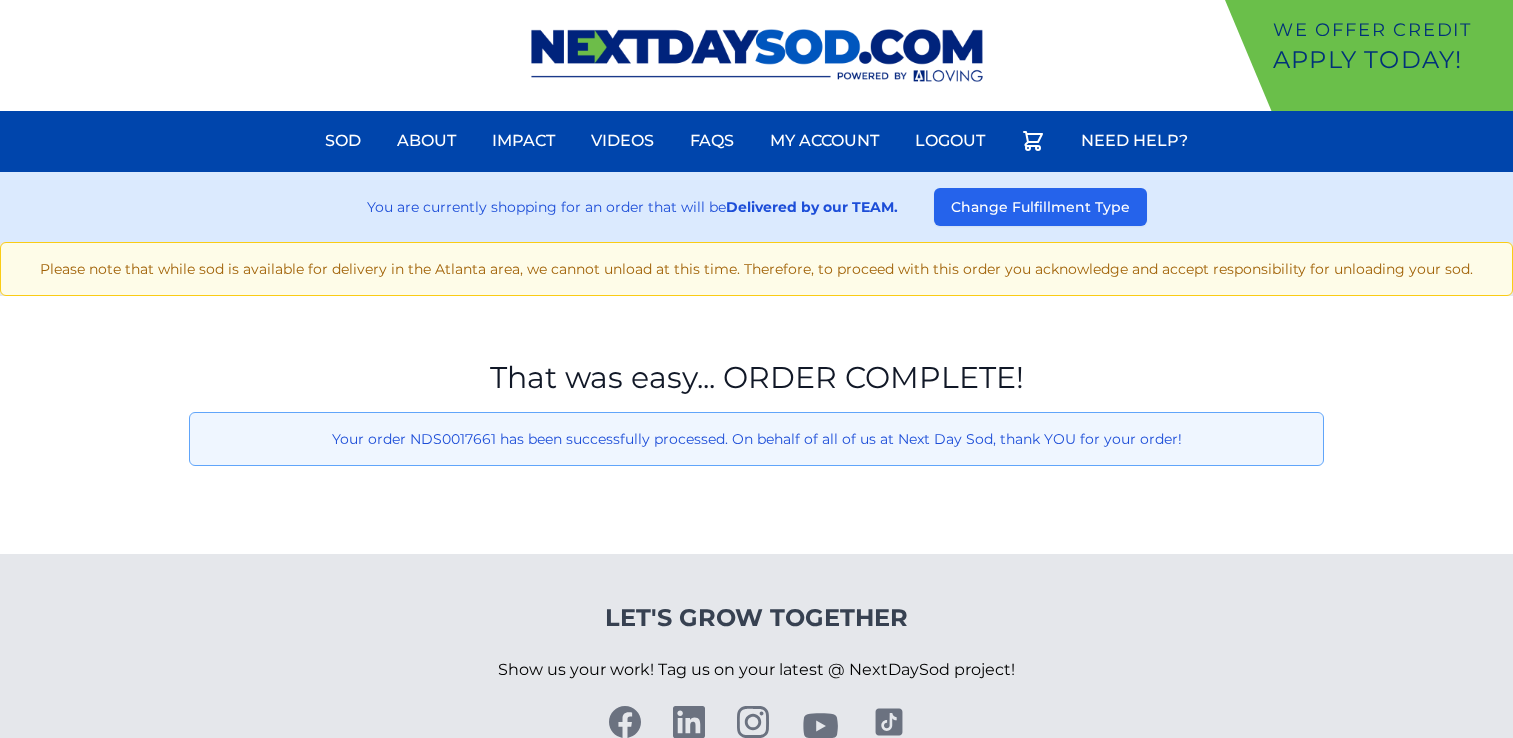 scroll, scrollTop: 0, scrollLeft: 0, axis: both 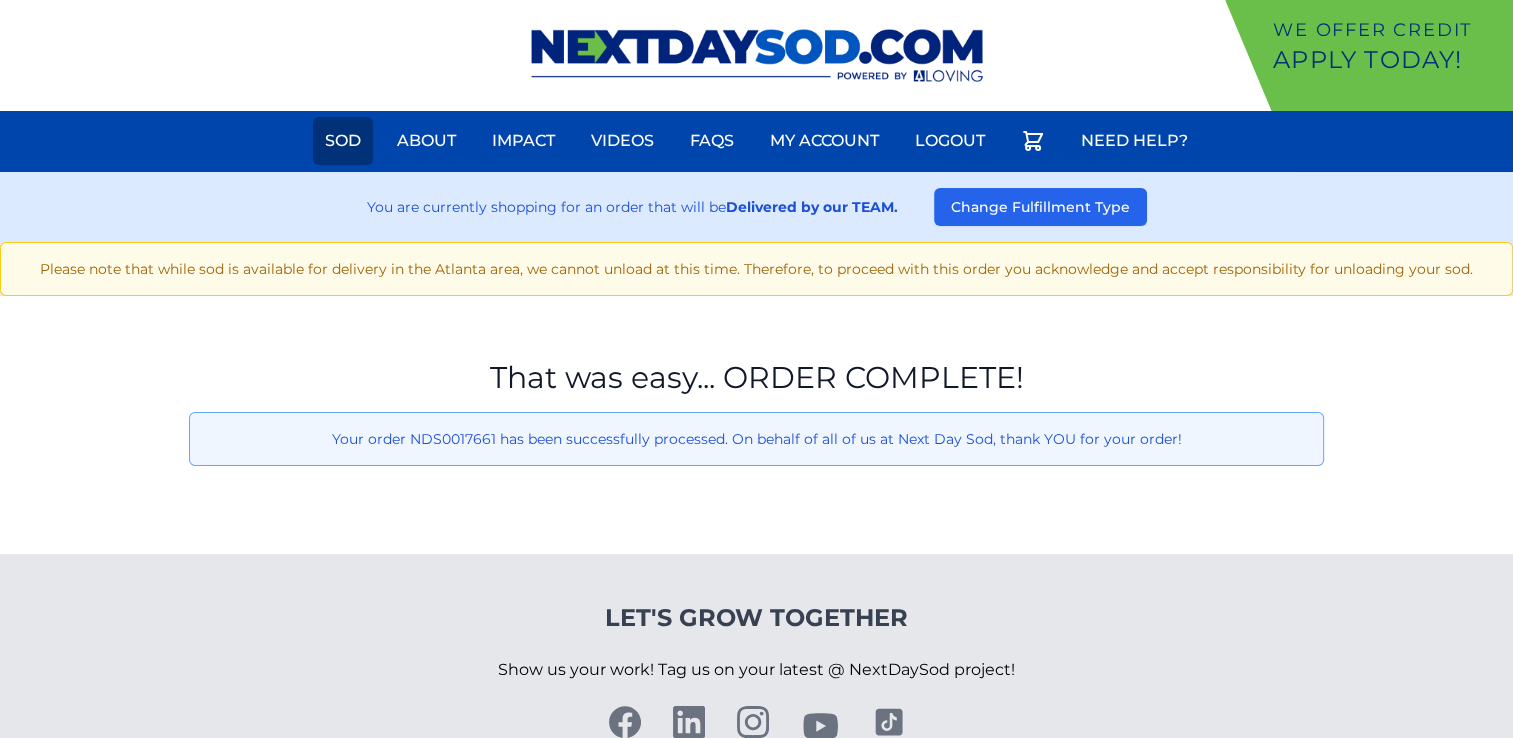 click on "Sod" at bounding box center [343, 141] 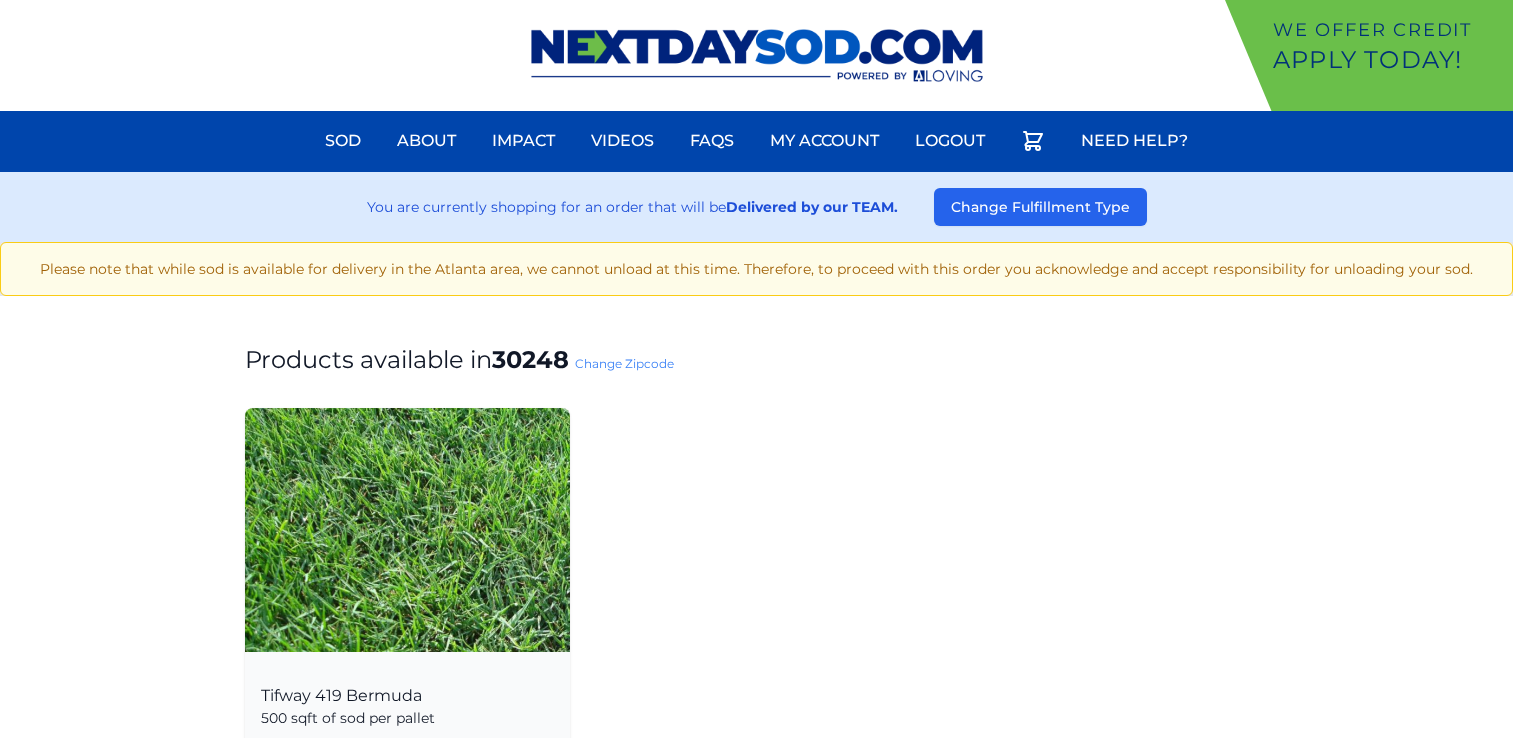 scroll, scrollTop: 0, scrollLeft: 0, axis: both 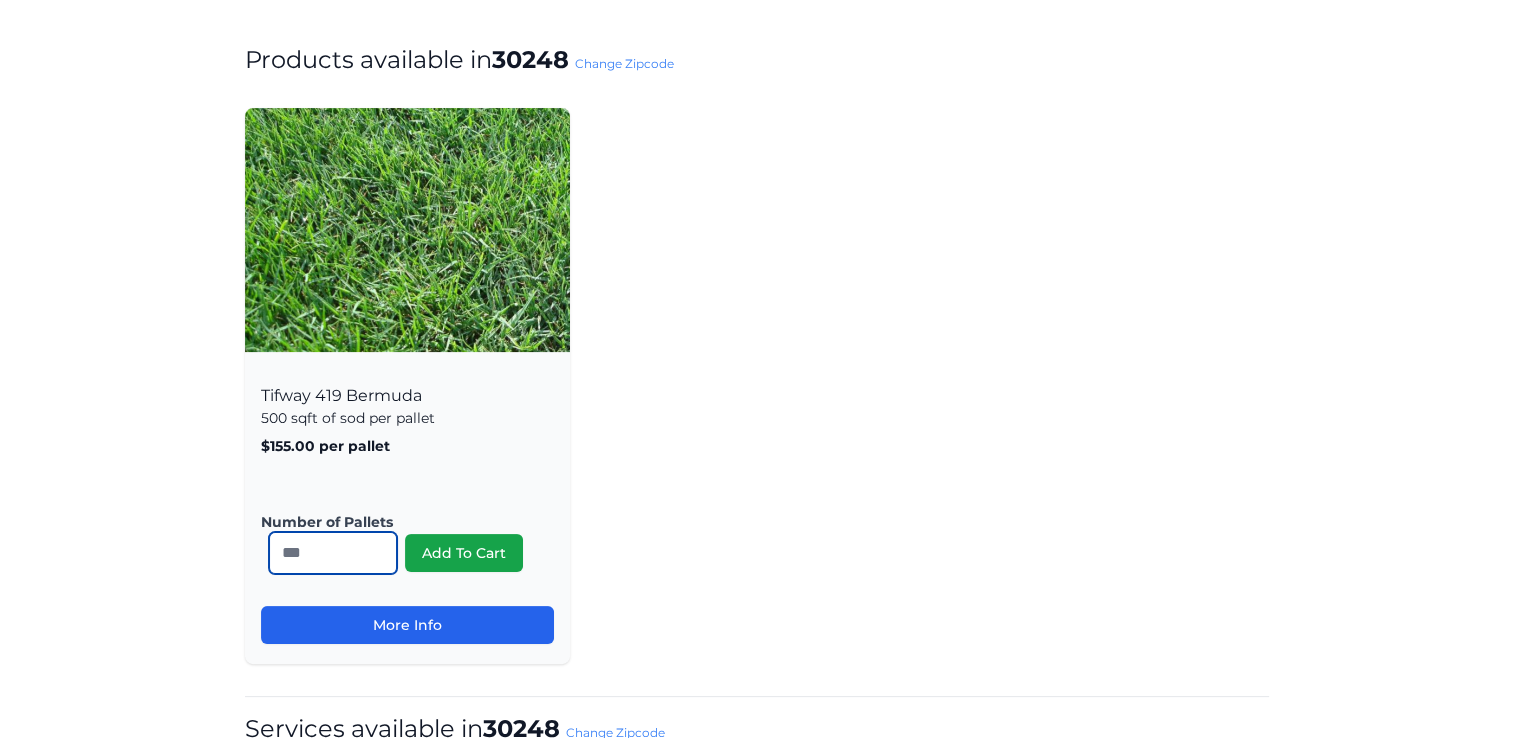 drag, startPoint x: 300, startPoint y: 544, endPoint x: 274, endPoint y: 546, distance: 26.076809 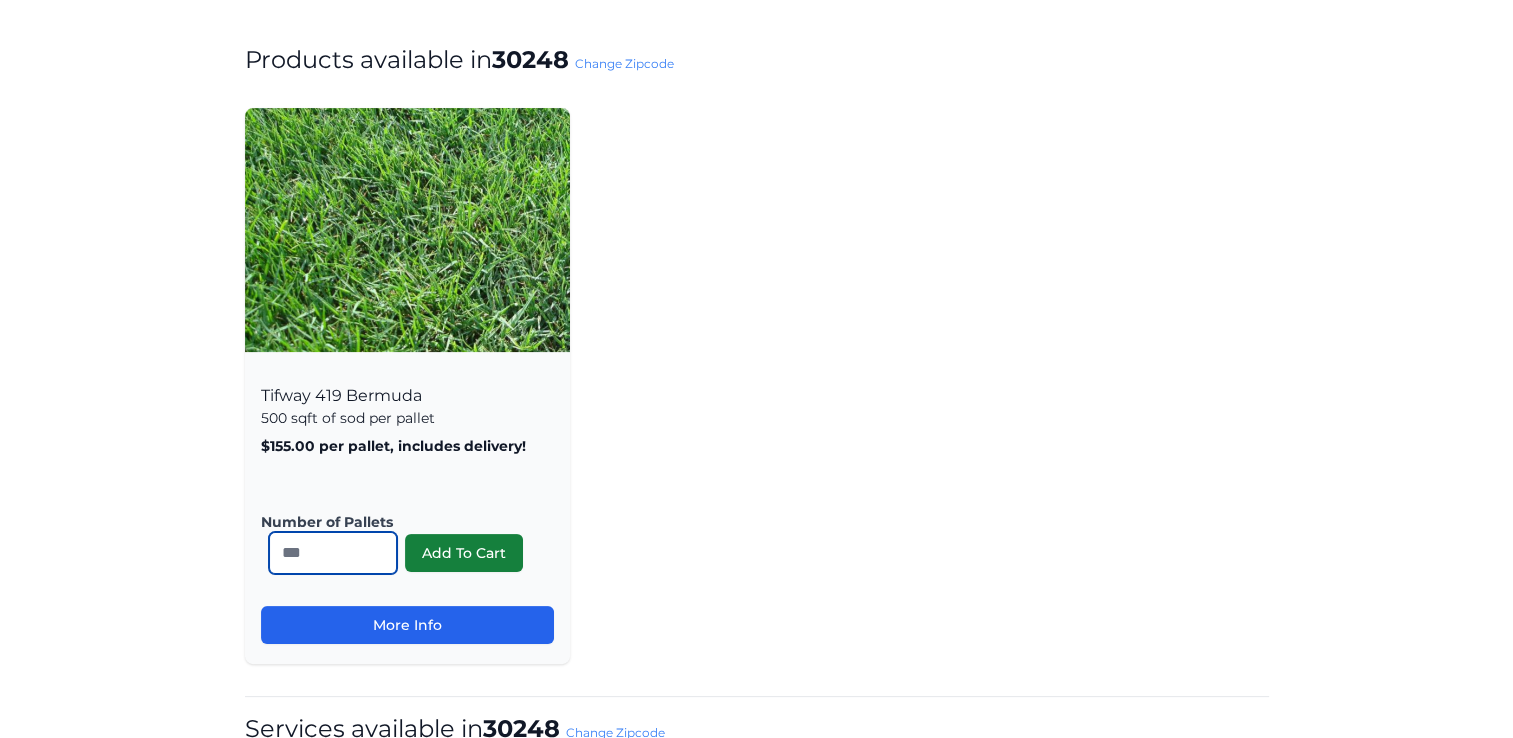 type on "**" 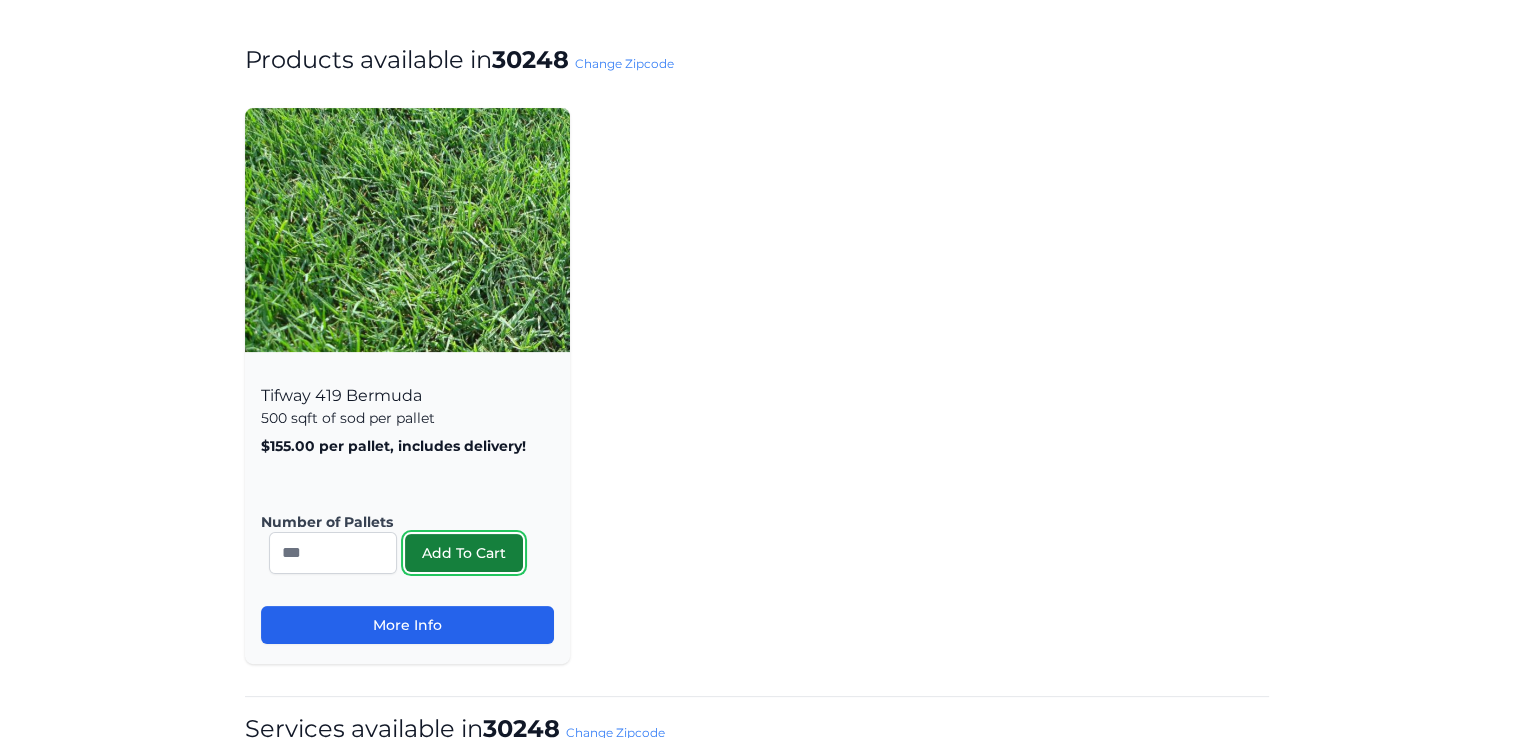 click on "Add To Cart" at bounding box center [464, 553] 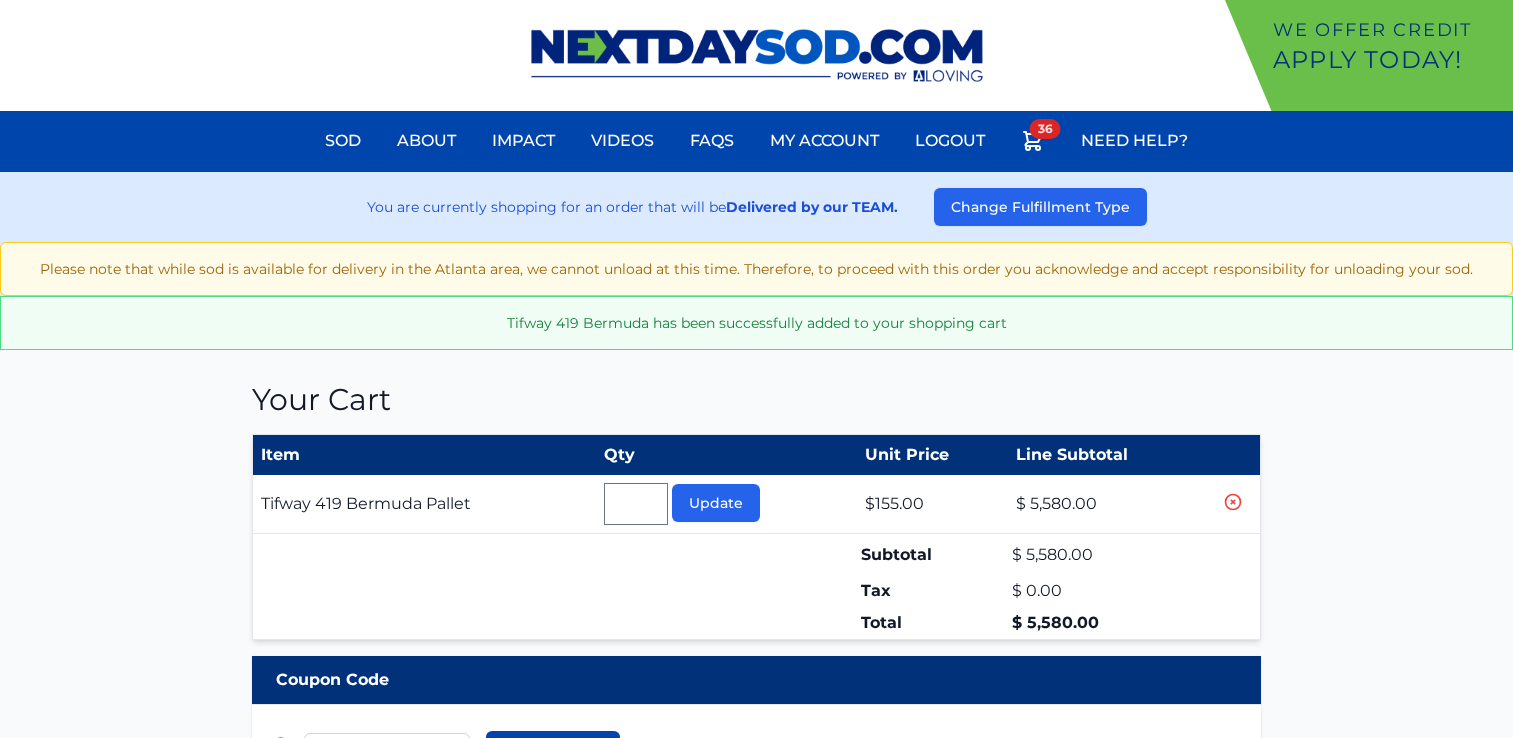 scroll, scrollTop: 0, scrollLeft: 0, axis: both 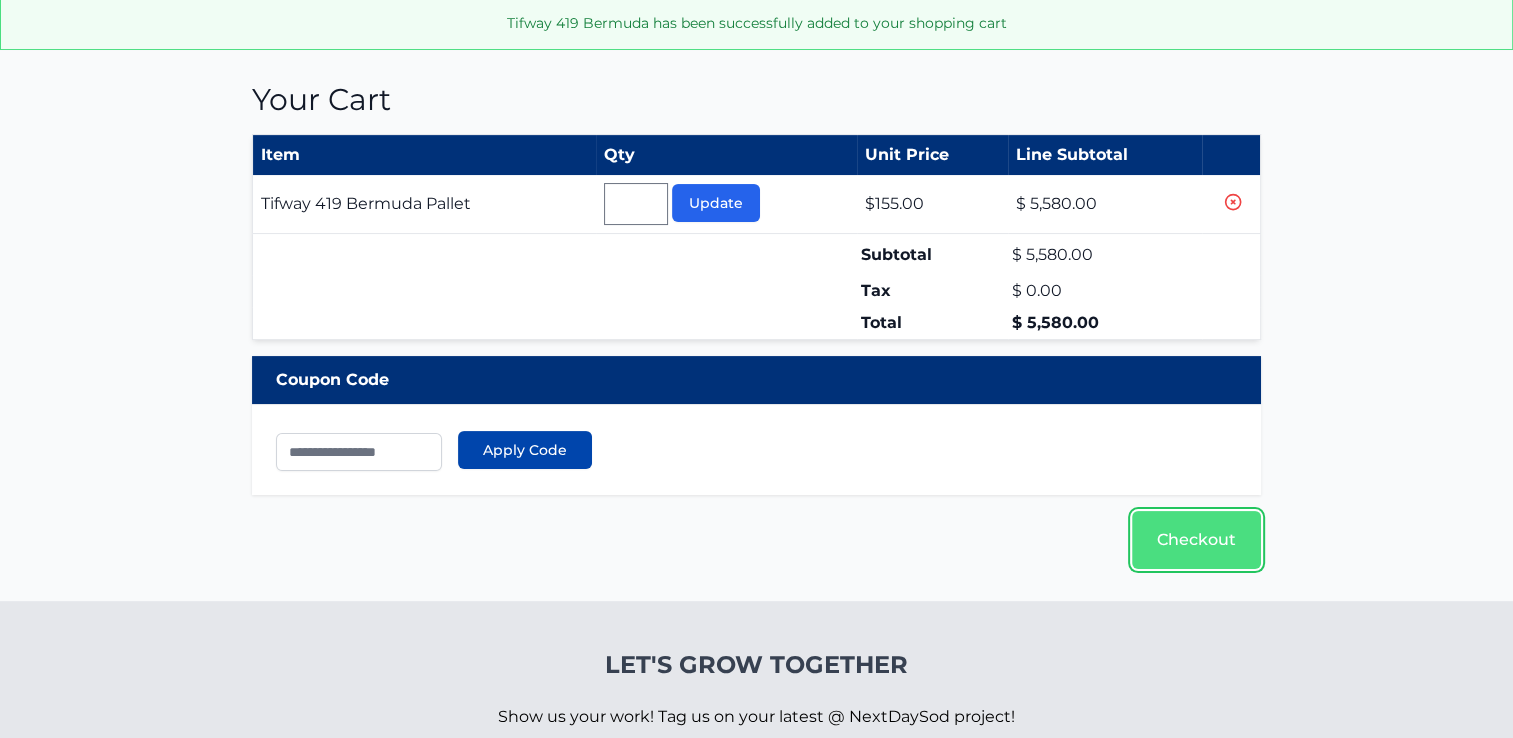 click on "Checkout" at bounding box center (1196, 540) 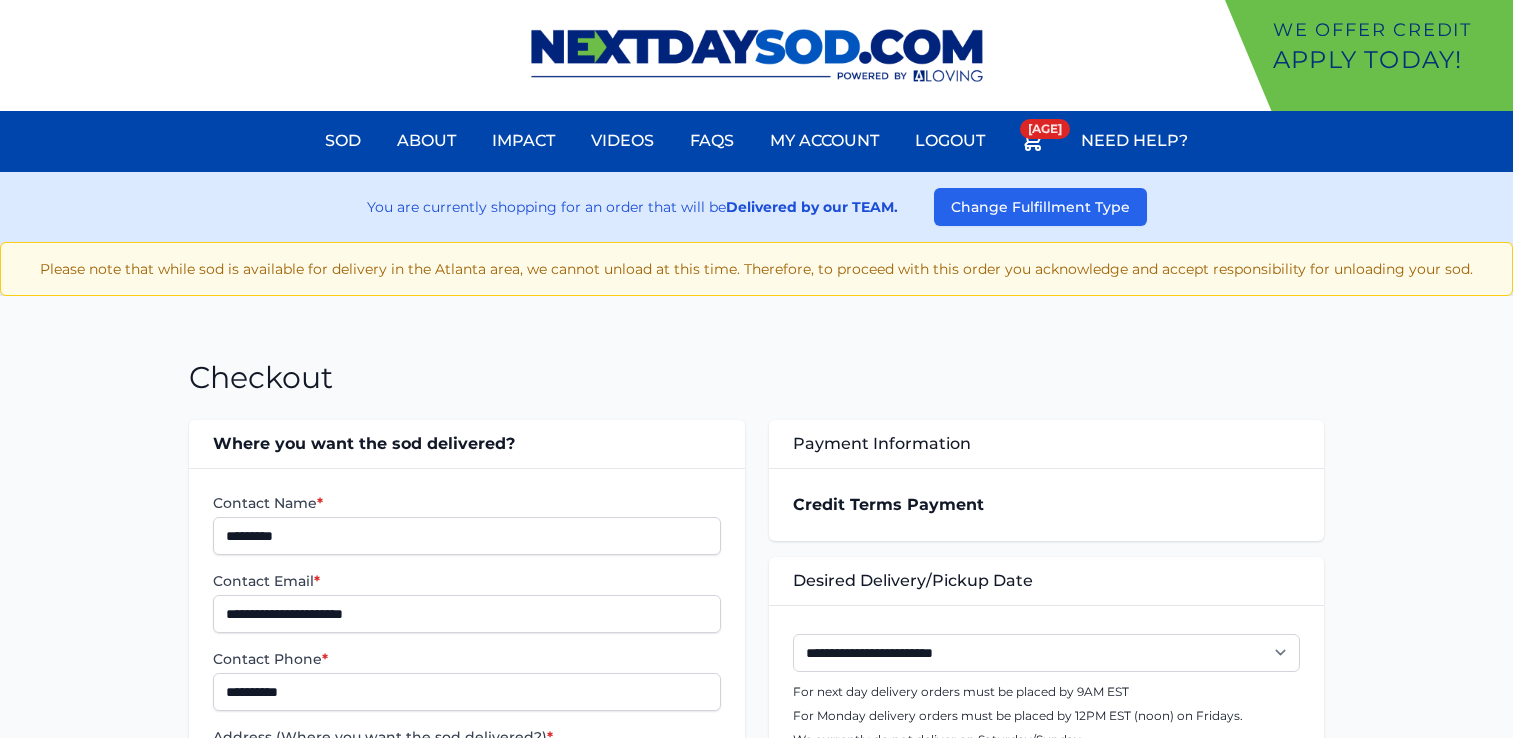 scroll, scrollTop: 0, scrollLeft: 0, axis: both 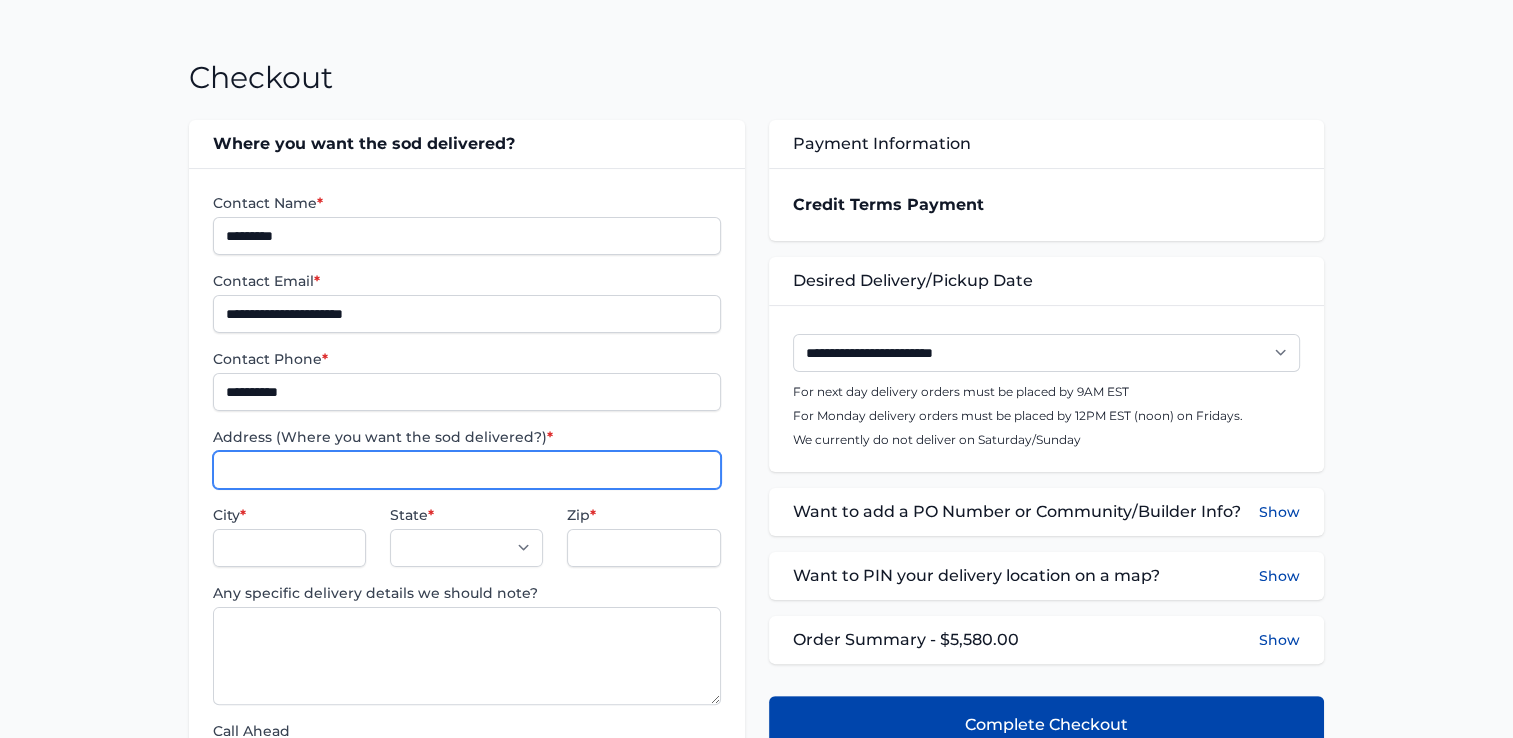click on "Address (Where you want the sod delivered?)
*" at bounding box center (466, 470) 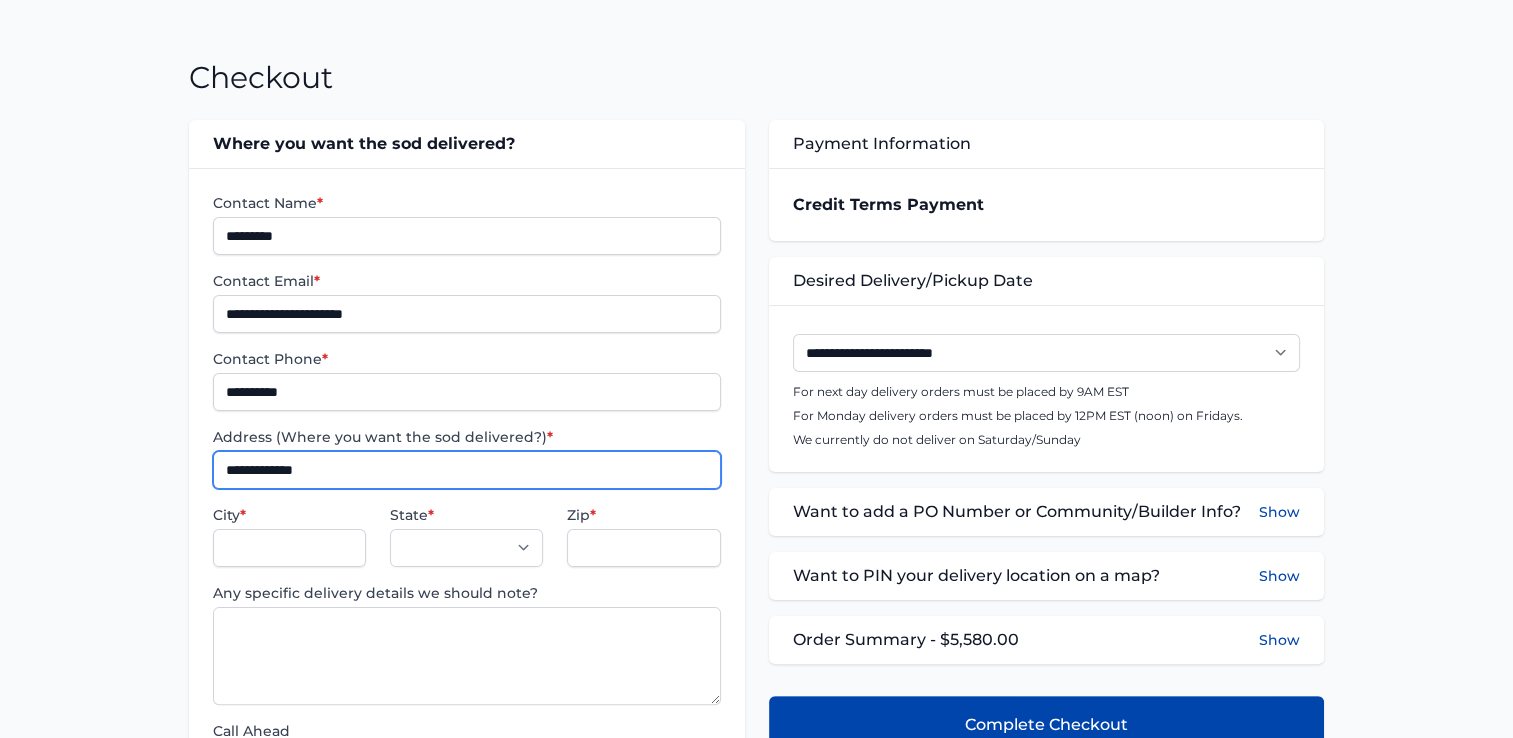 type on "**********" 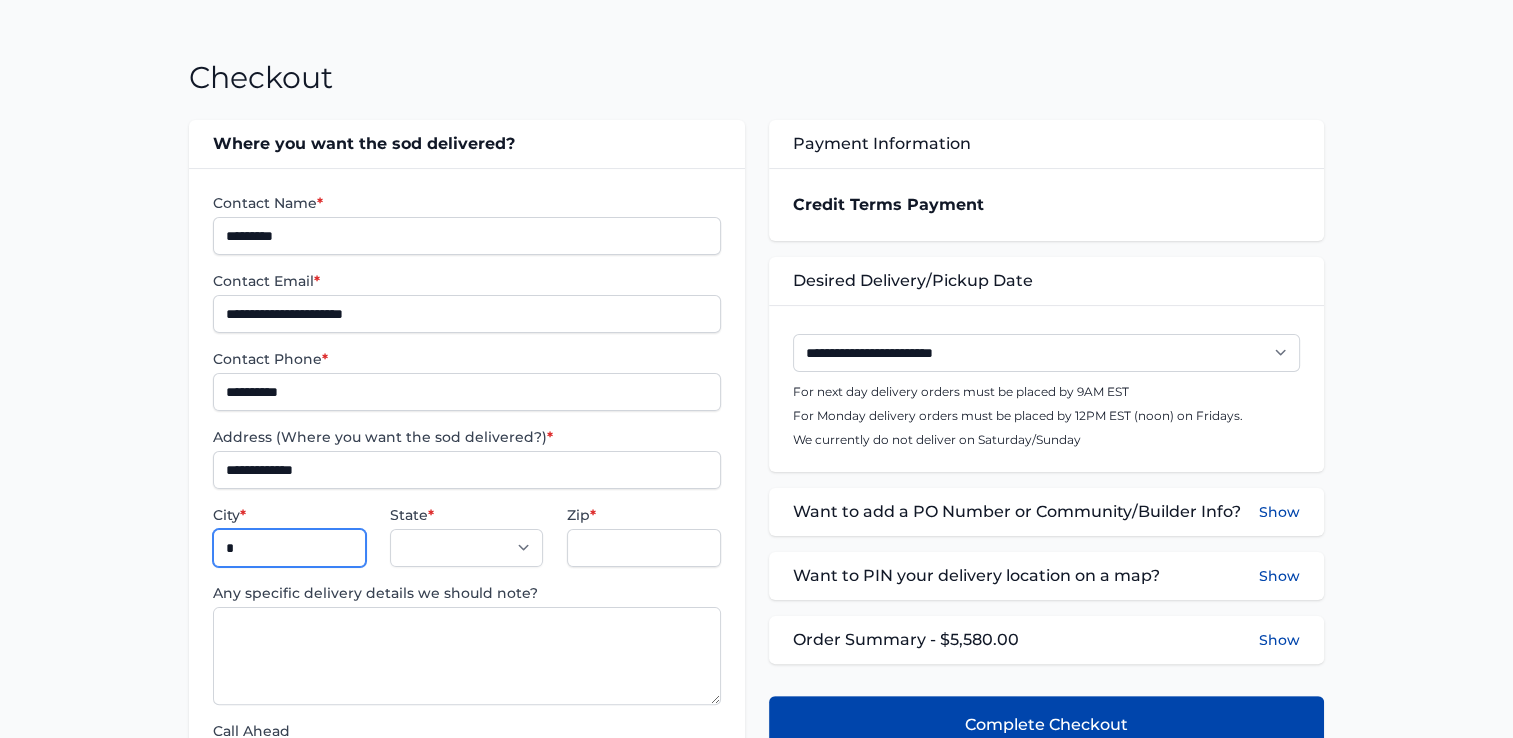type on "**********" 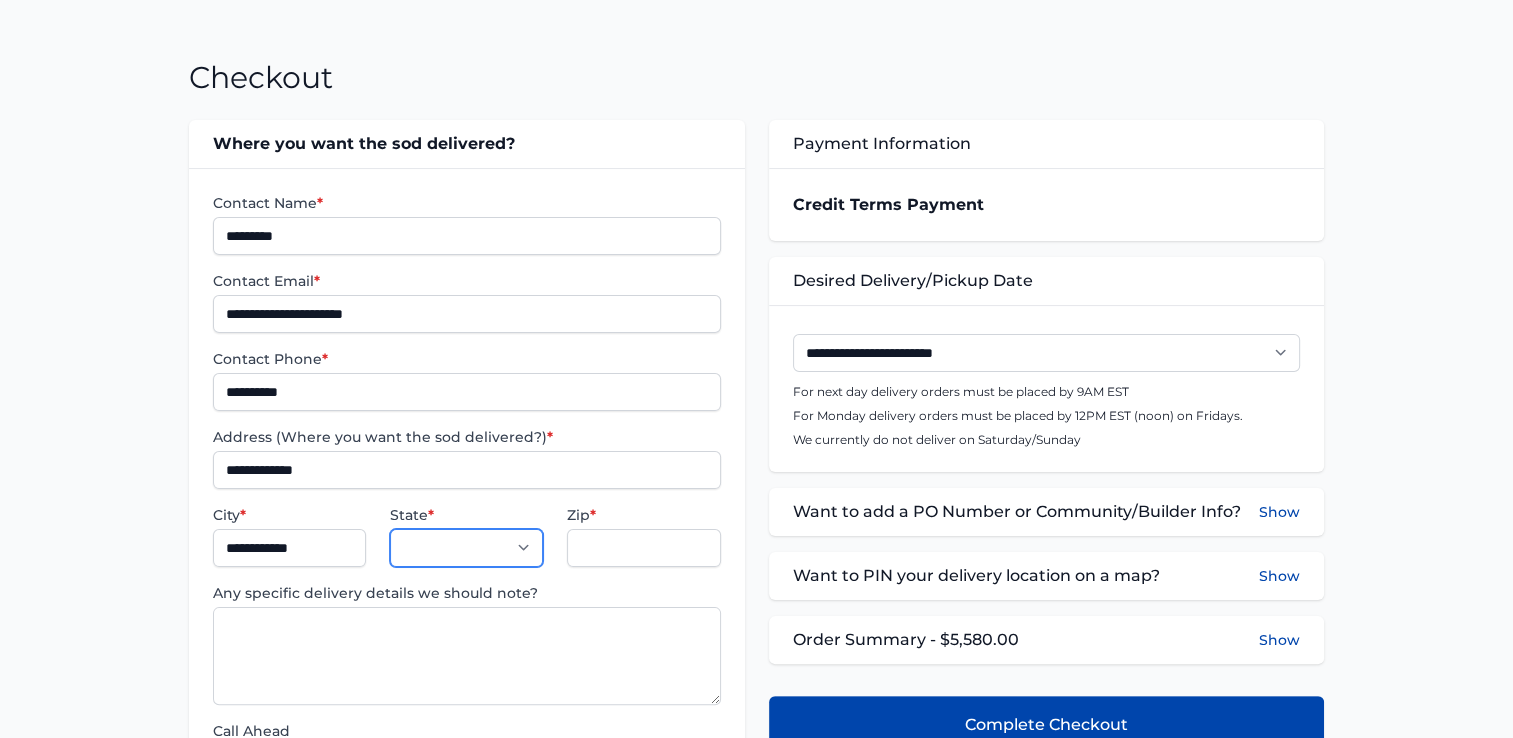 select on "**" 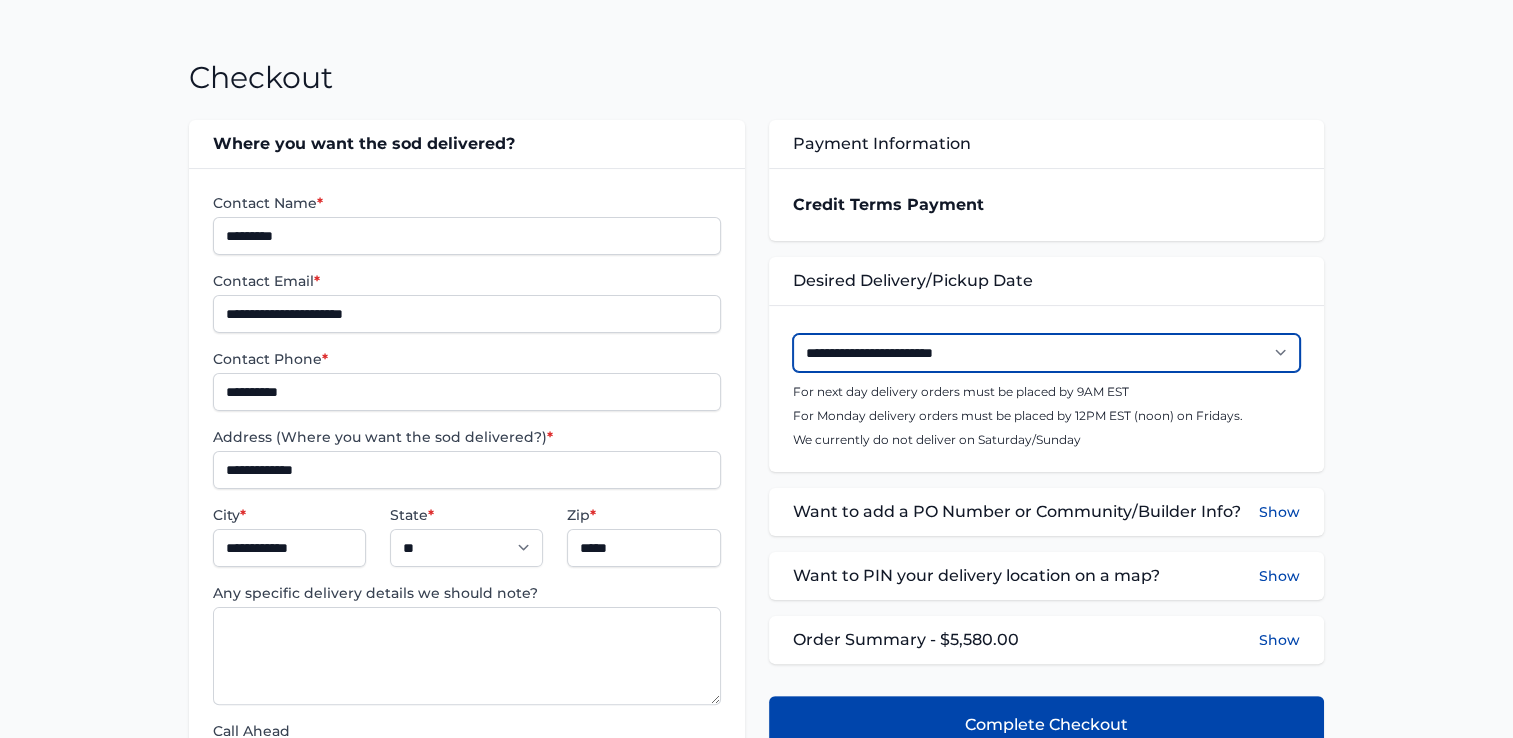 click on "**********" at bounding box center [1046, 353] 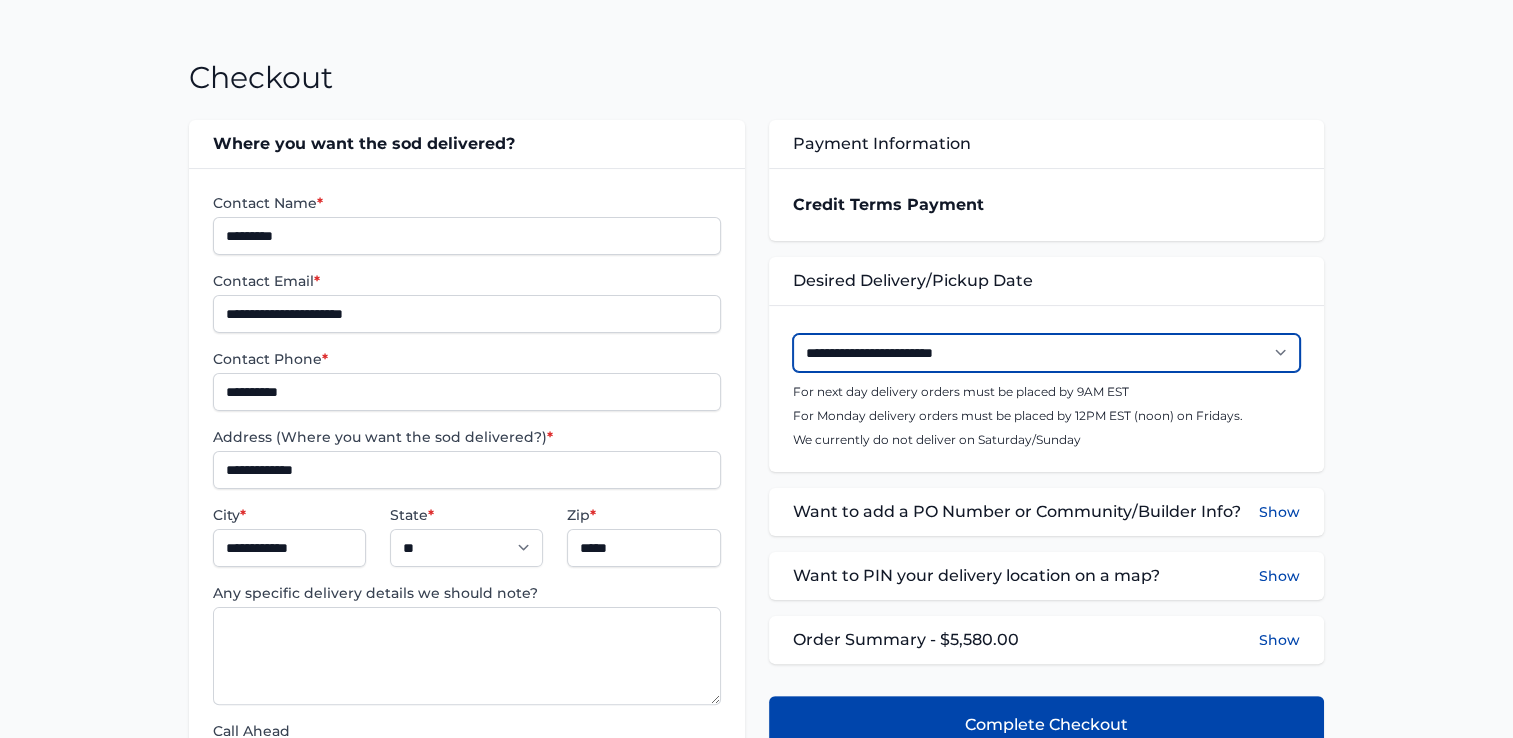 select on "**********" 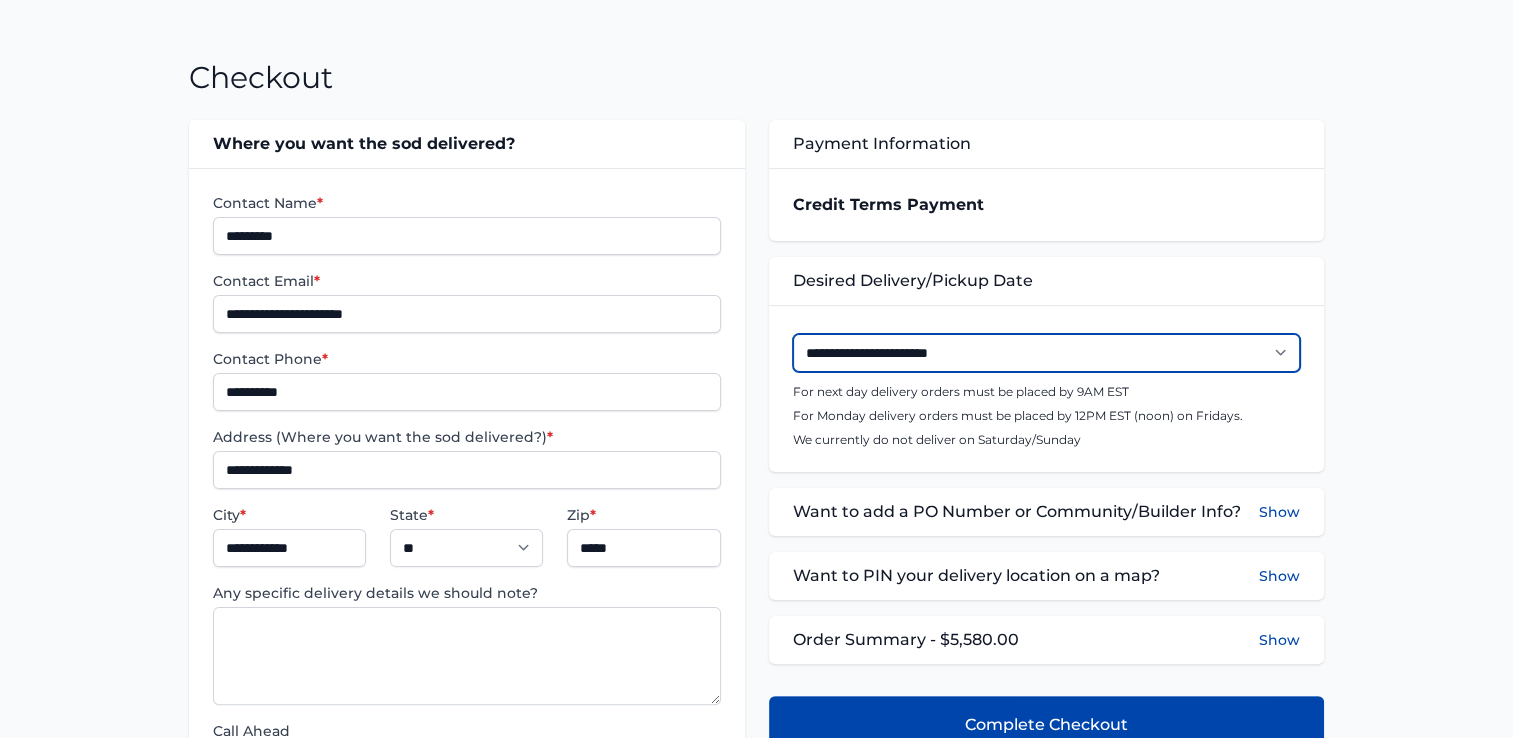 click on "**********" at bounding box center [1046, 353] 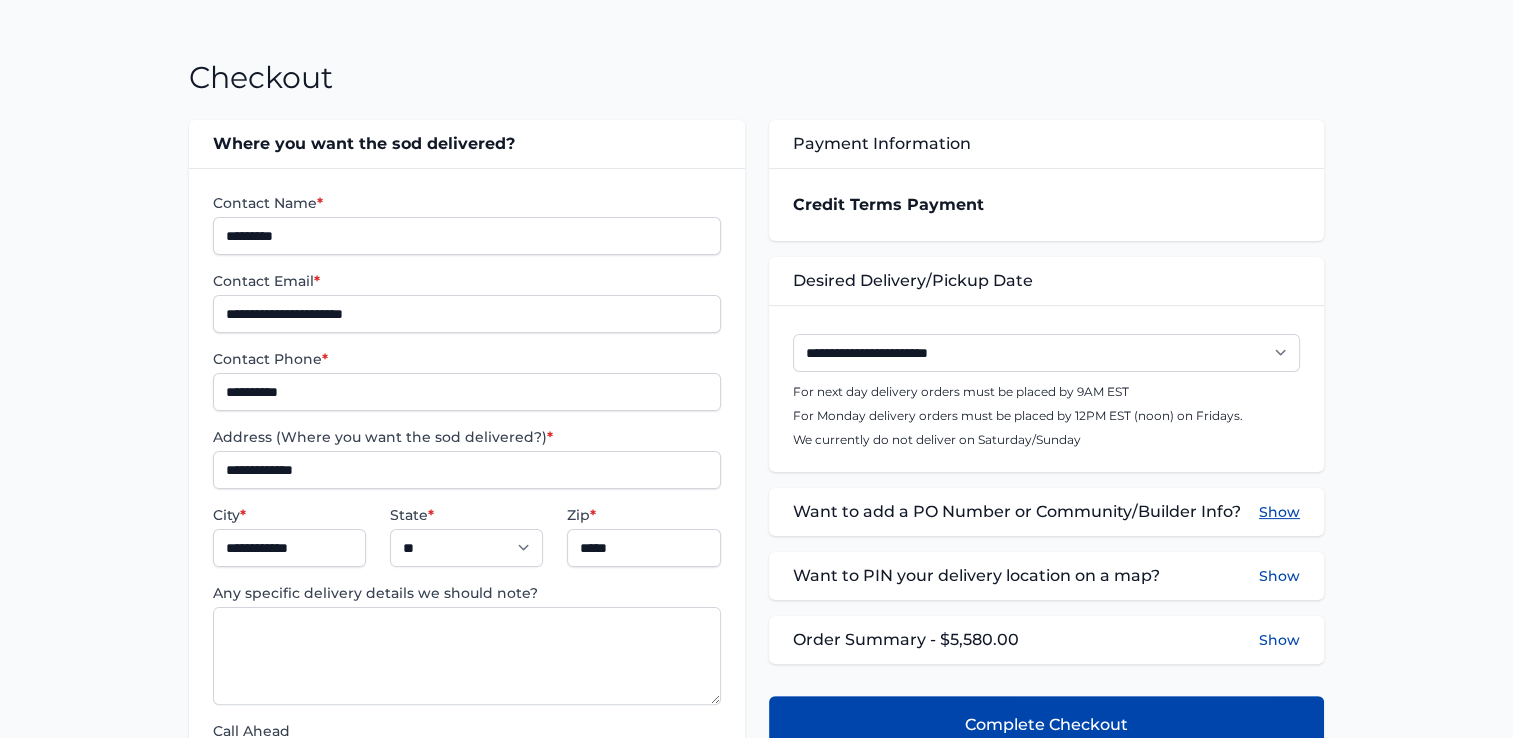 click on "Show" at bounding box center [1279, 512] 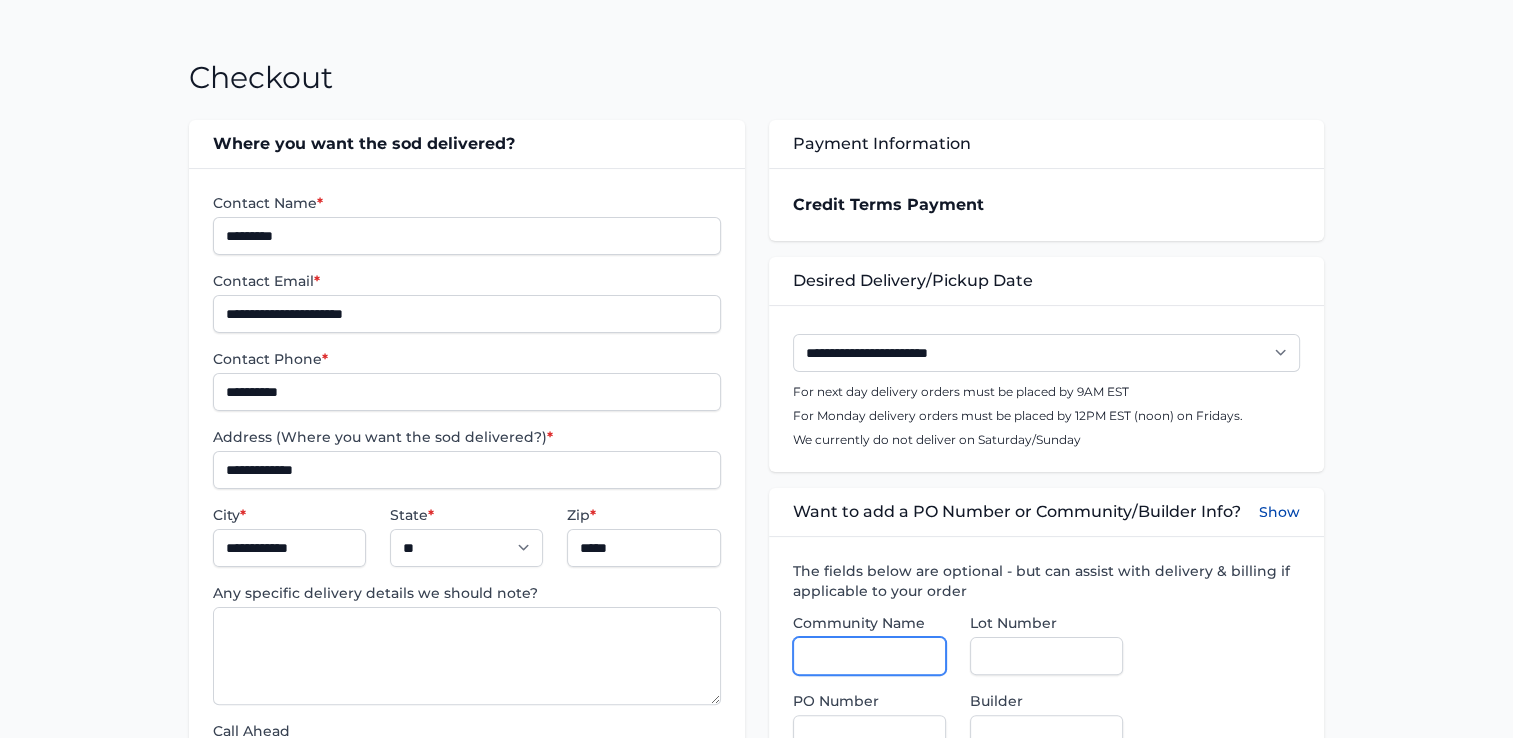 click on "Community Name" at bounding box center (869, 656) 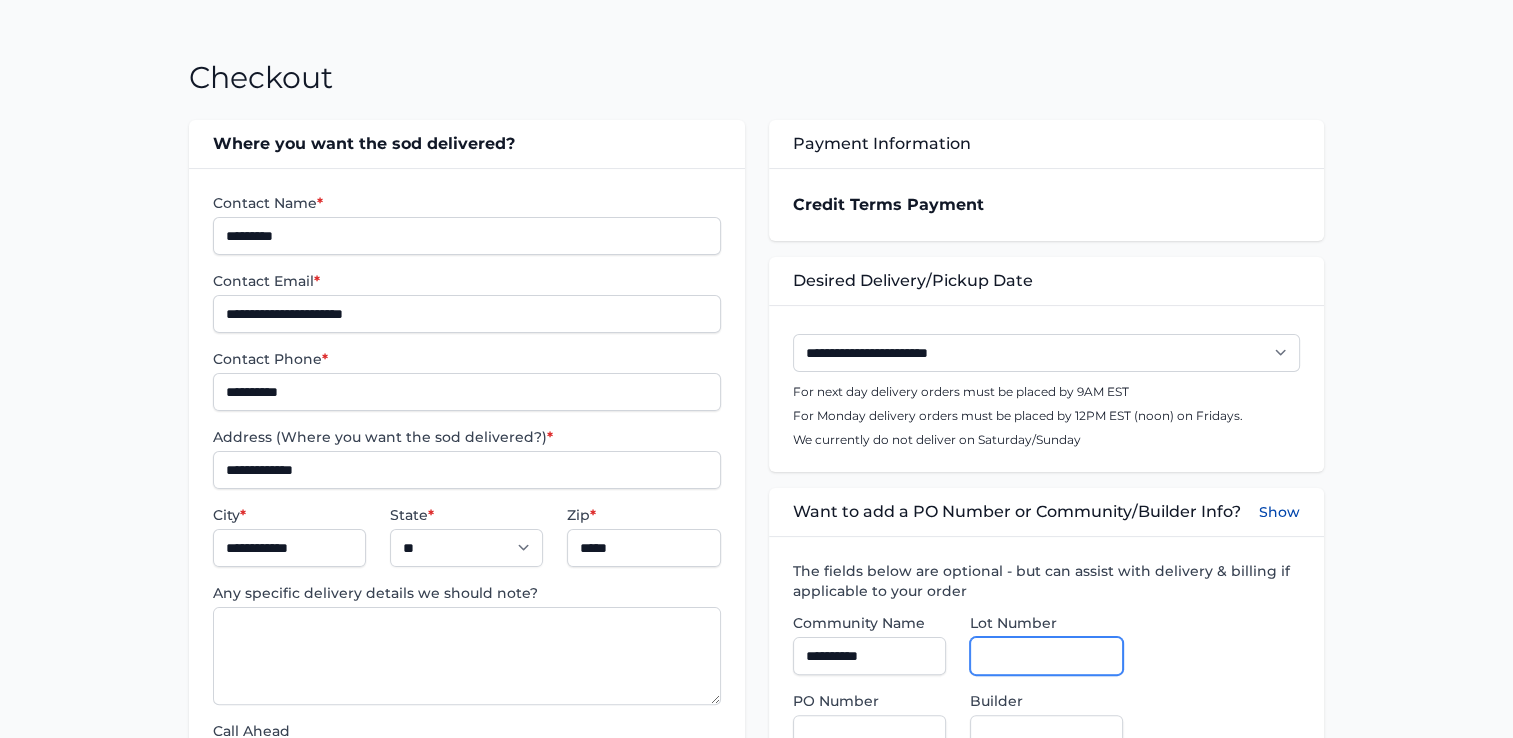 type on "***" 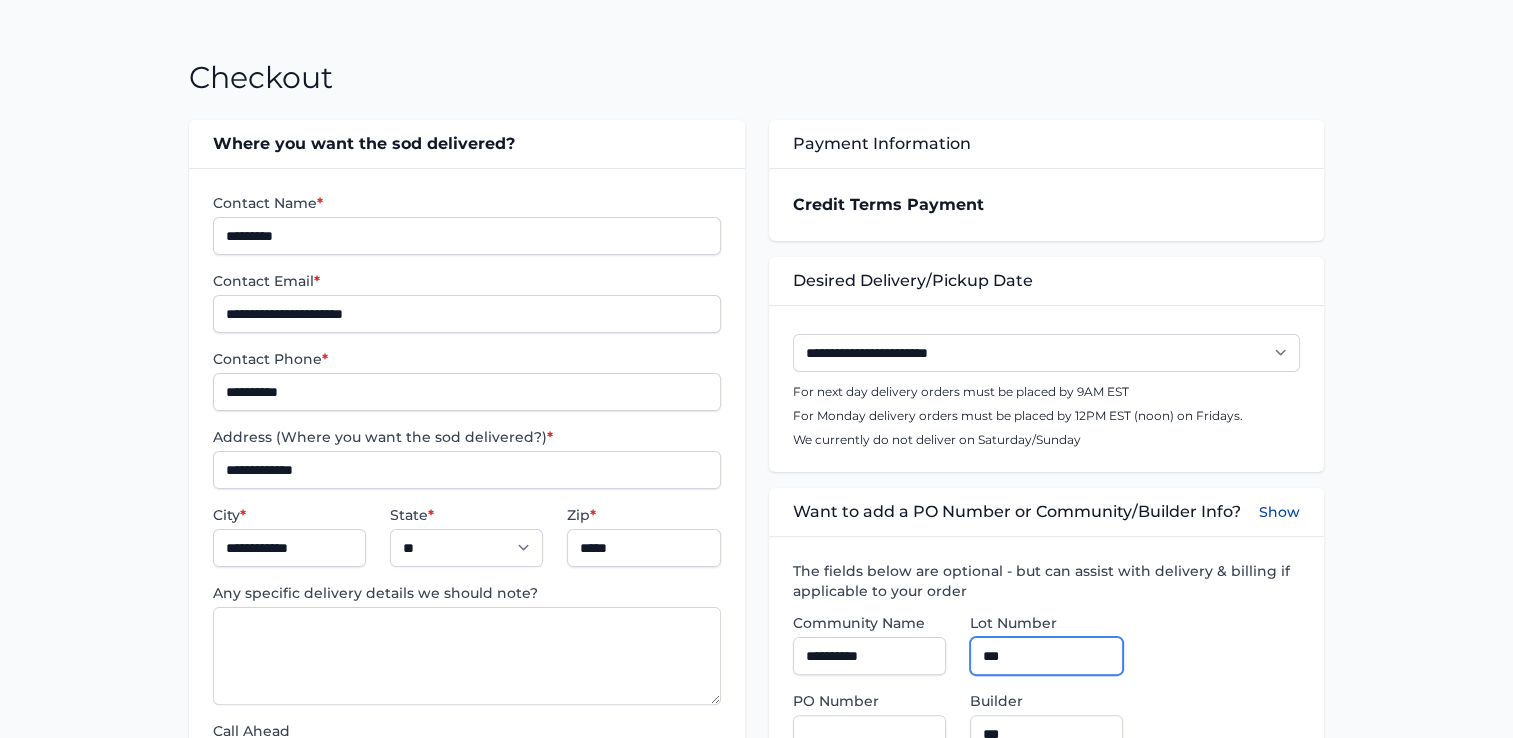 drag, startPoint x: 1010, startPoint y: 655, endPoint x: 995, endPoint y: 655, distance: 15 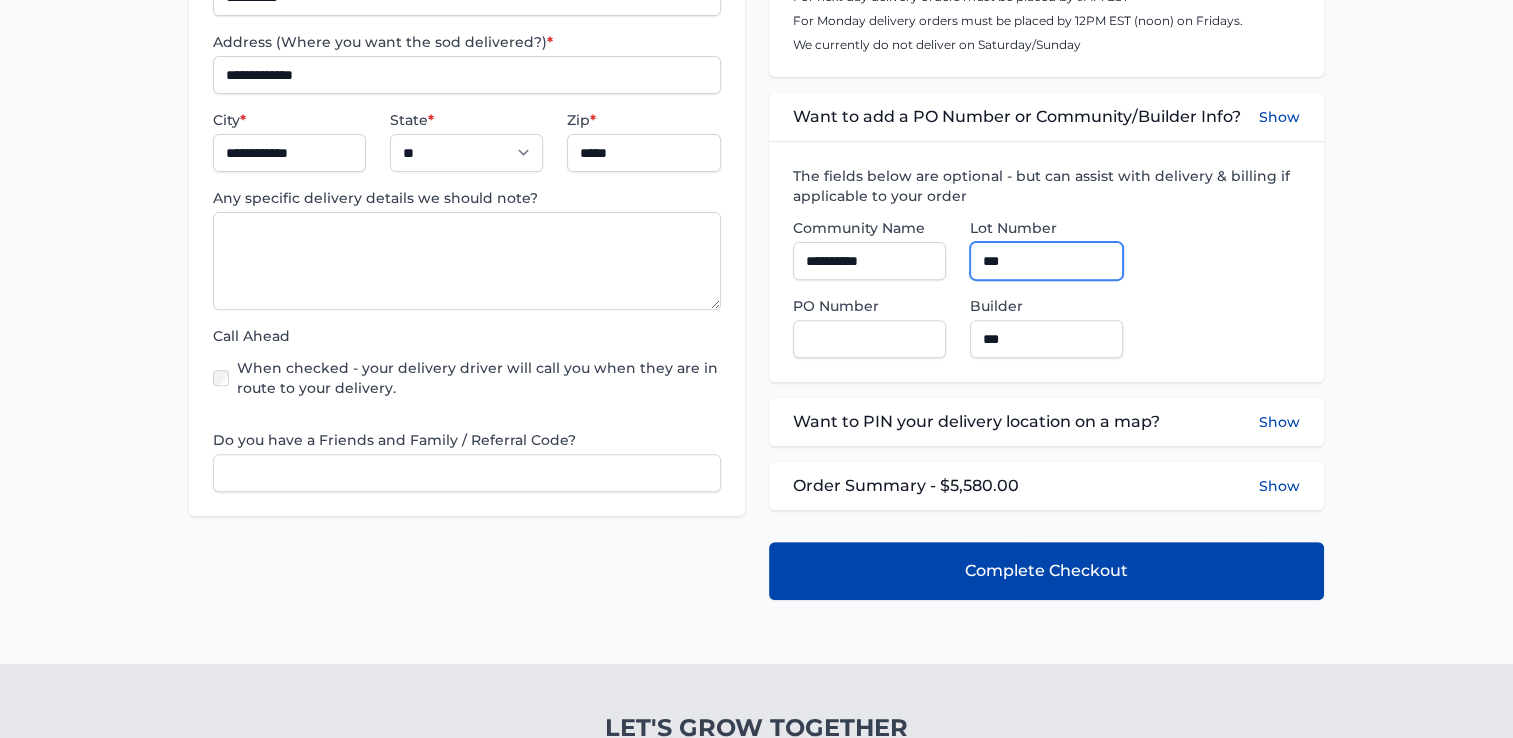 scroll, scrollTop: 700, scrollLeft: 0, axis: vertical 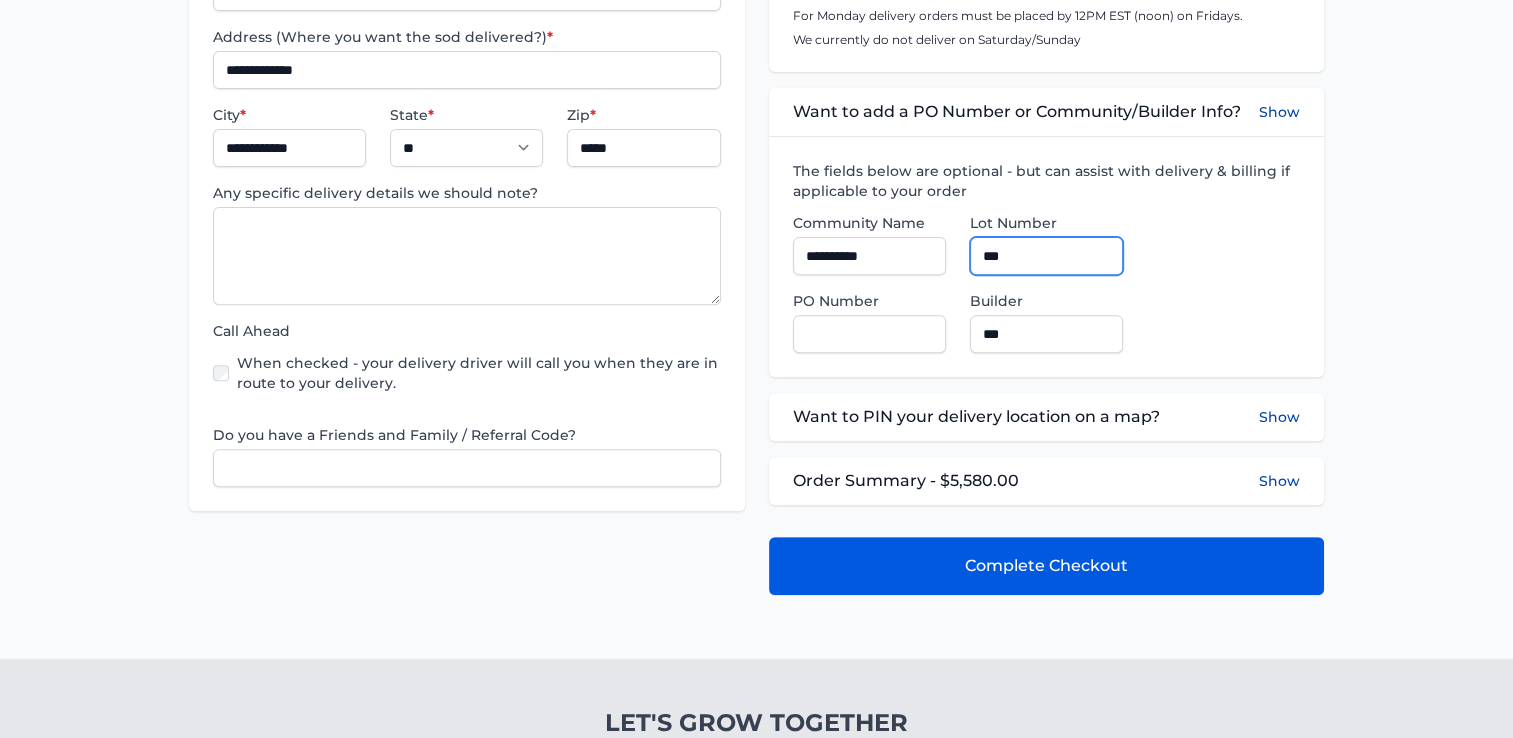 type on "***" 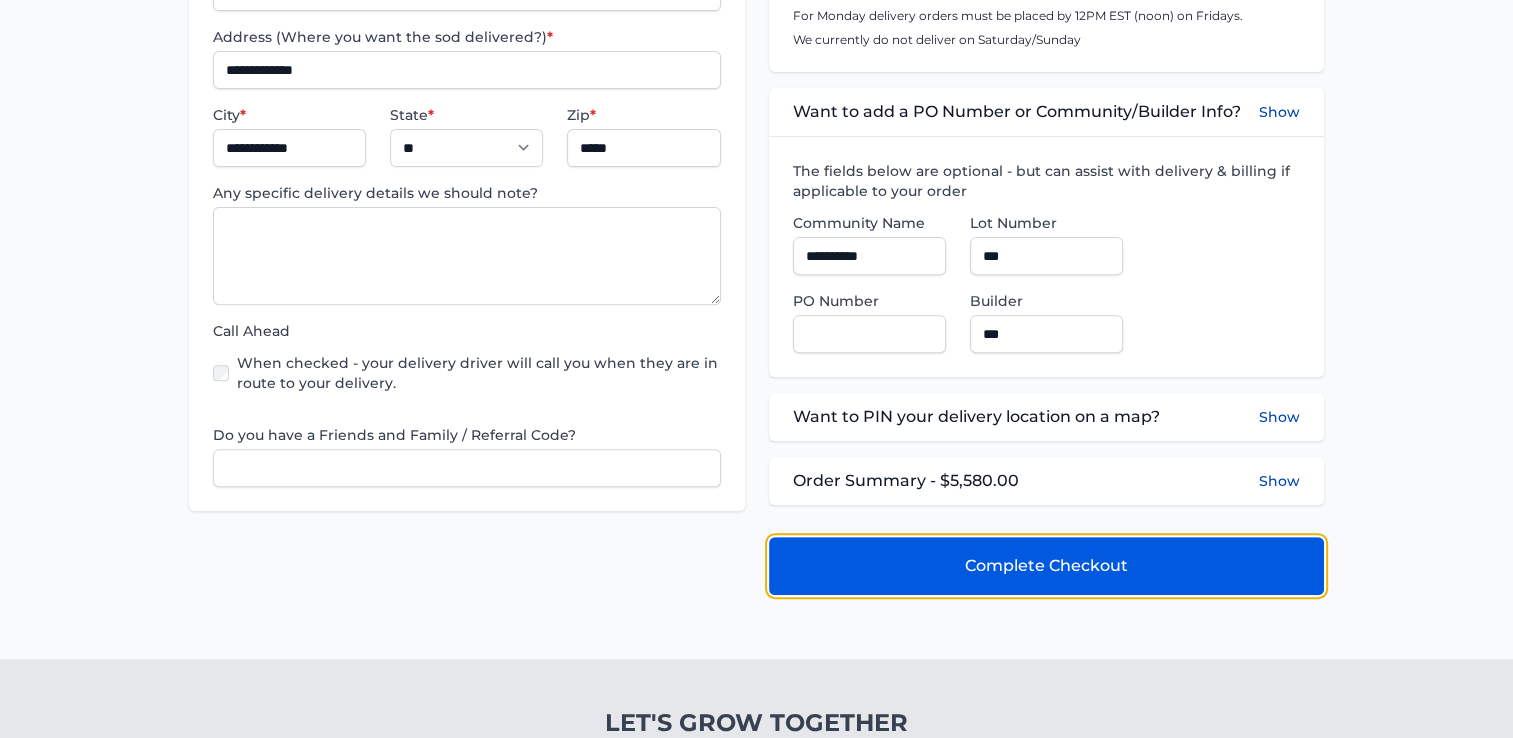 click on "Complete Checkout" at bounding box center (1046, 566) 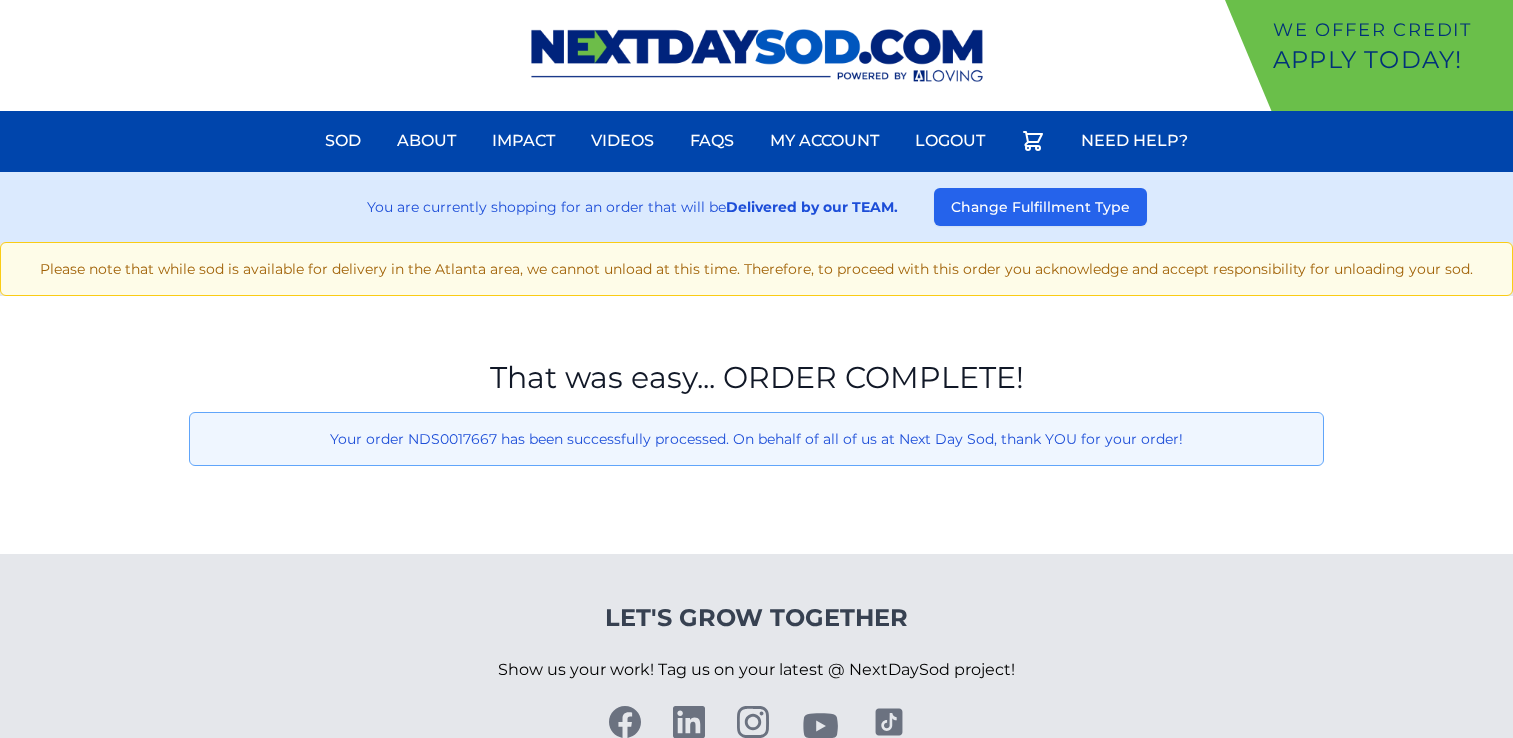 scroll, scrollTop: 0, scrollLeft: 0, axis: both 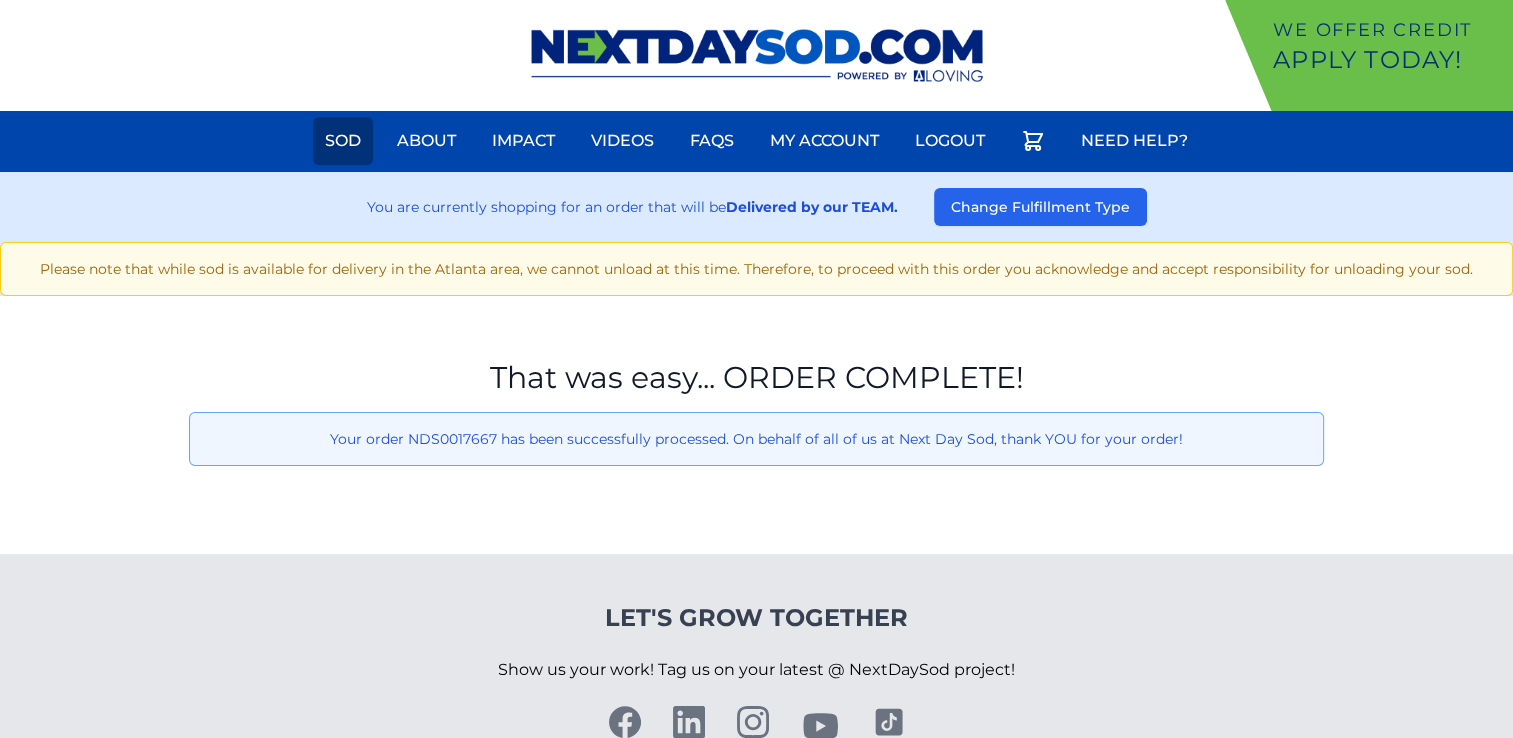 click on "Sod" at bounding box center [343, 141] 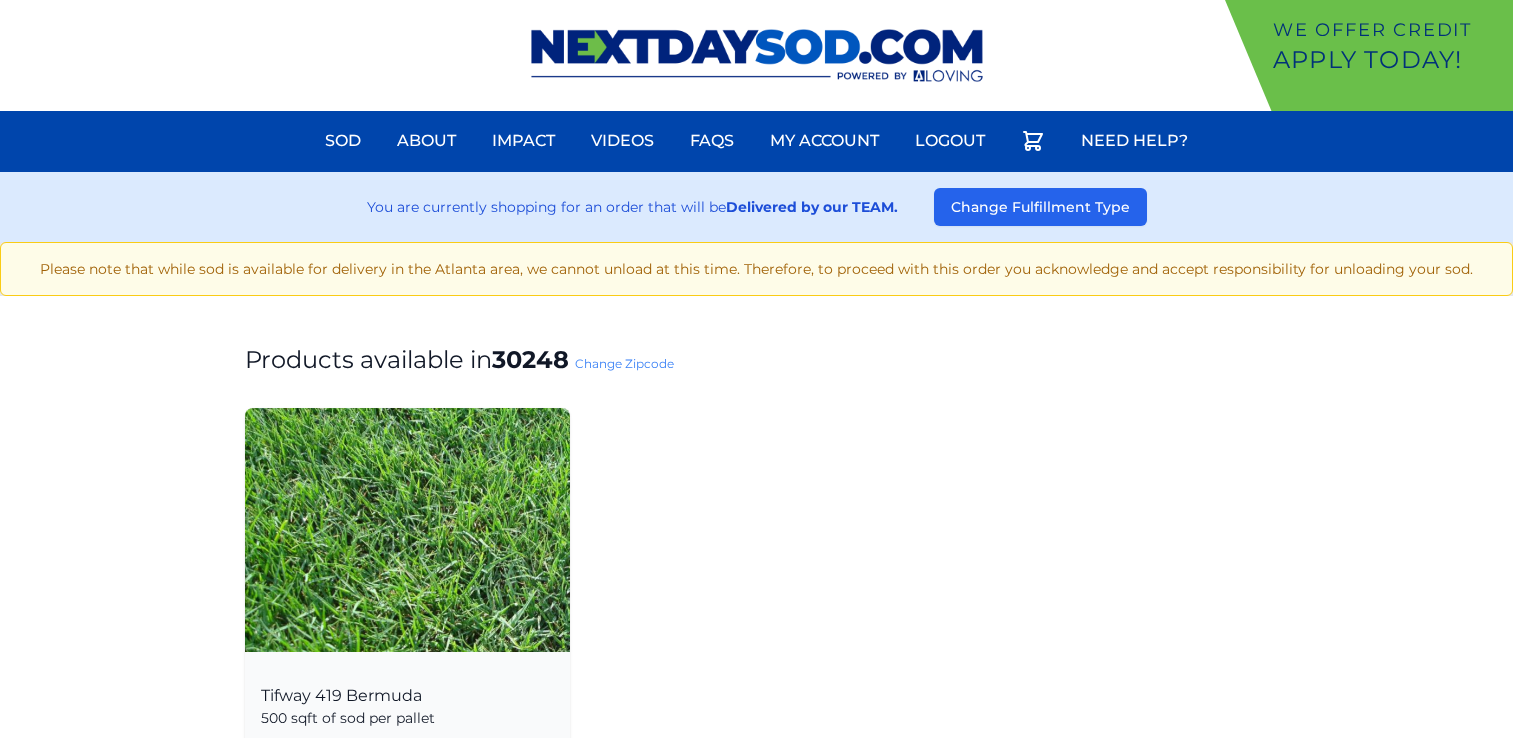 scroll, scrollTop: 0, scrollLeft: 0, axis: both 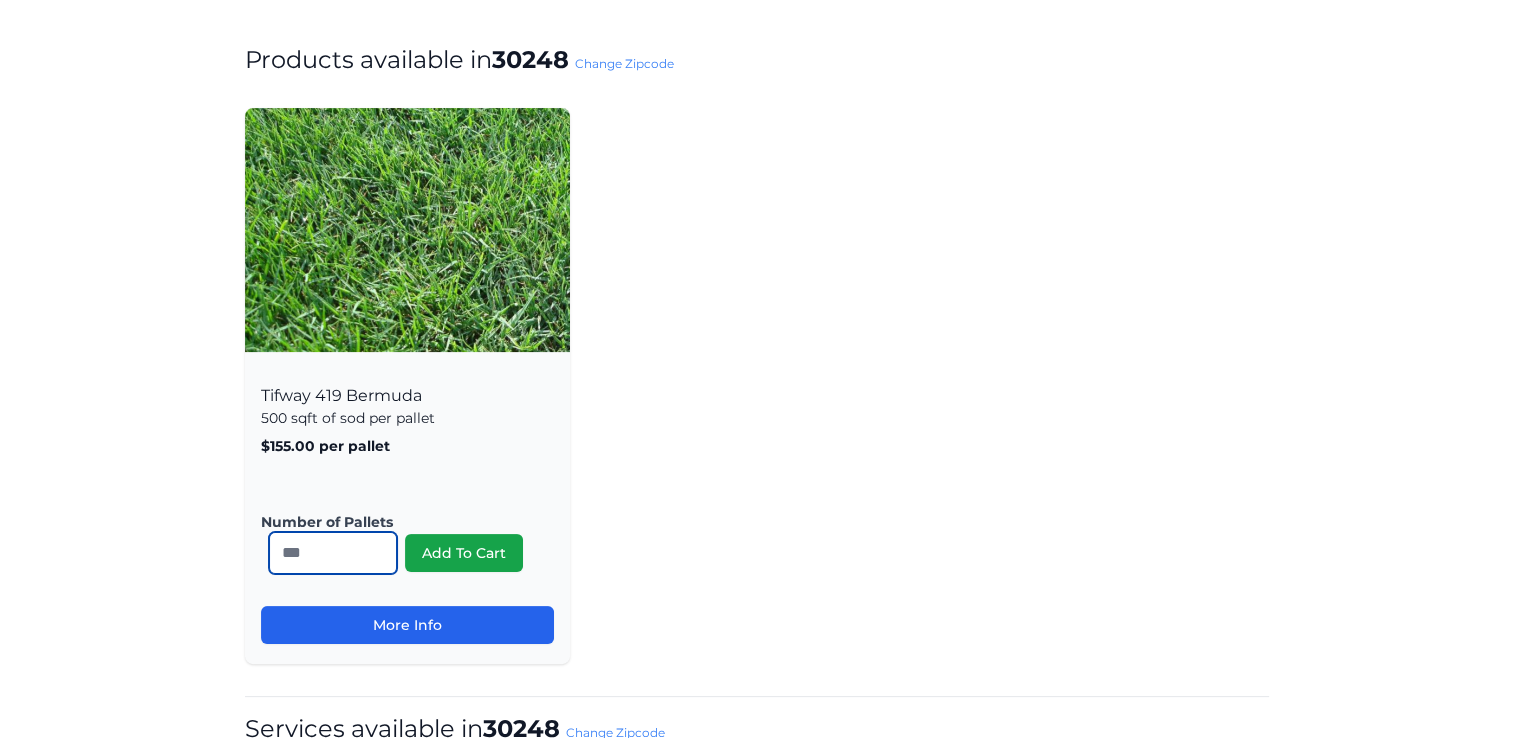 drag, startPoint x: 308, startPoint y: 549, endPoint x: 268, endPoint y: 550, distance: 40.012497 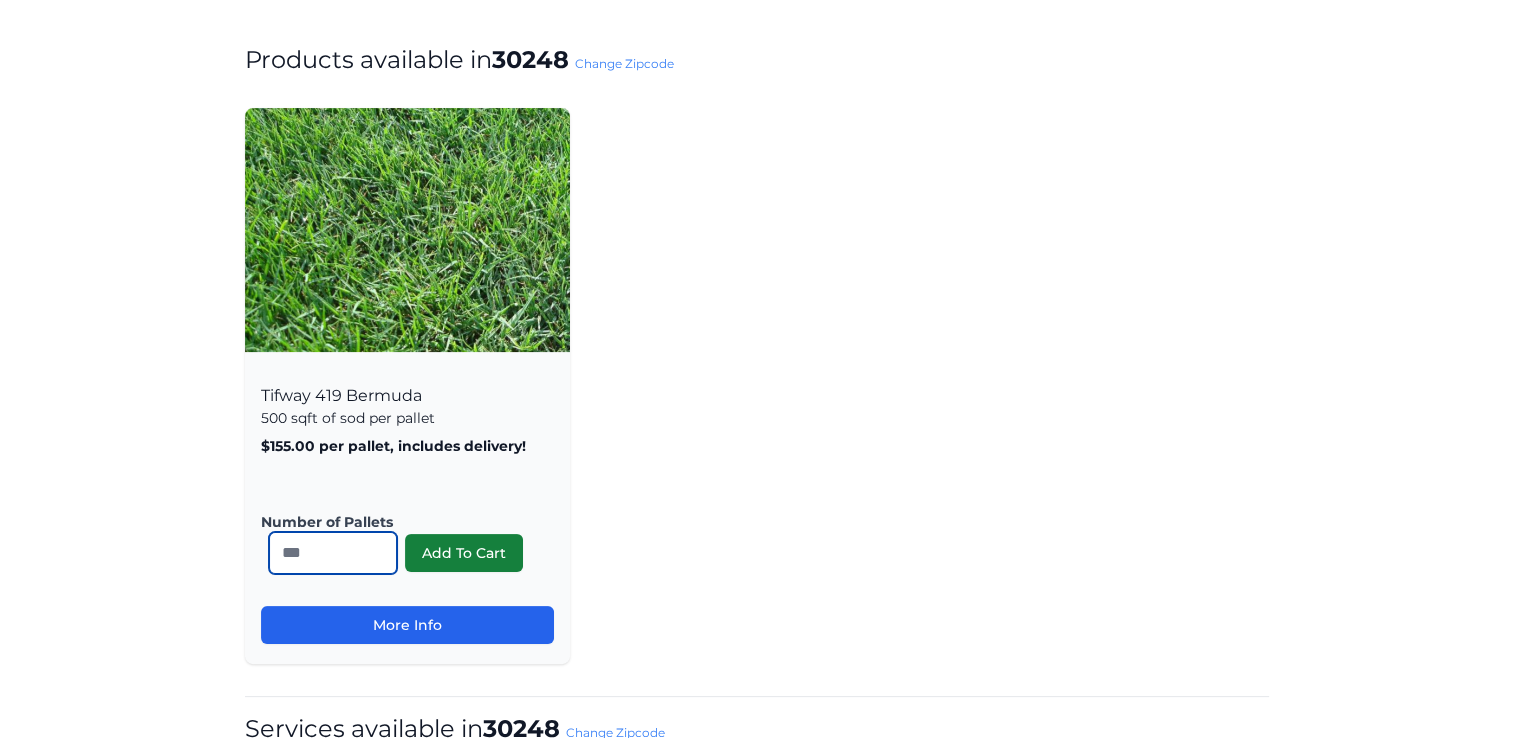 type on "**" 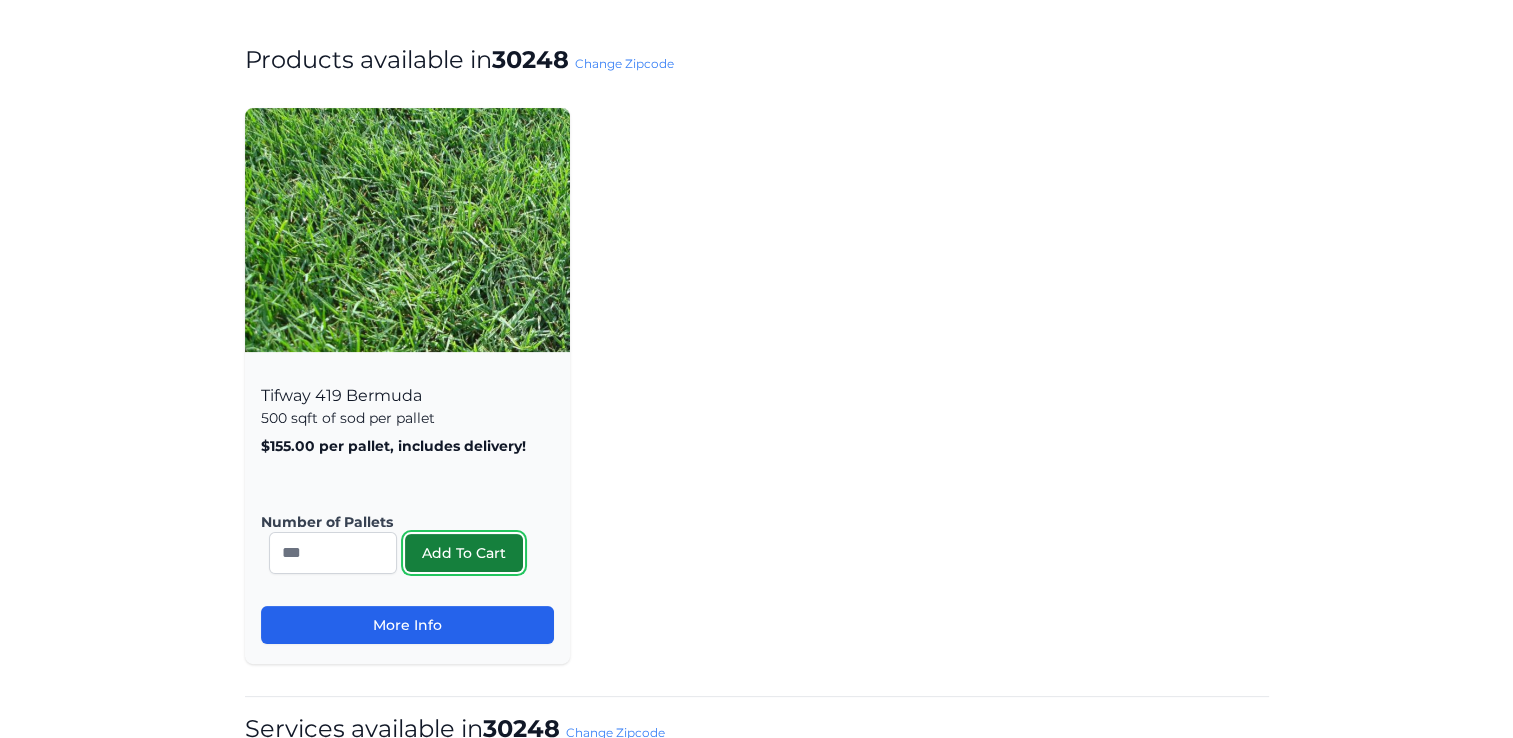 click on "Add To Cart" at bounding box center (464, 553) 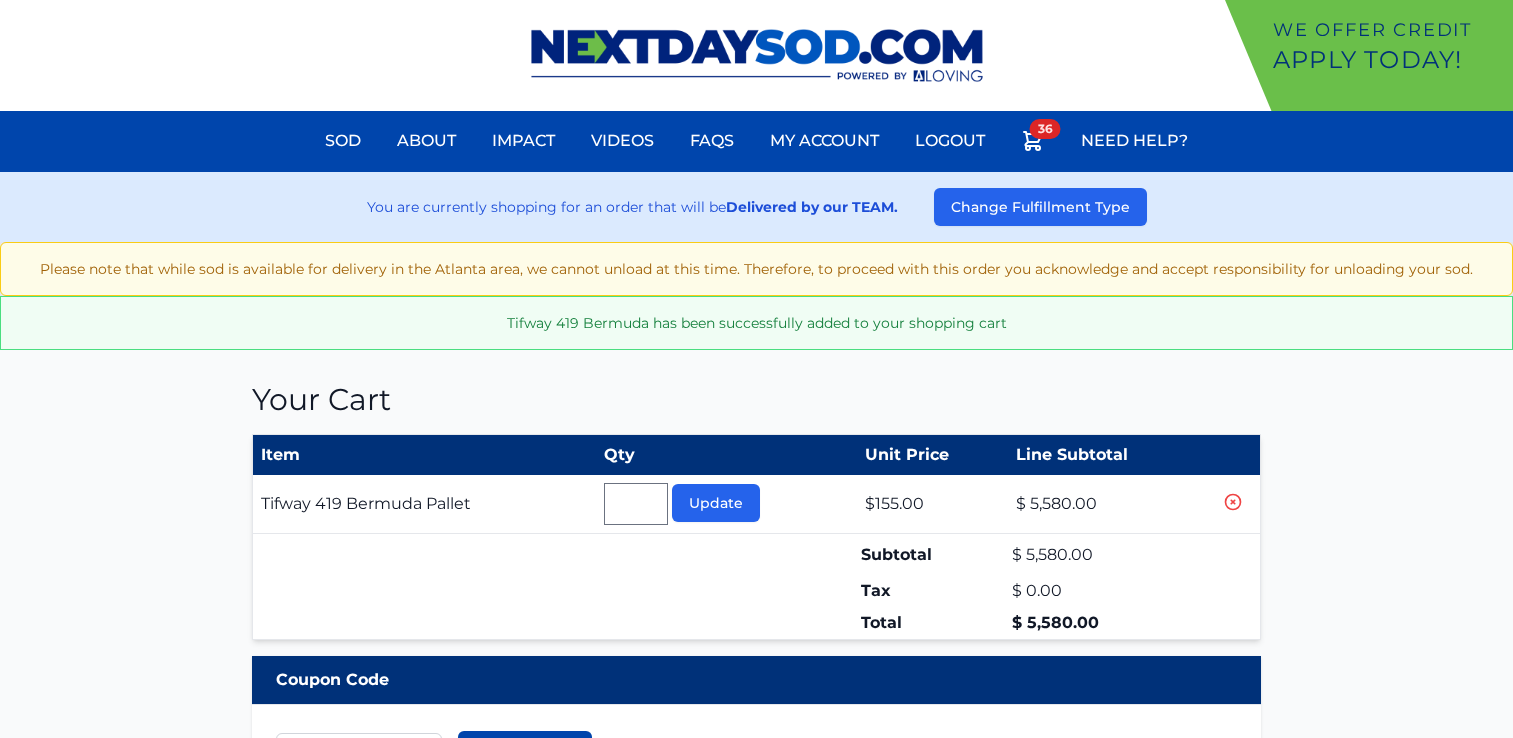 scroll, scrollTop: 0, scrollLeft: 0, axis: both 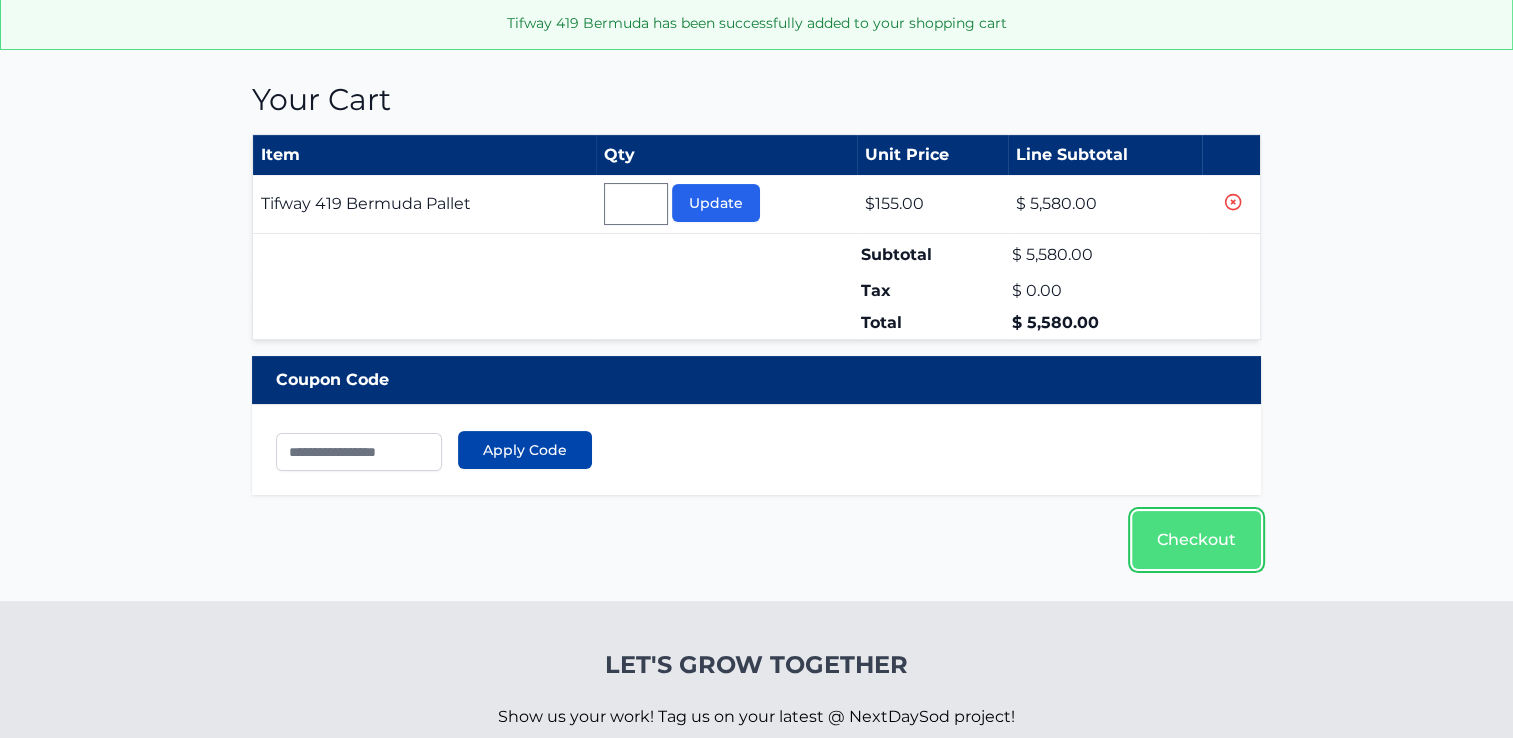 click on "Checkout" at bounding box center [1196, 540] 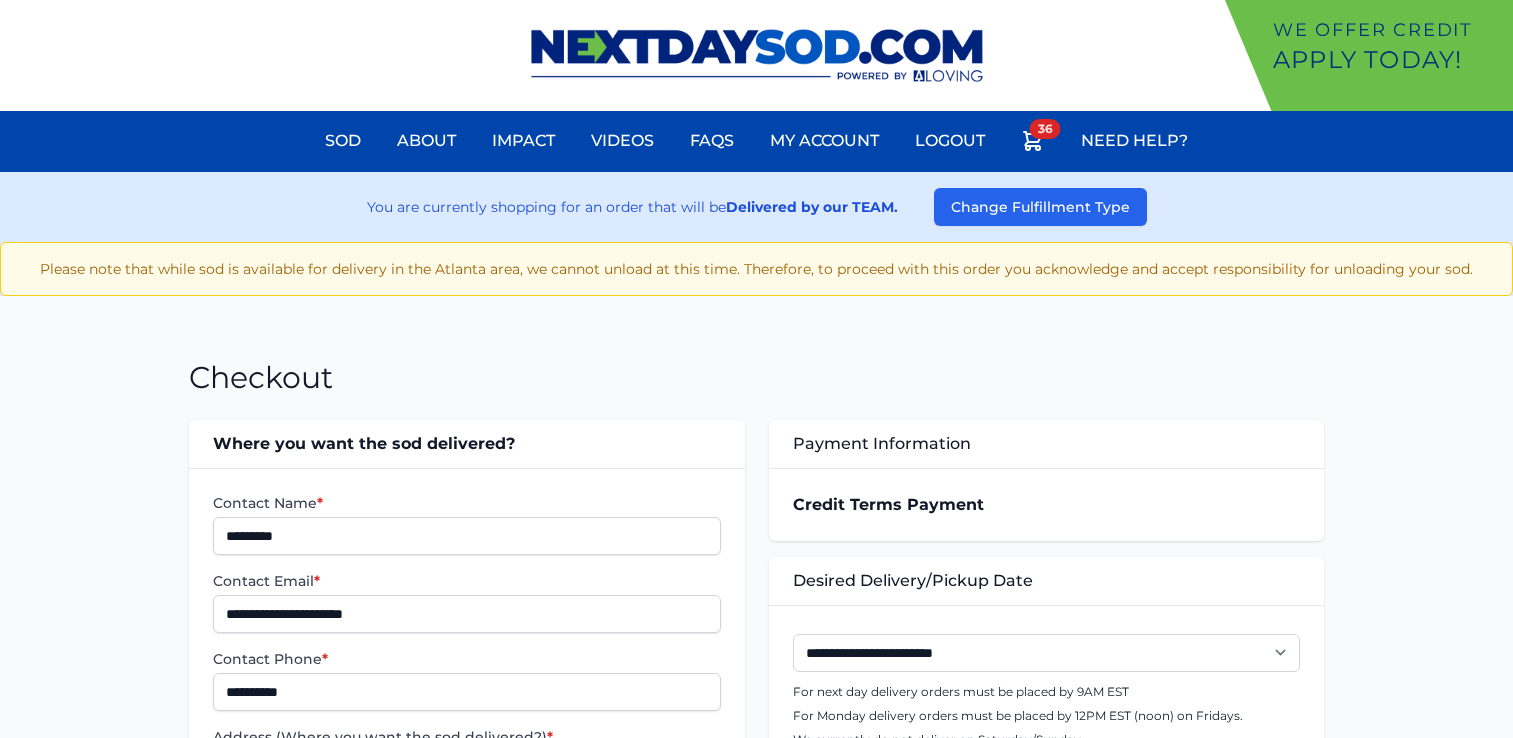 scroll, scrollTop: 0, scrollLeft: 0, axis: both 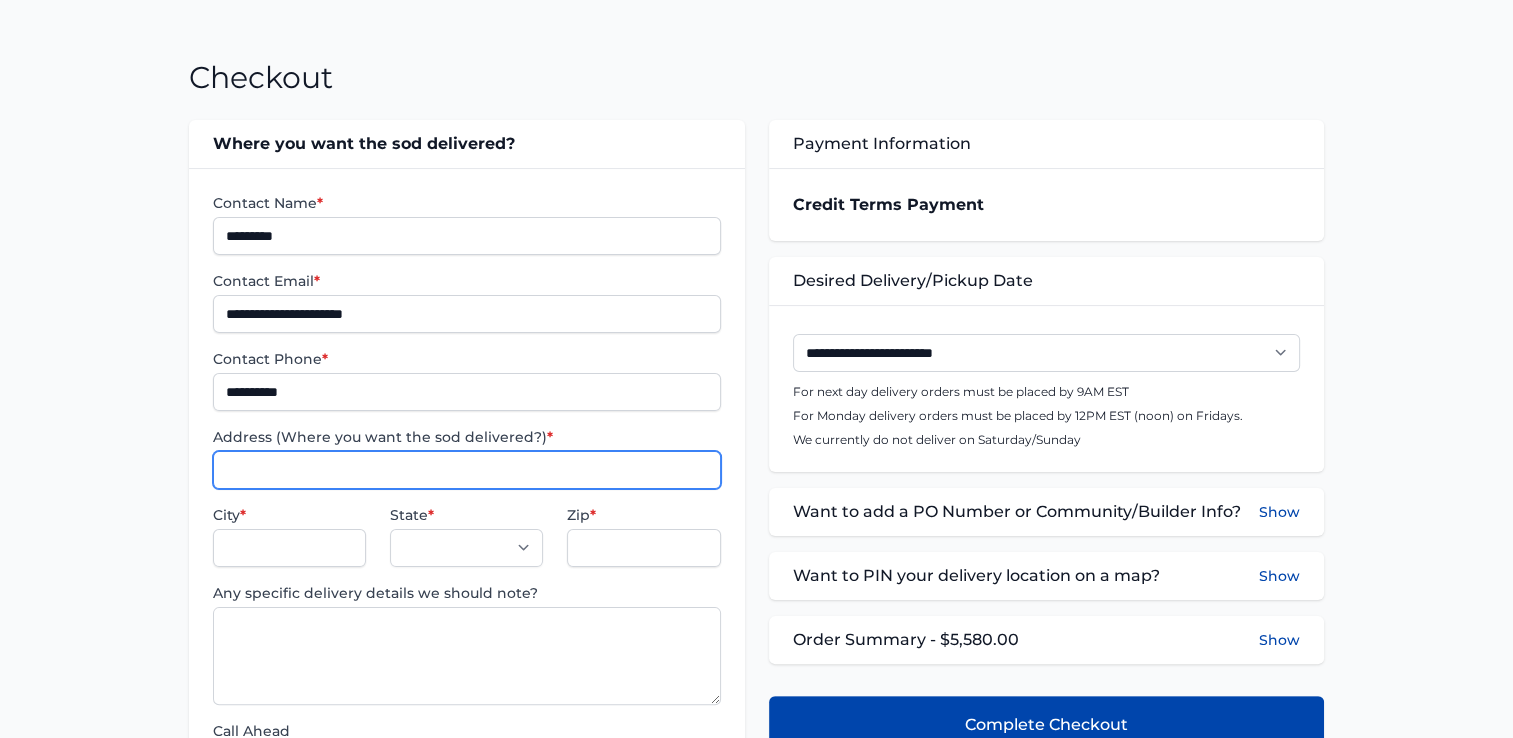 click on "Address (Where you want the sod delivered?)
*" at bounding box center [466, 470] 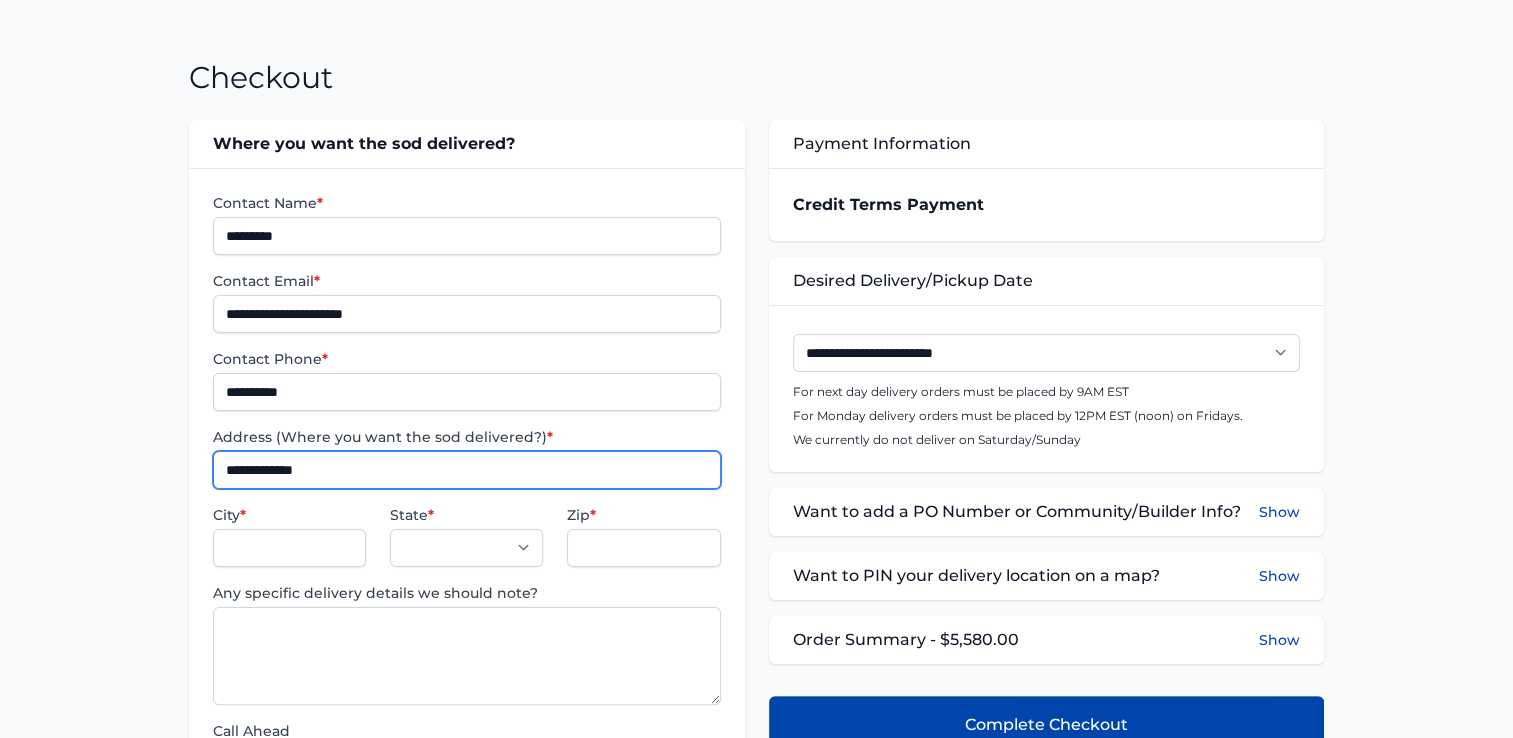 type on "**********" 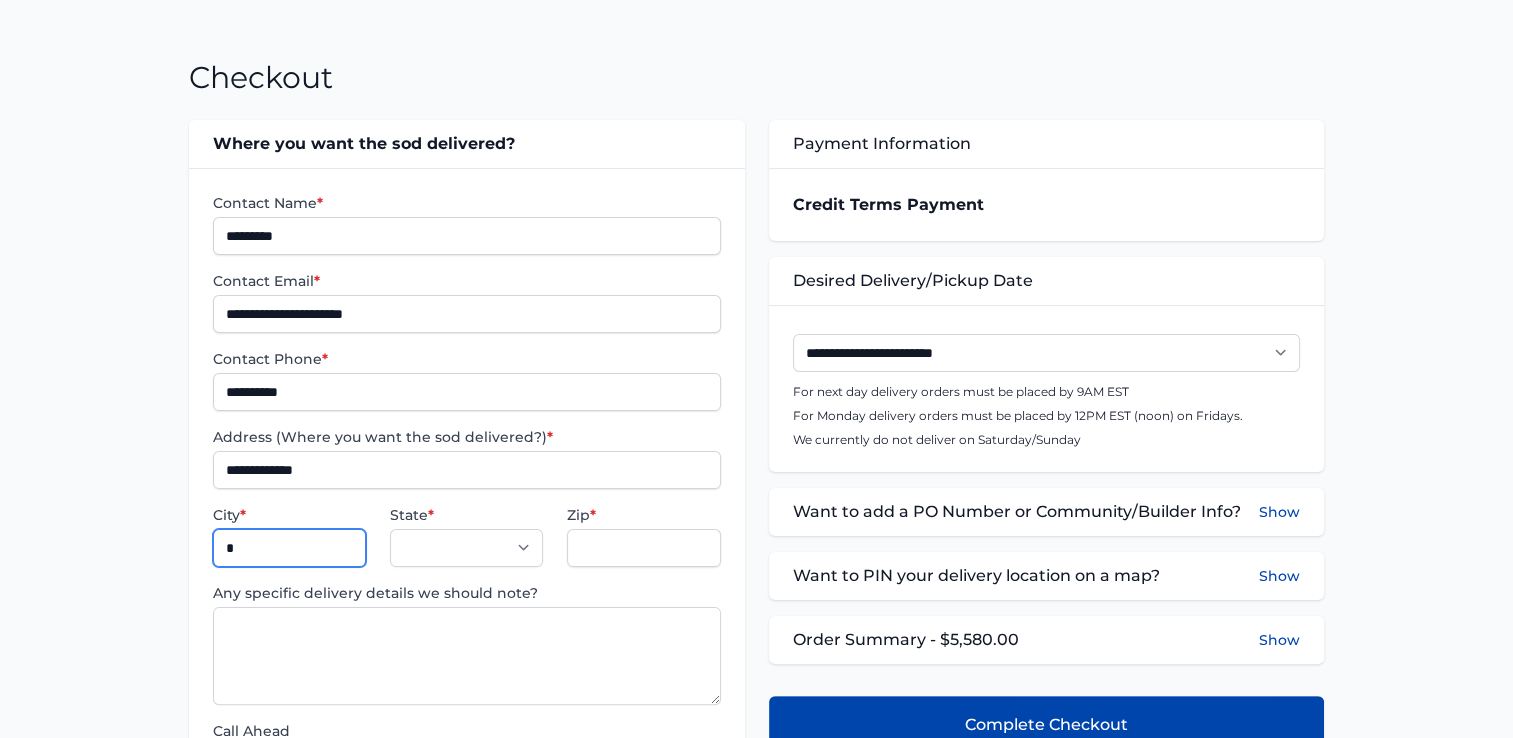 type on "**********" 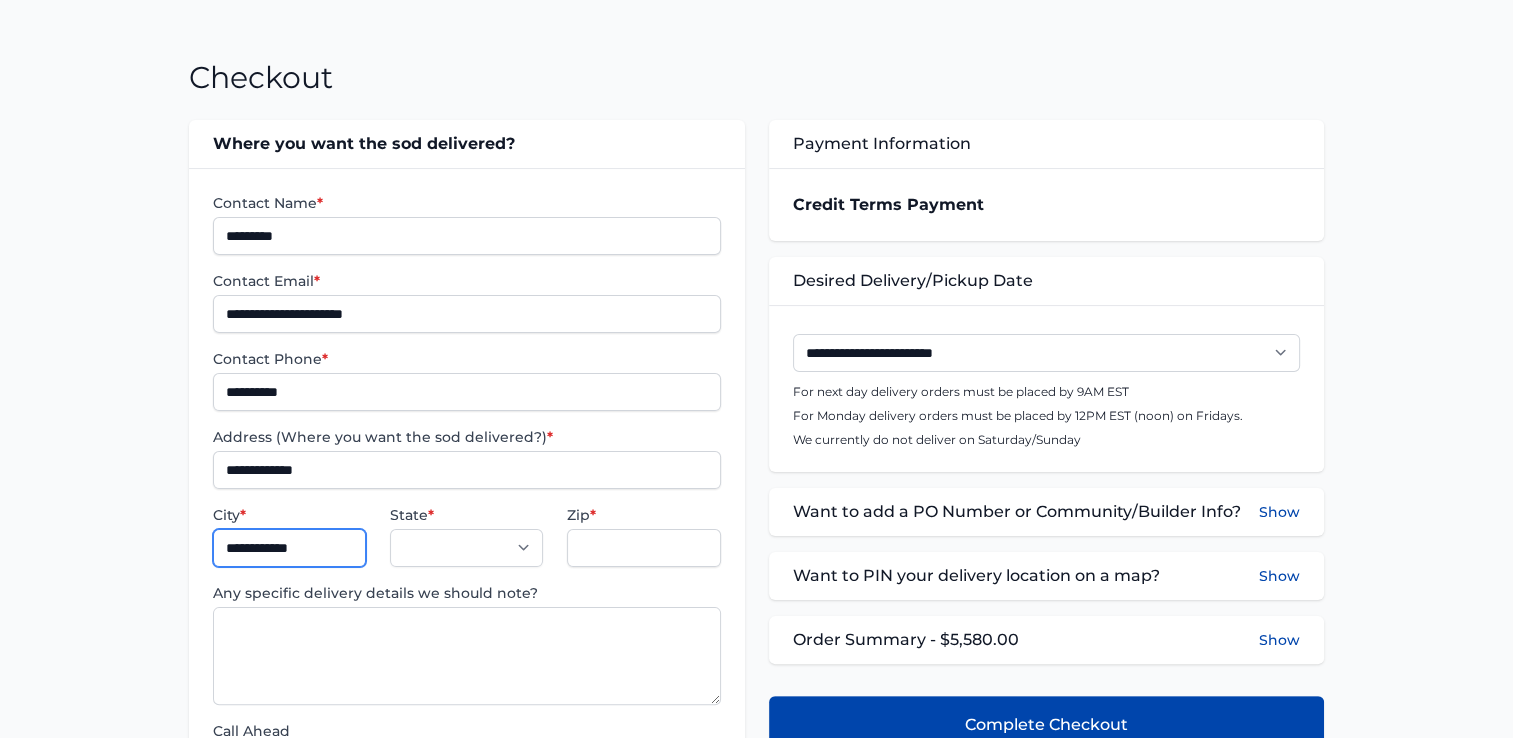 select on "**" 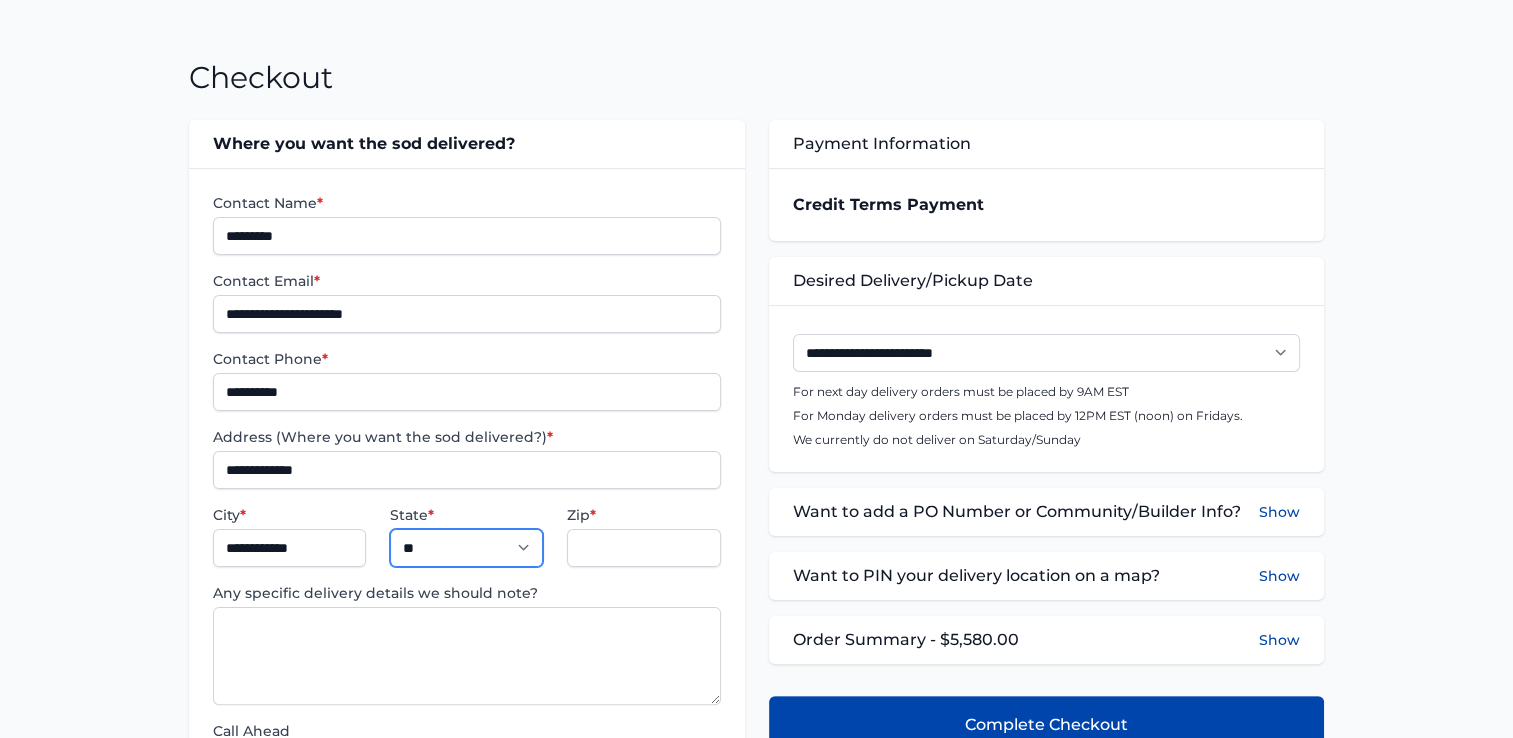 type on "*****" 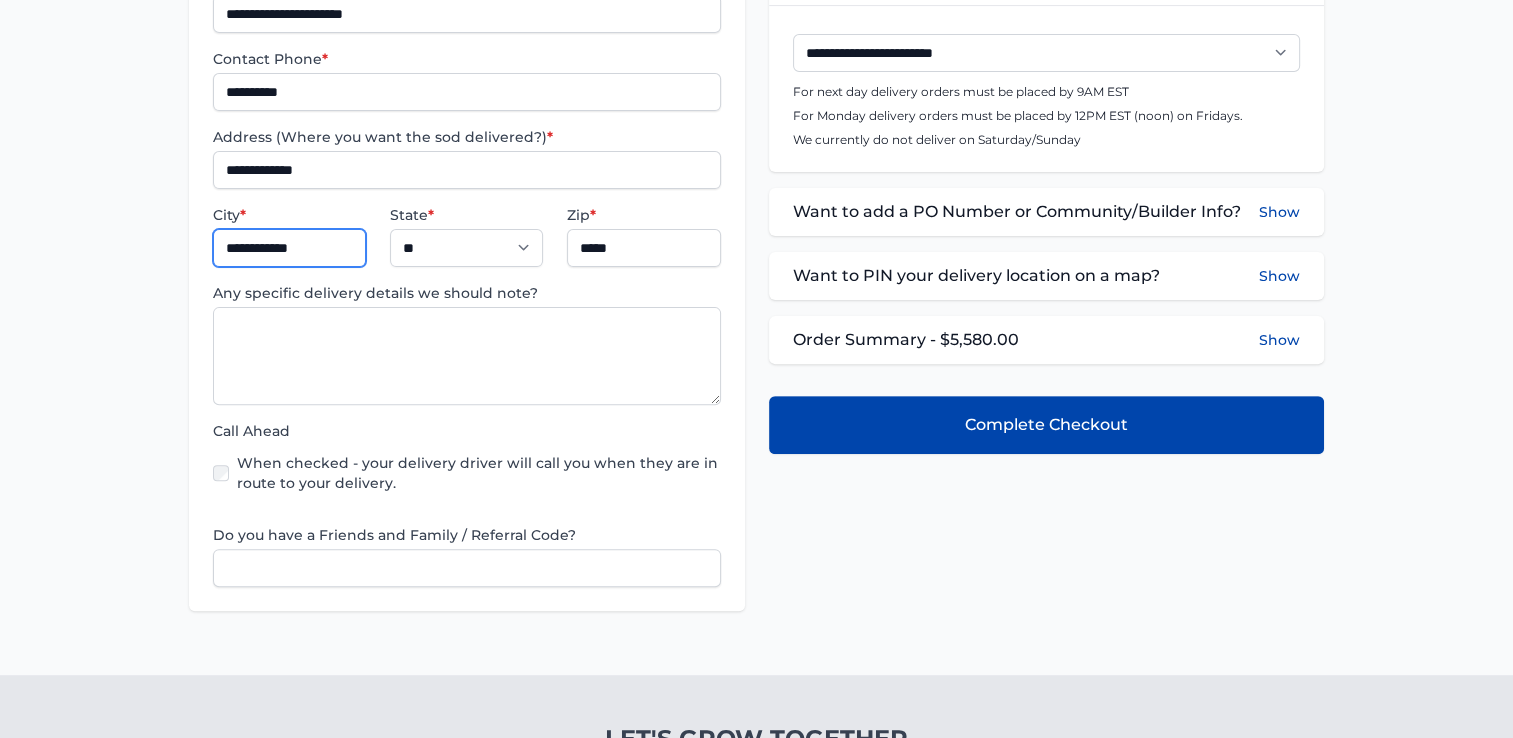 scroll, scrollTop: 400, scrollLeft: 0, axis: vertical 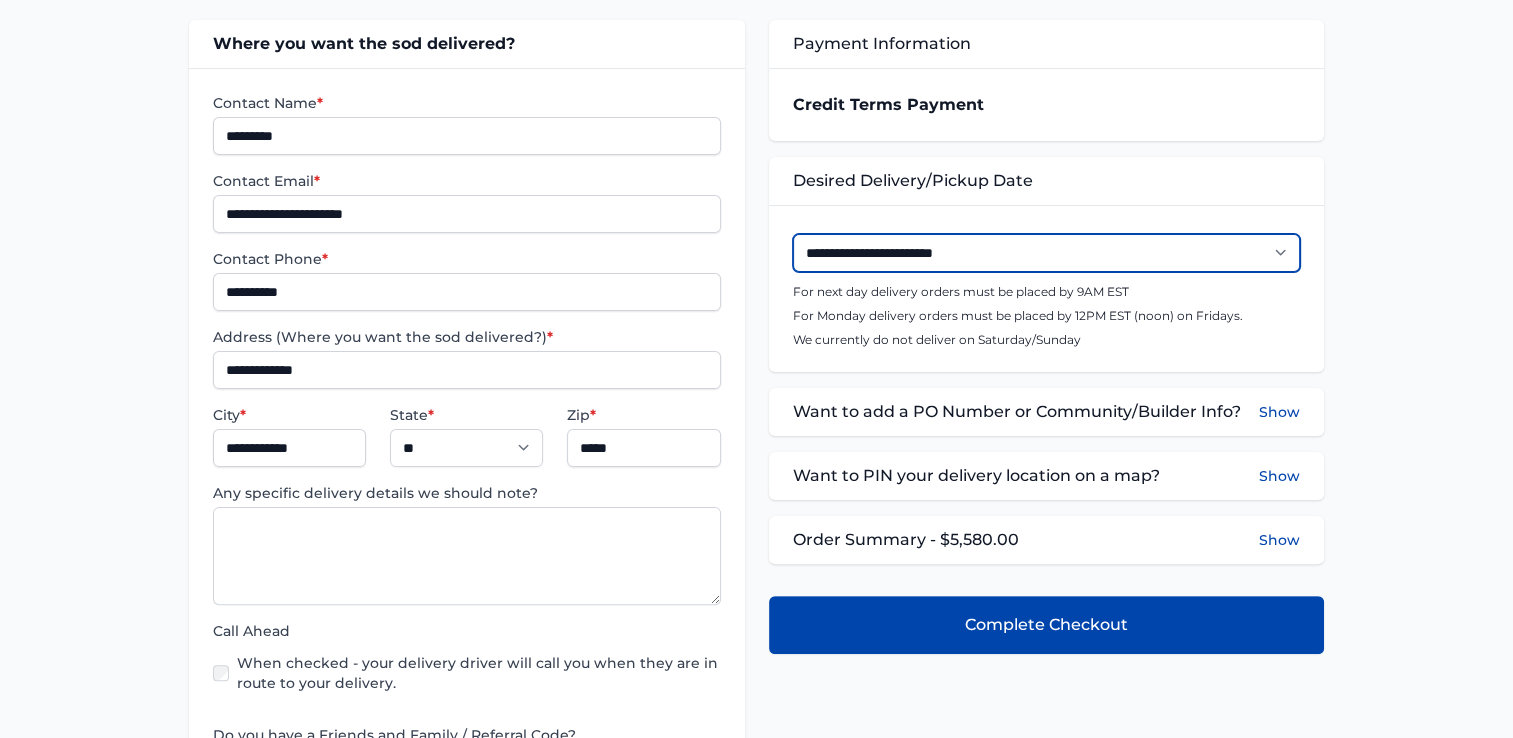 click on "**********" at bounding box center [1046, 253] 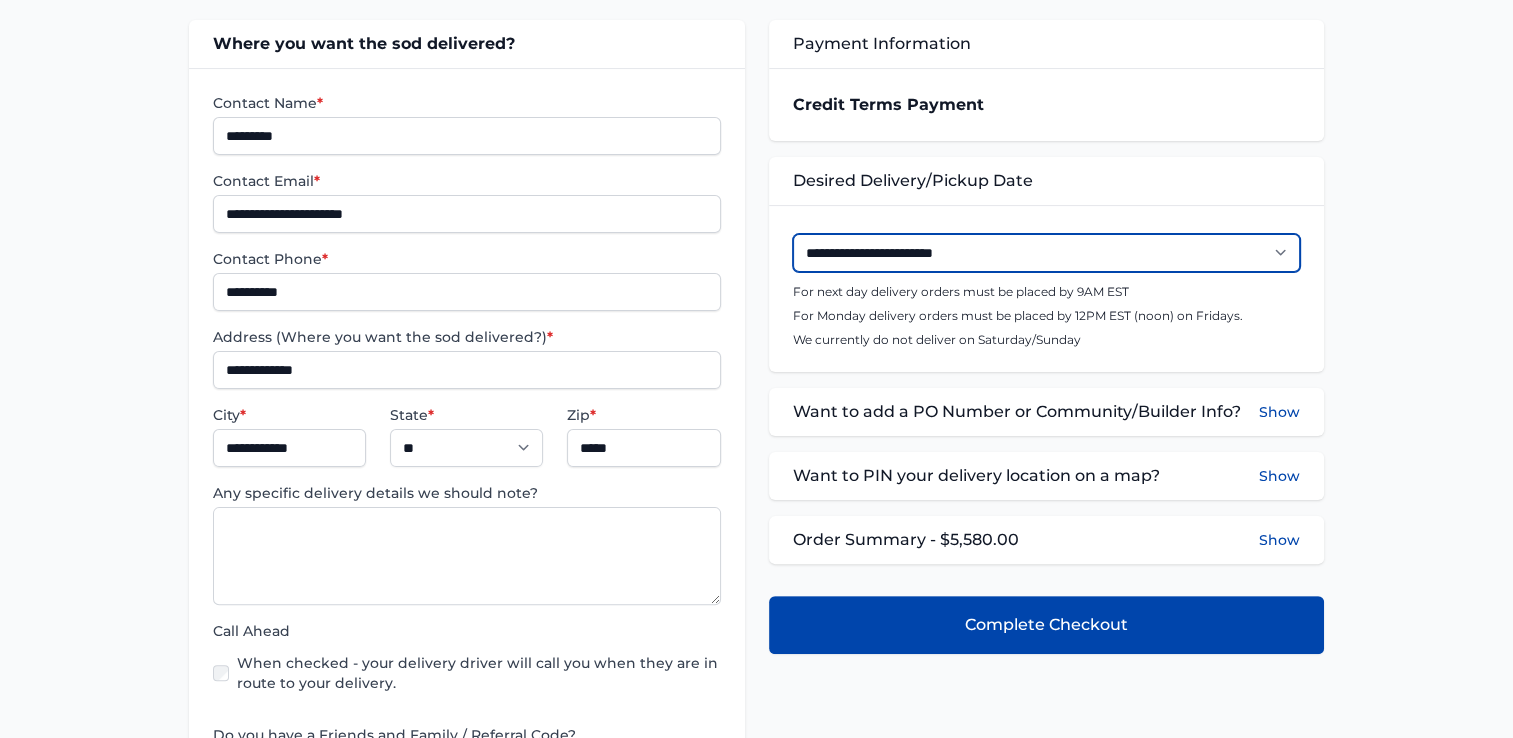 select on "**********" 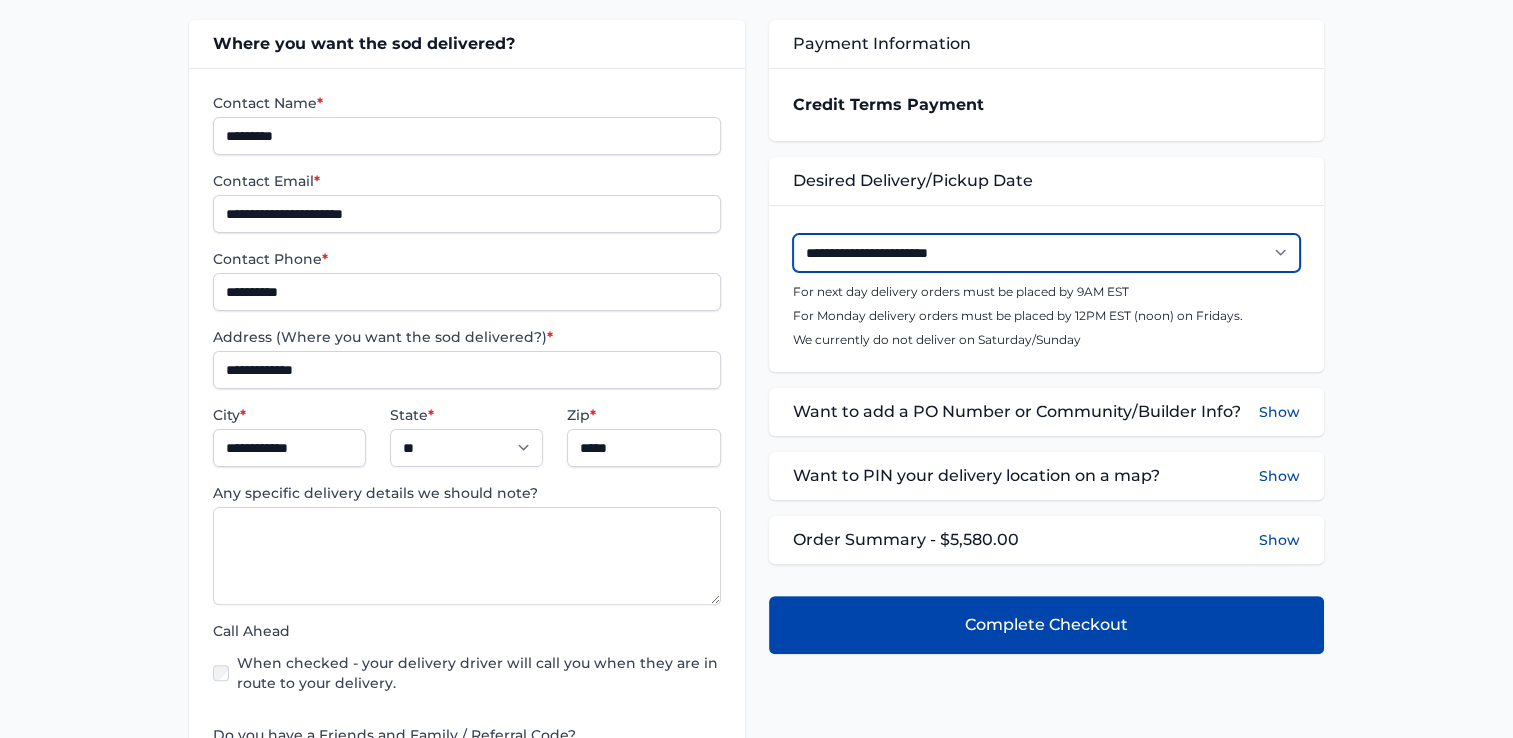 click on "**********" at bounding box center (1046, 253) 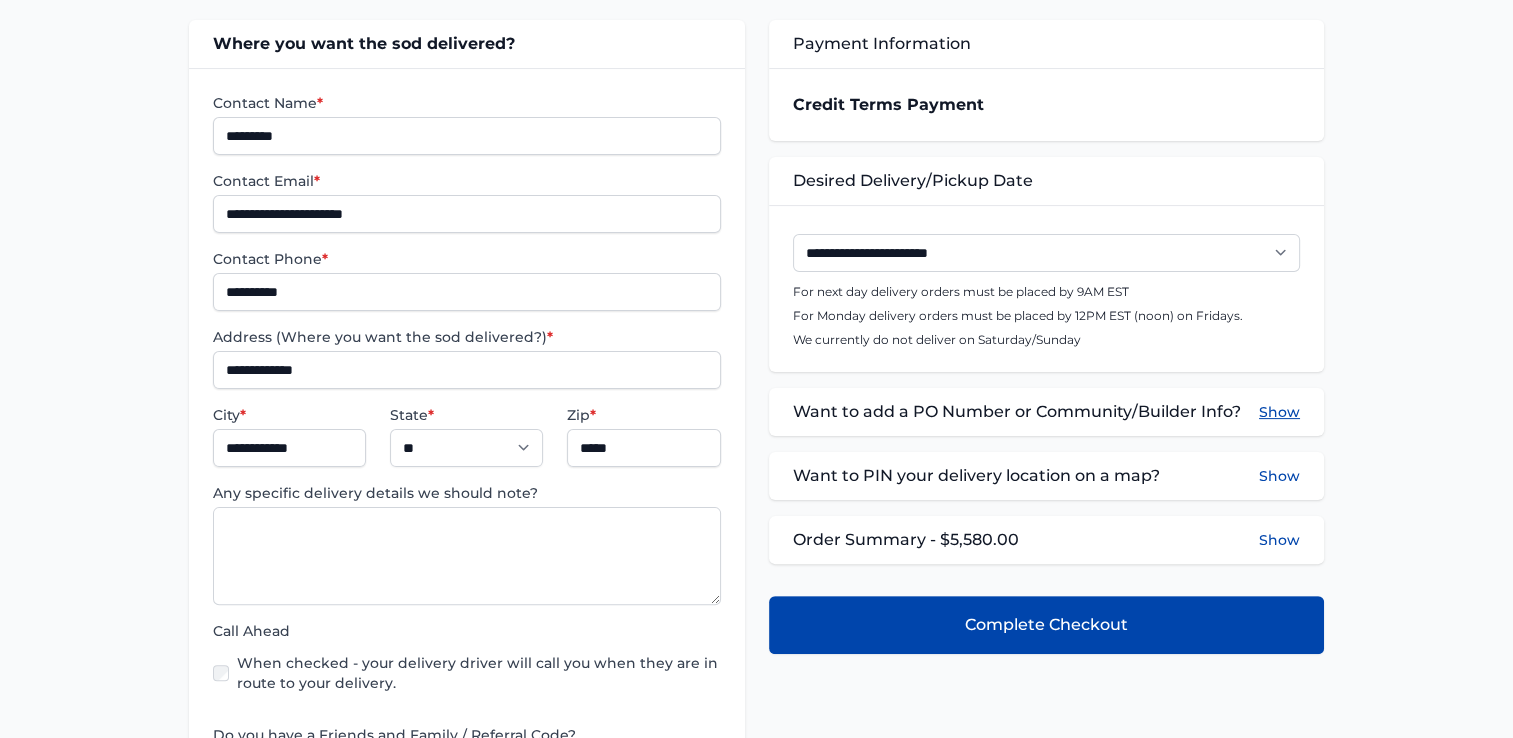 click on "Show" at bounding box center (1279, 412) 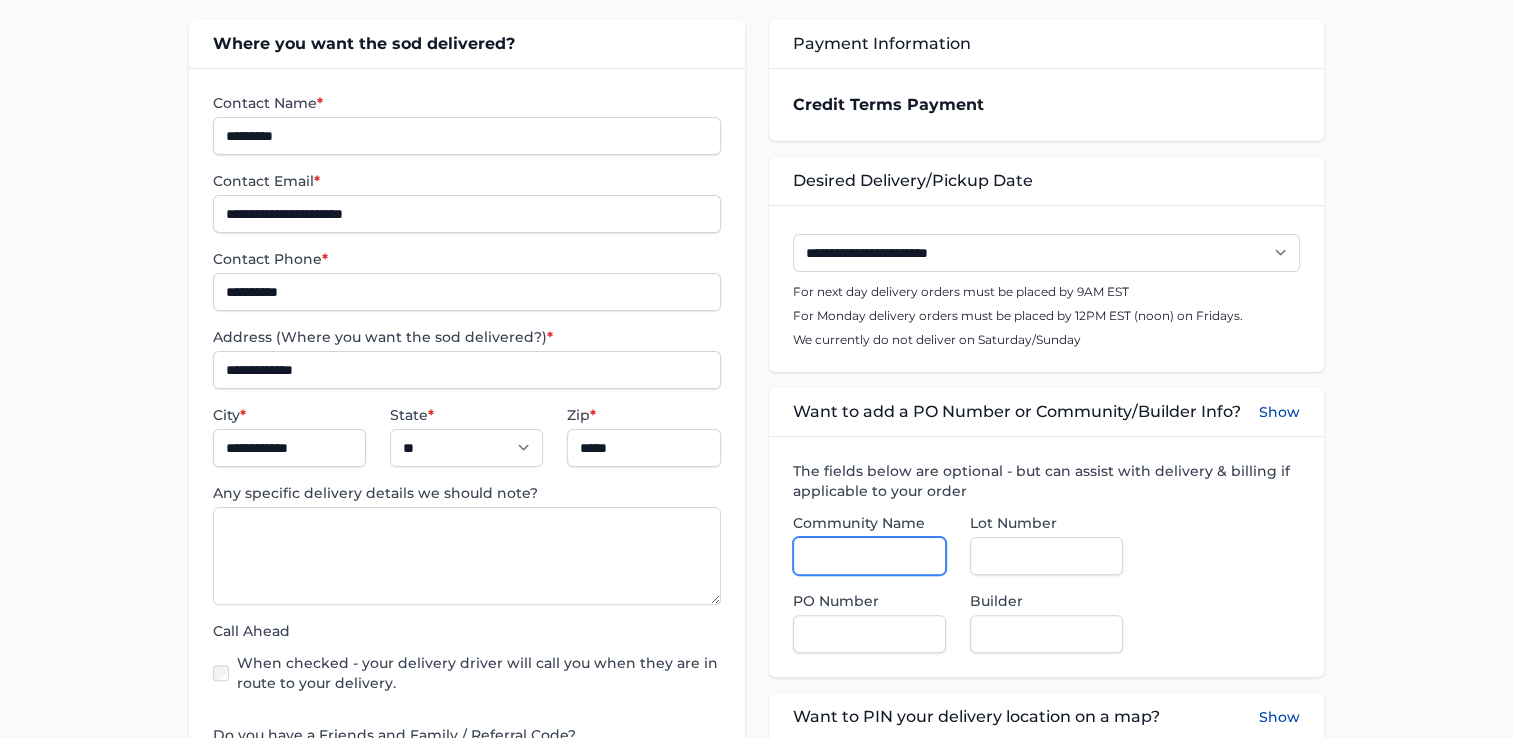 click on "Community Name" at bounding box center [869, 556] 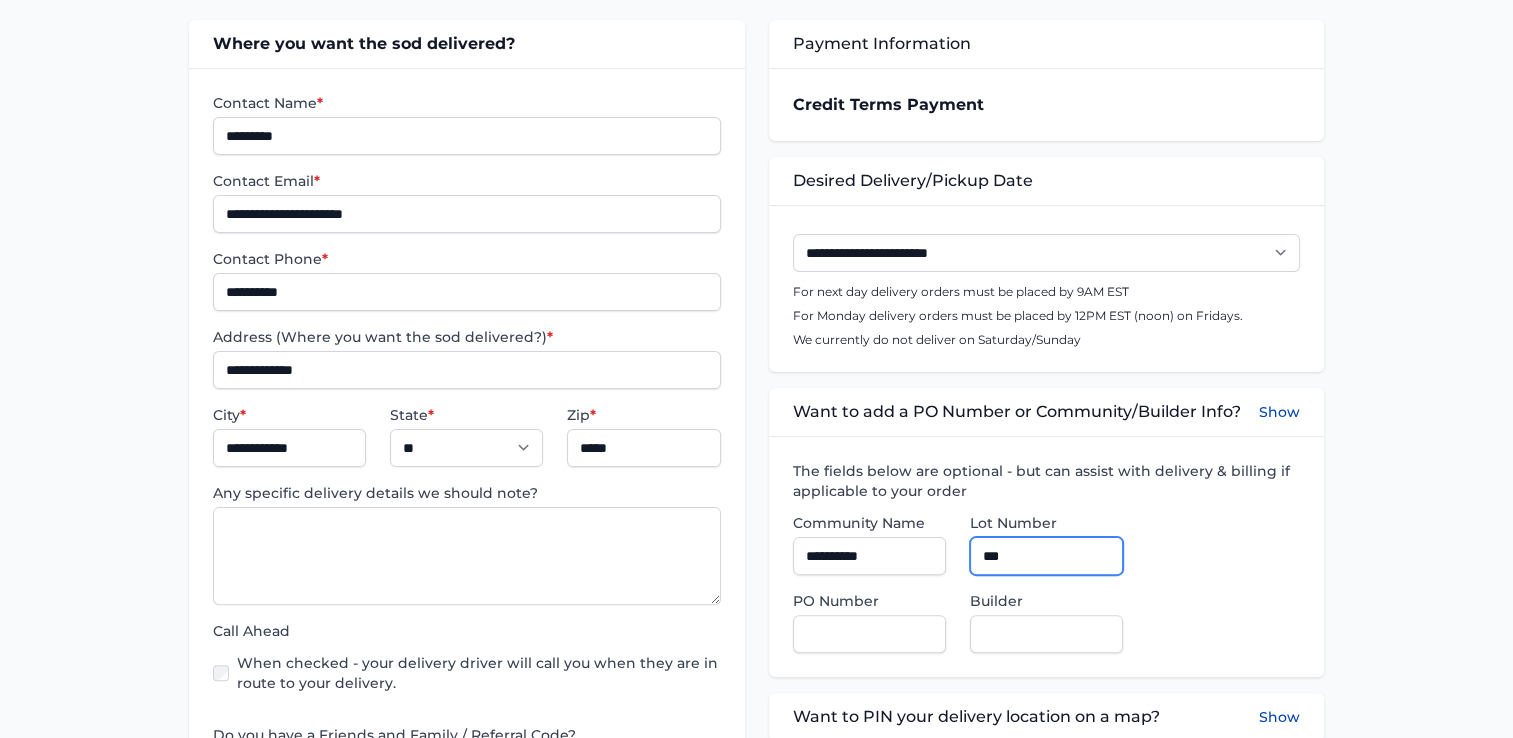 type on "***" 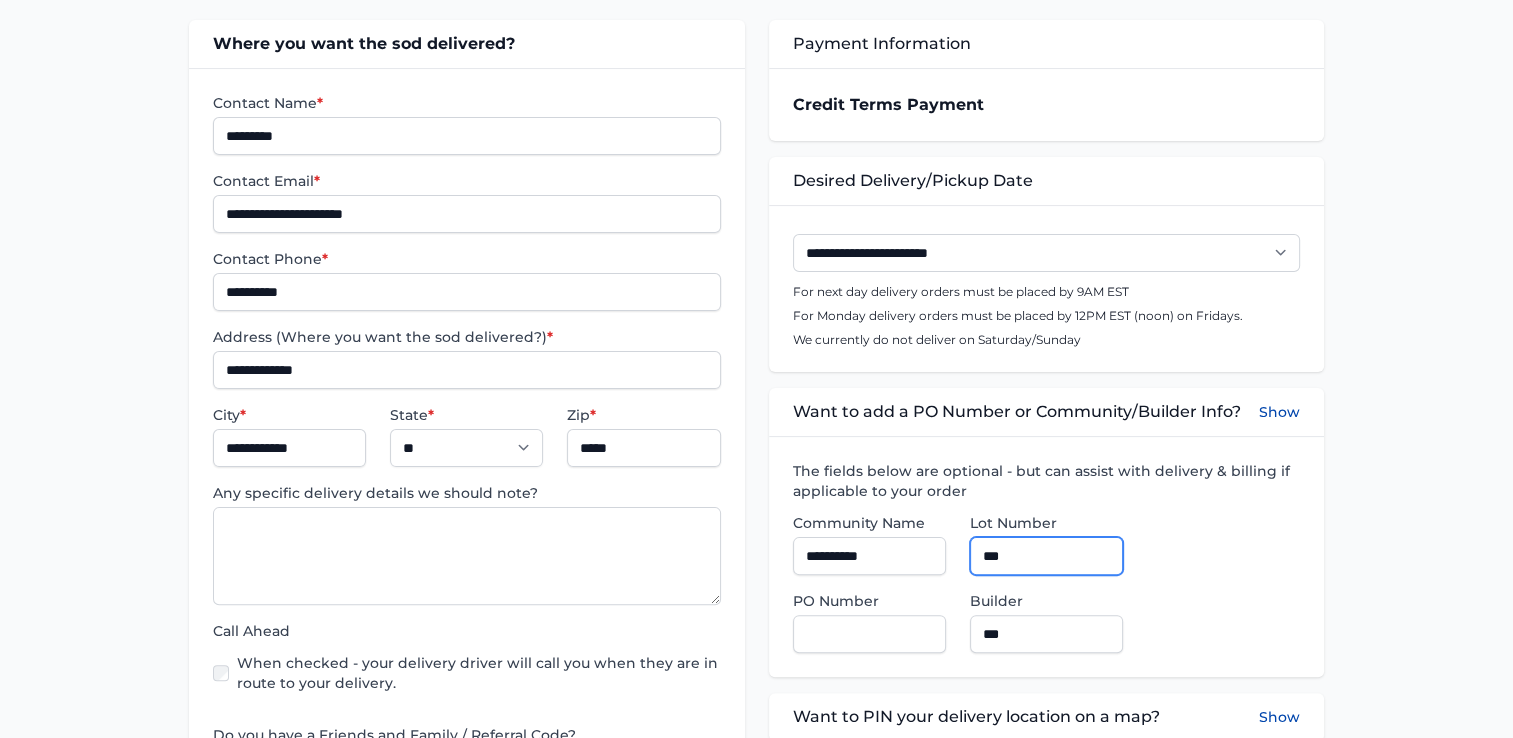 click on "***" at bounding box center (1046, 556) 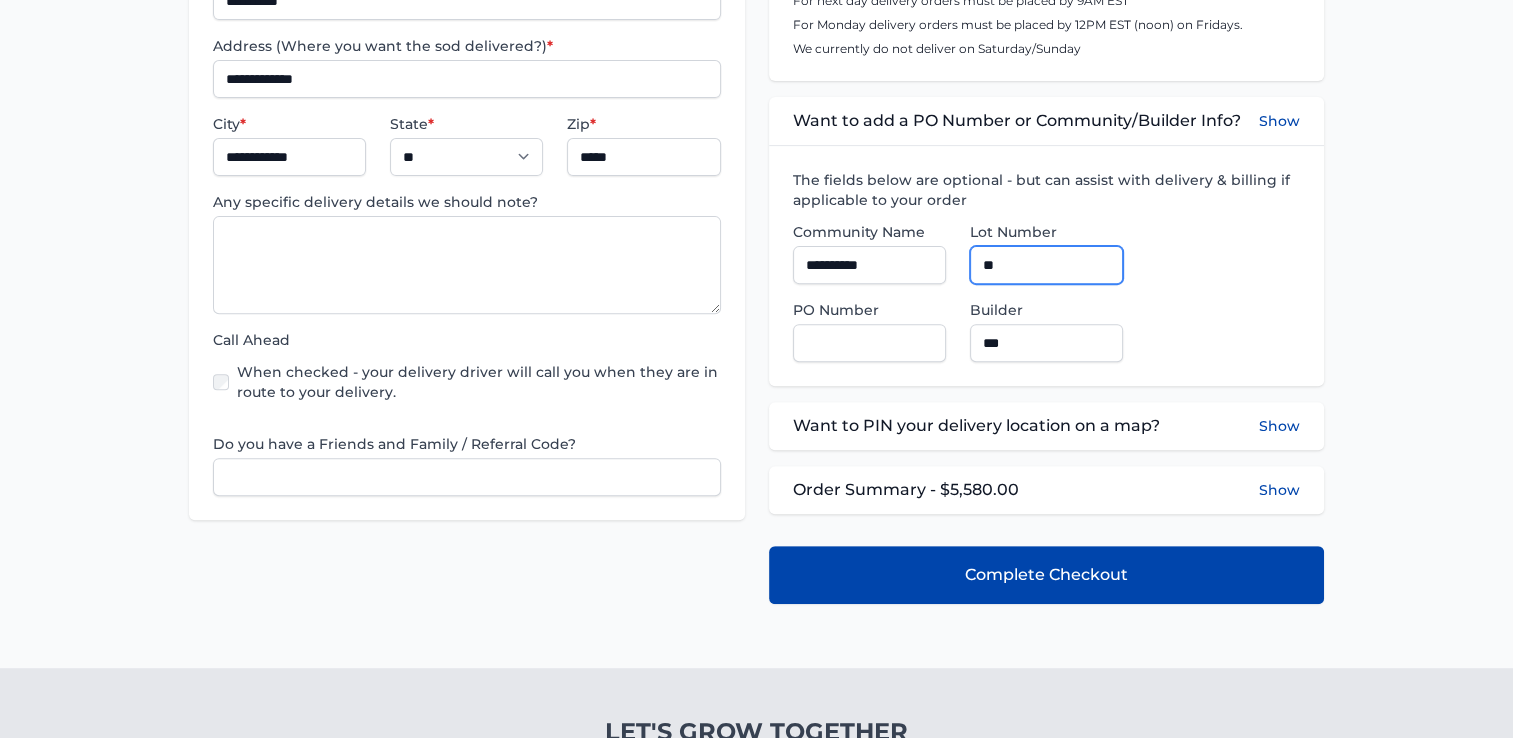 scroll, scrollTop: 700, scrollLeft: 0, axis: vertical 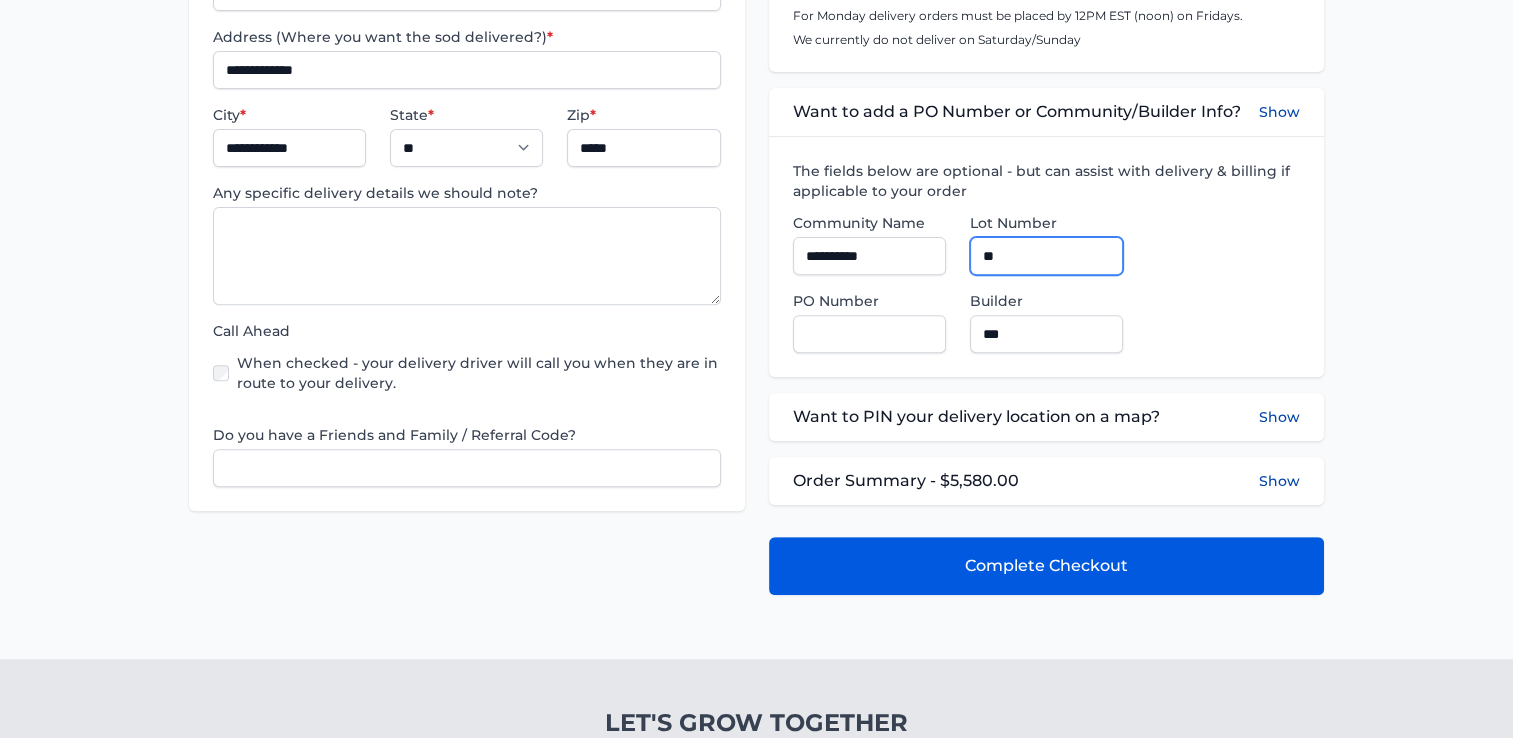 type on "**" 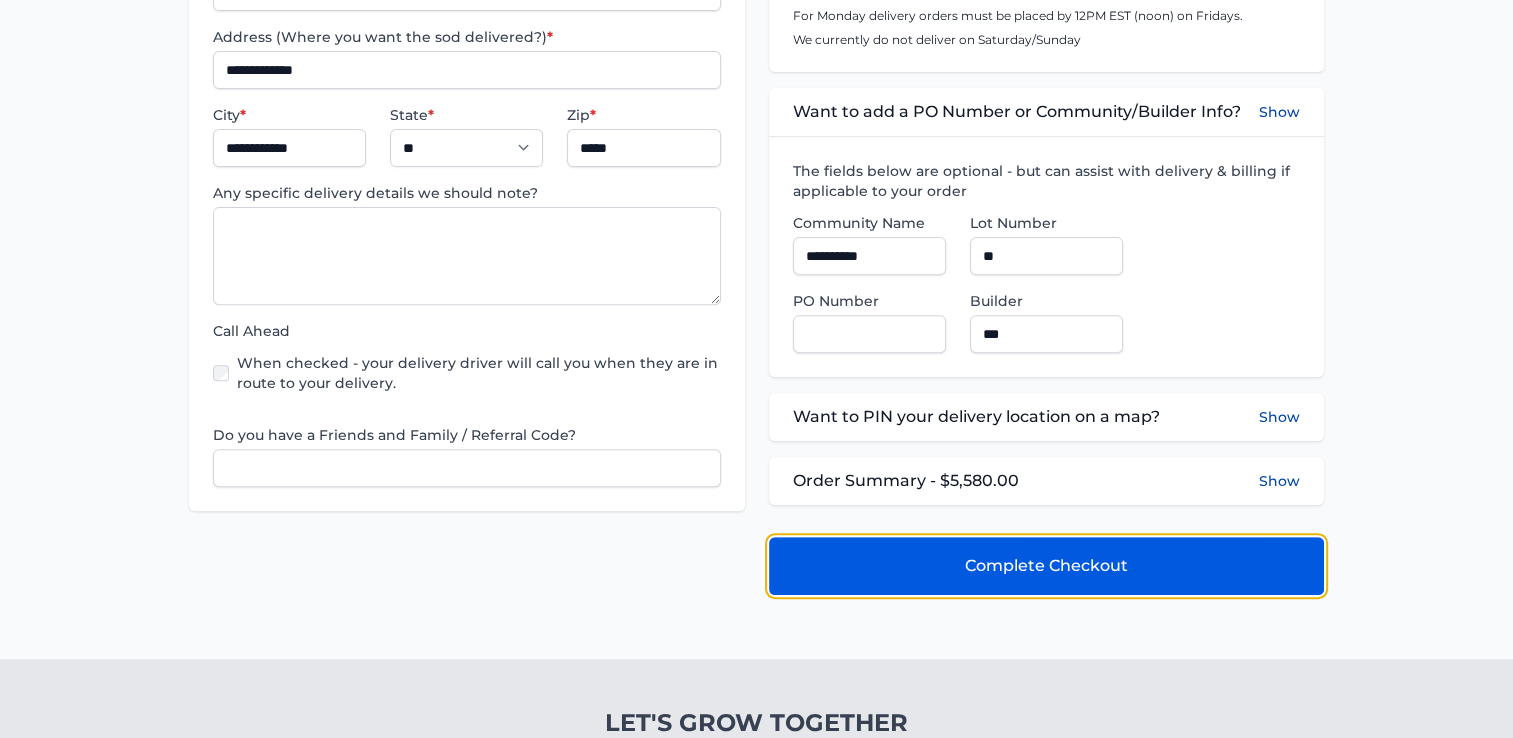 click on "Complete Checkout" at bounding box center [1046, 566] 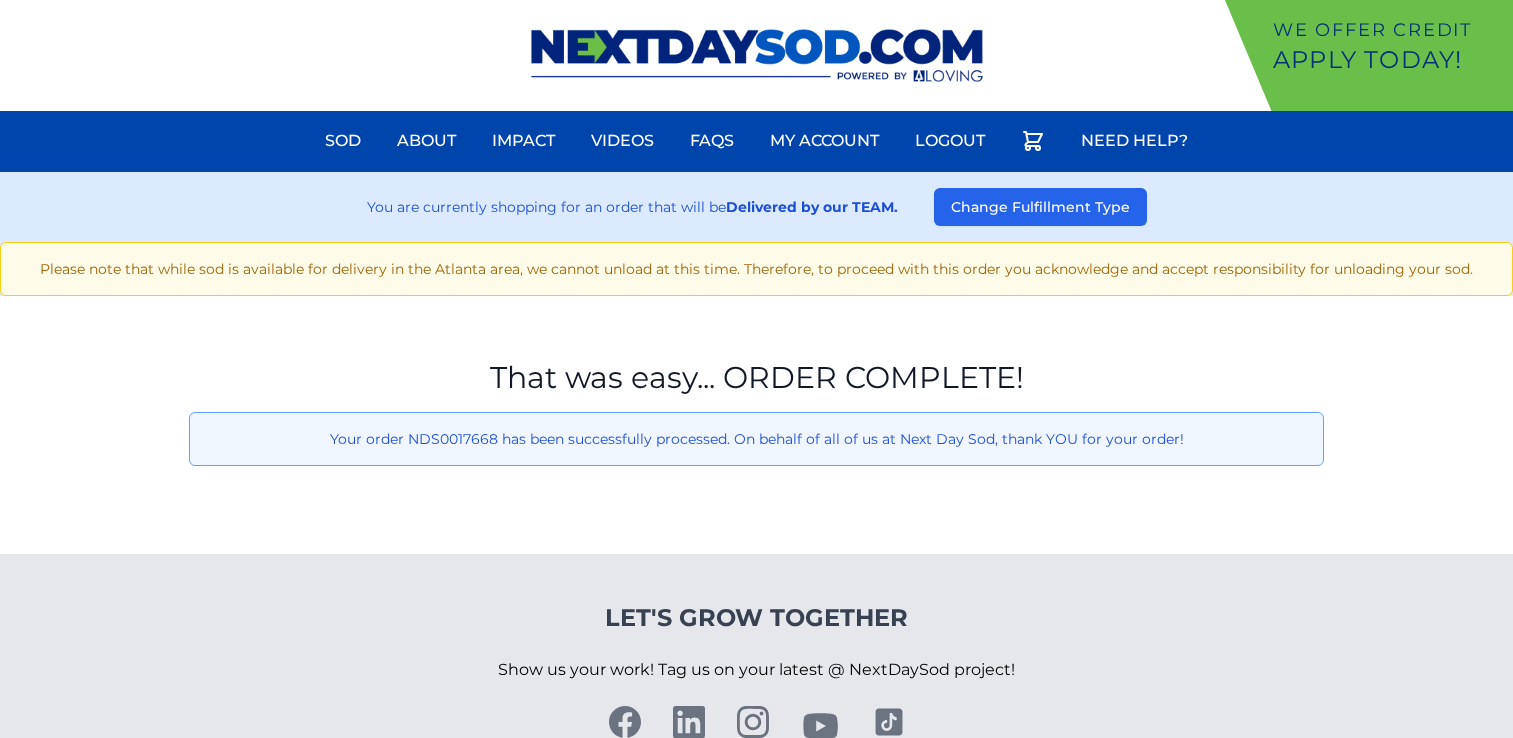 scroll, scrollTop: 0, scrollLeft: 0, axis: both 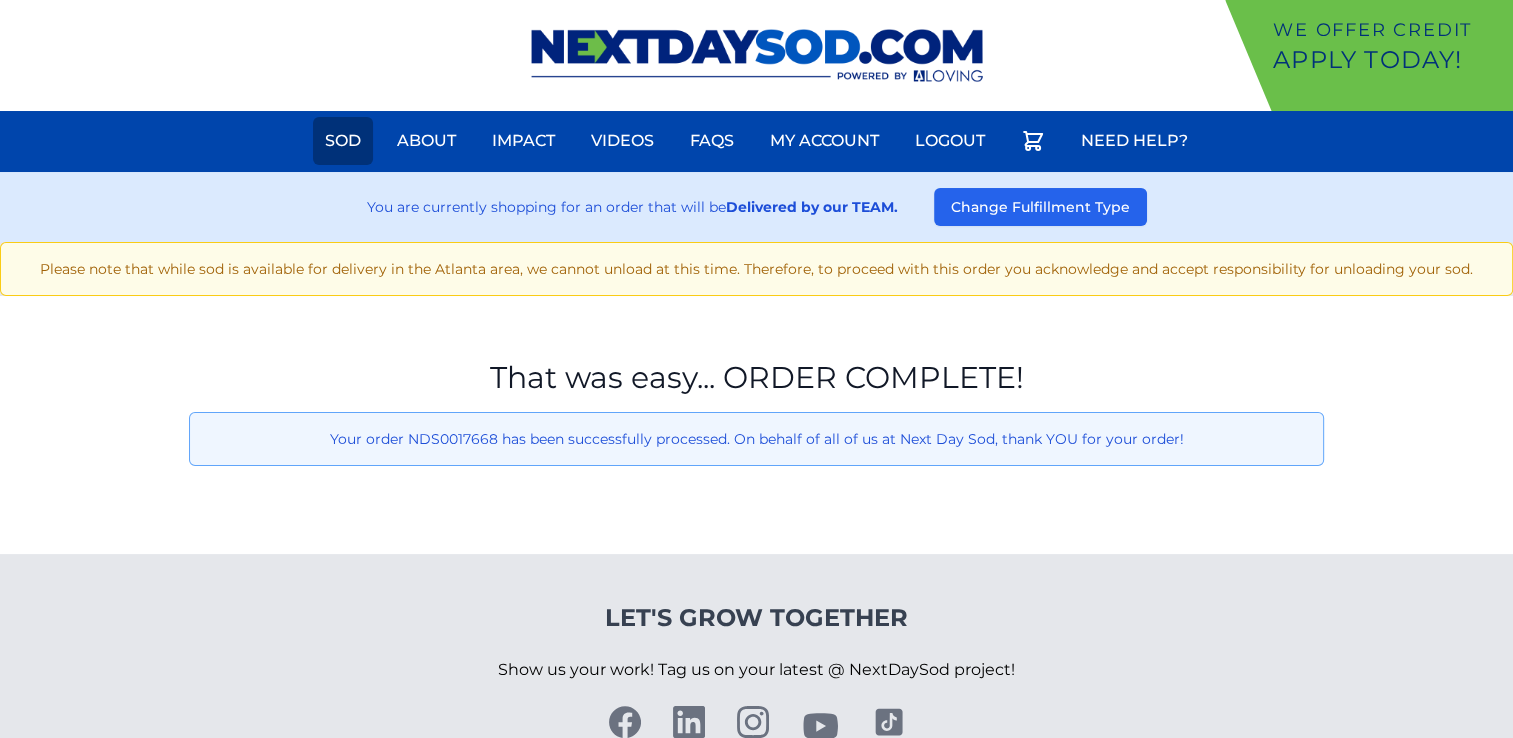 click on "Sod" at bounding box center [343, 141] 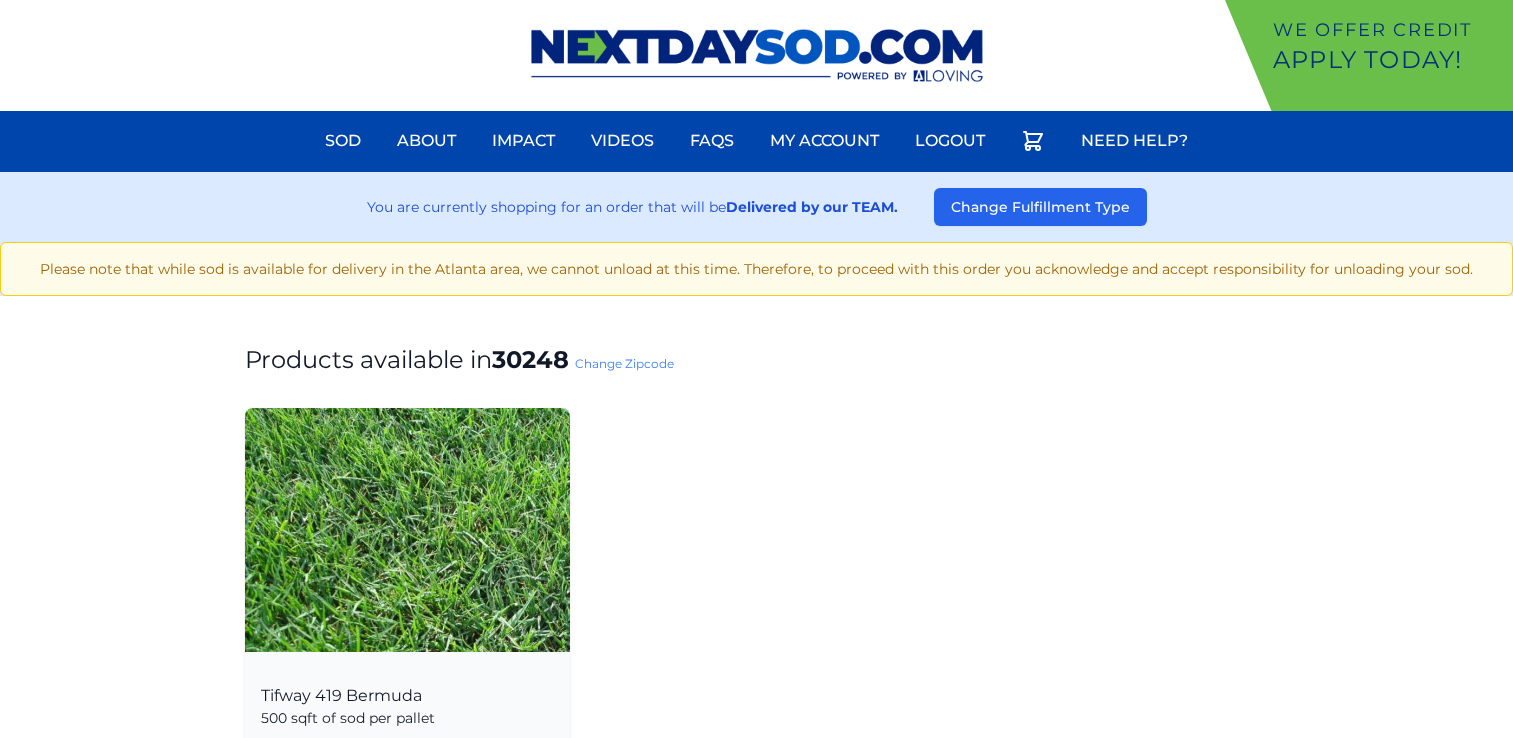 scroll, scrollTop: 0, scrollLeft: 0, axis: both 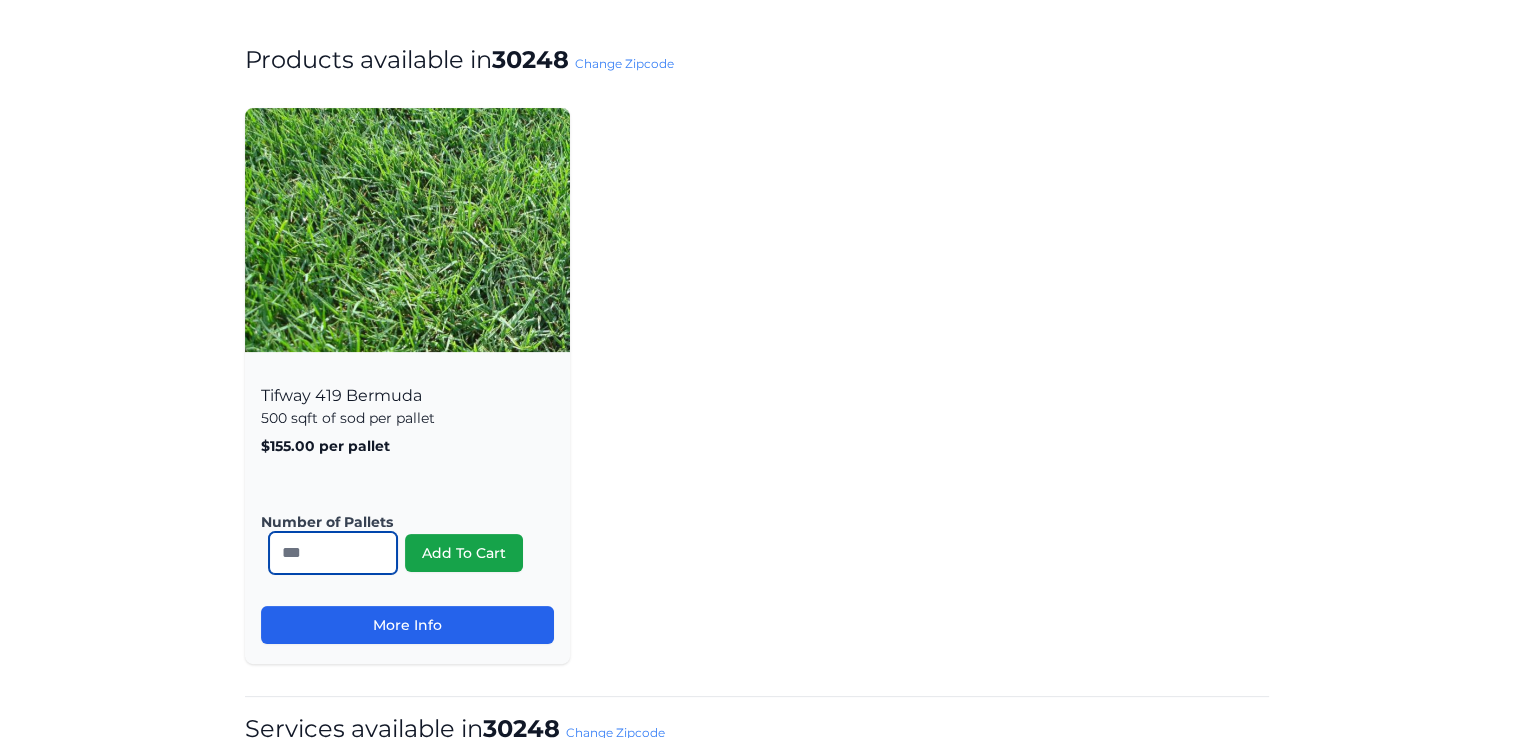 drag, startPoint x: 268, startPoint y: 552, endPoint x: 244, endPoint y: 550, distance: 24.083189 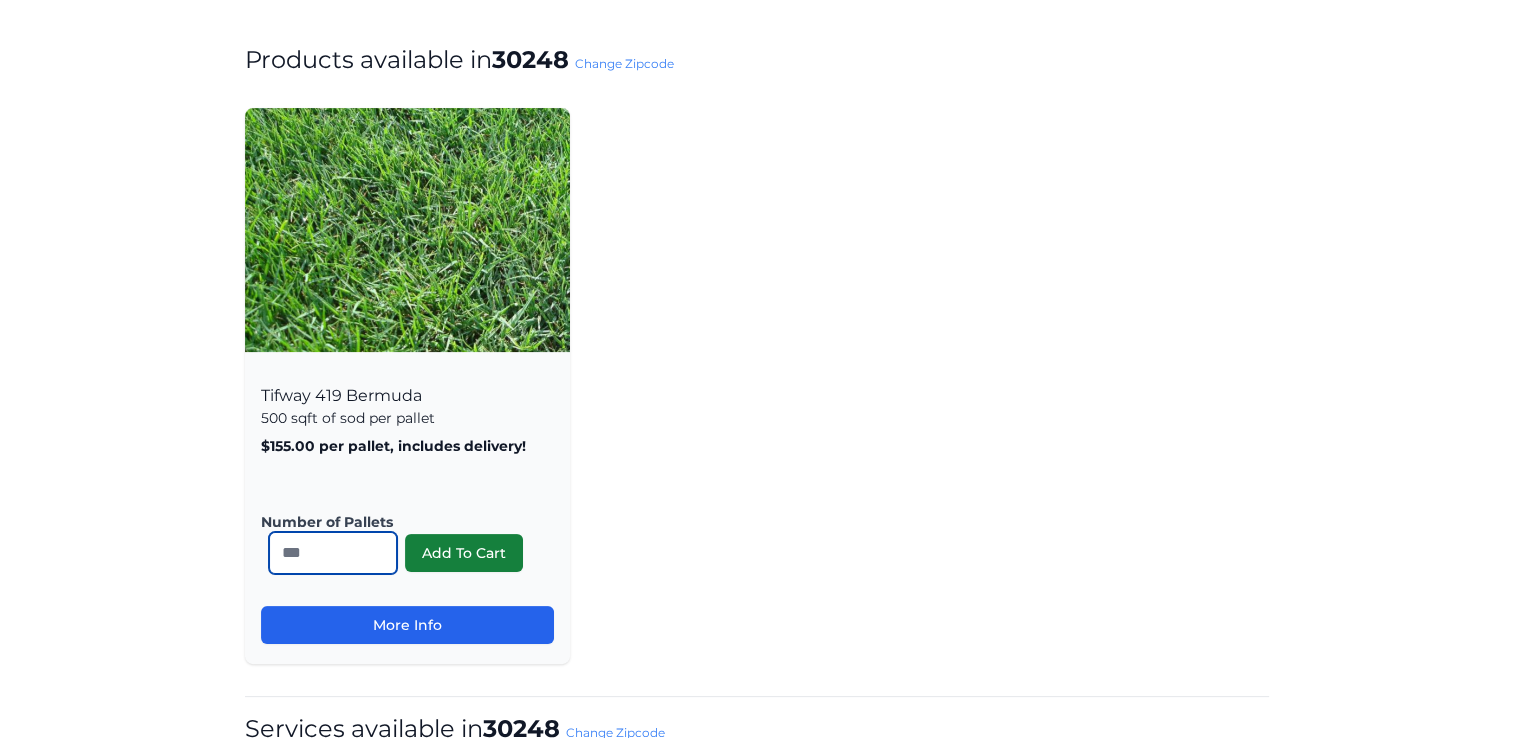 type on "**" 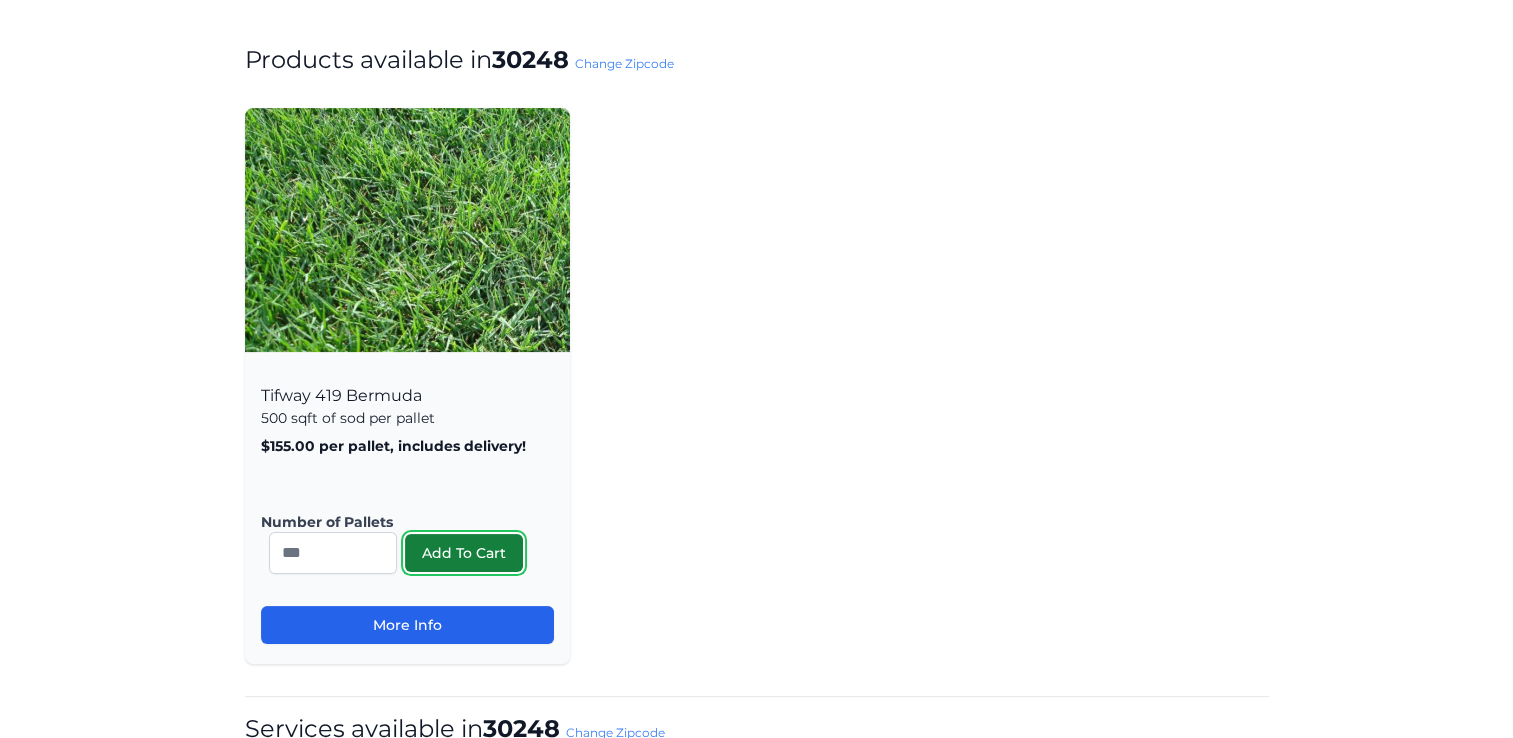 click on "Add To Cart" at bounding box center (464, 553) 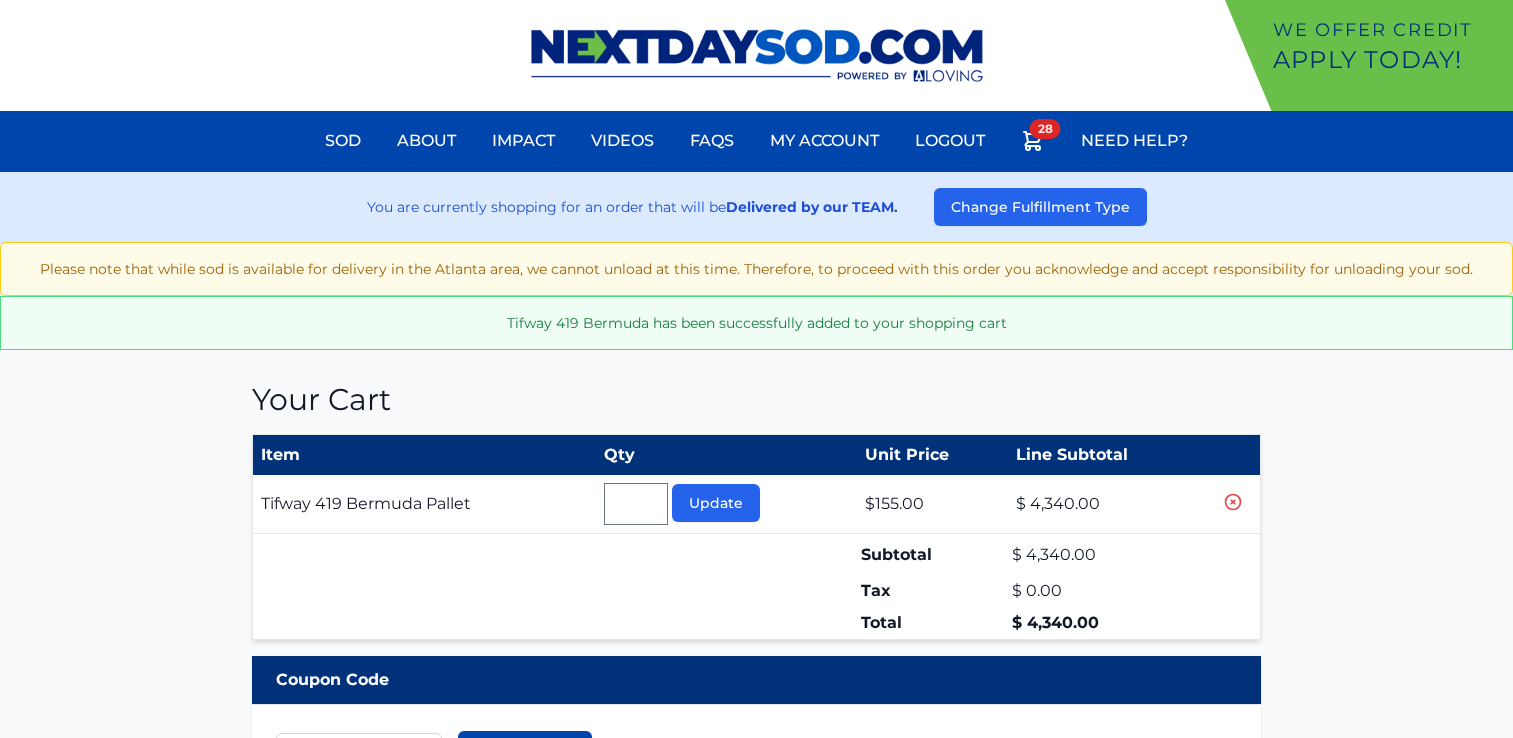 scroll, scrollTop: 0, scrollLeft: 0, axis: both 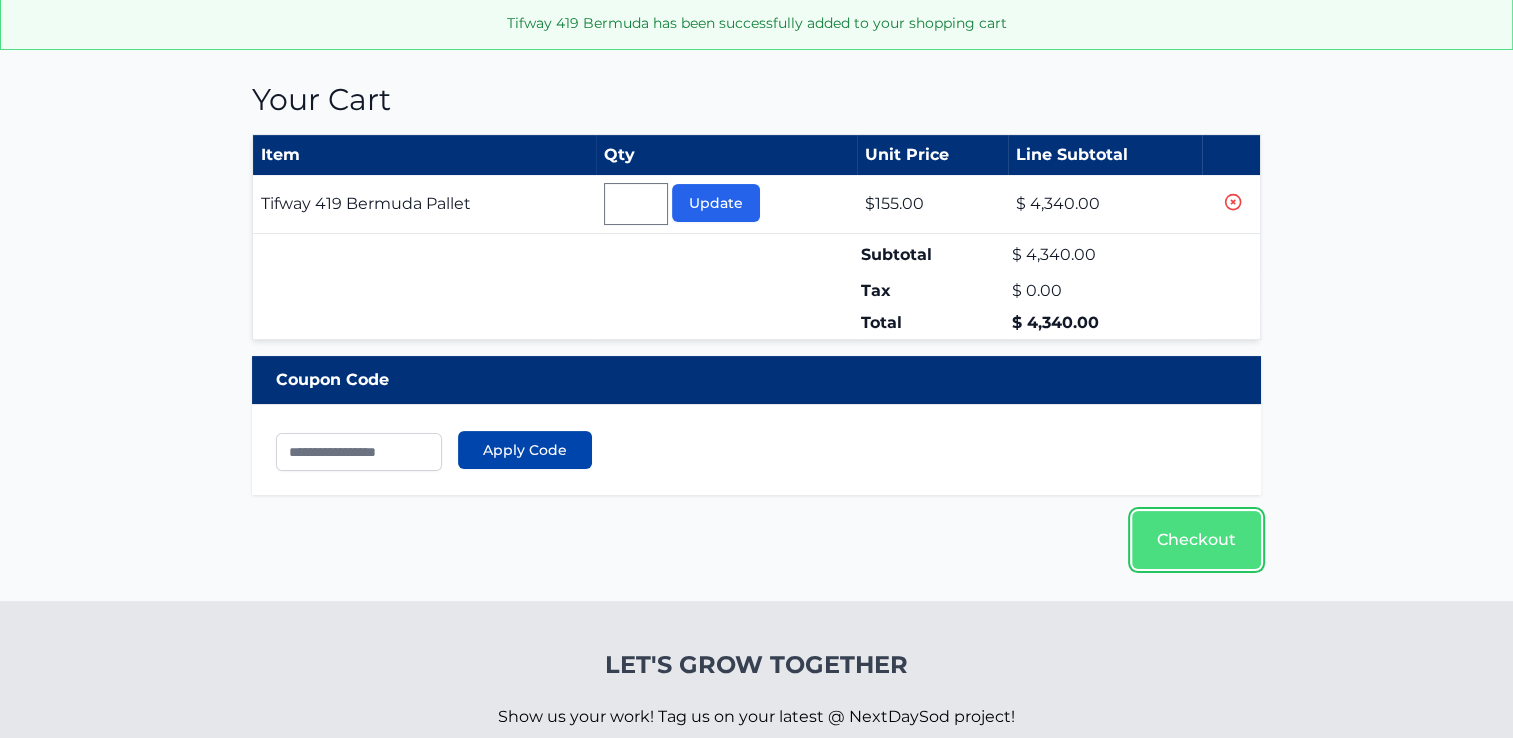 click on "Checkout" at bounding box center (1196, 540) 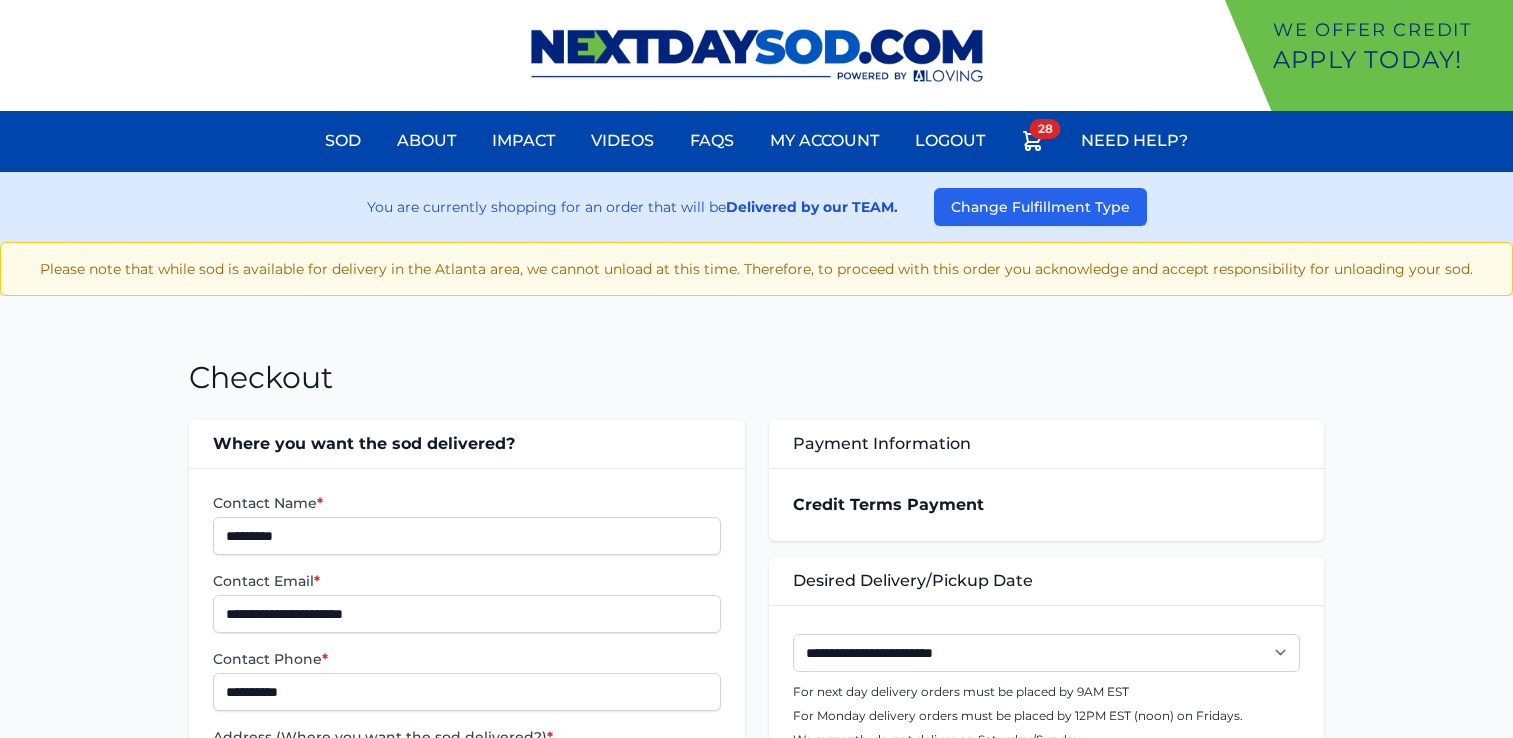 scroll, scrollTop: 0, scrollLeft: 0, axis: both 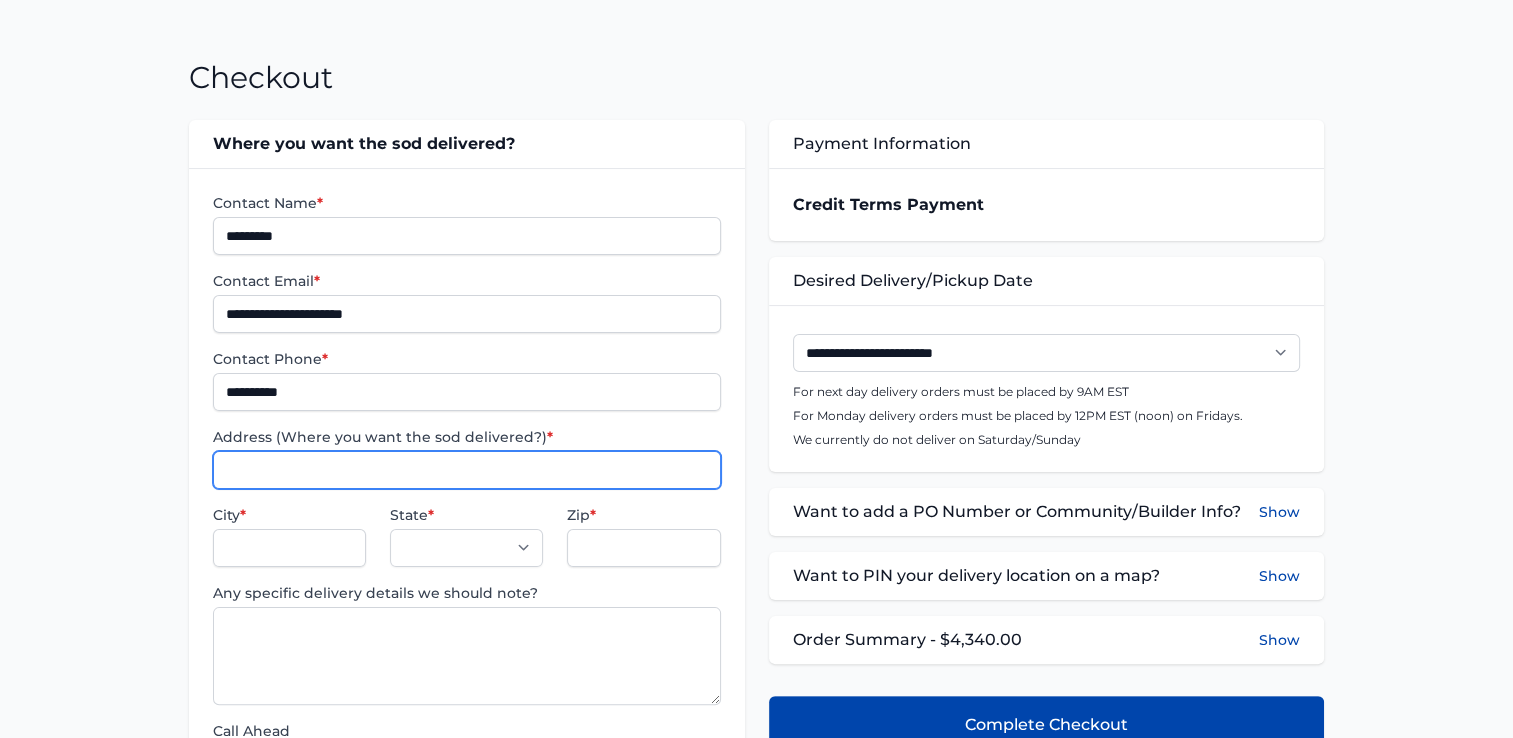 click on "Address (Where you want the sod delivered?)
*" at bounding box center (466, 470) 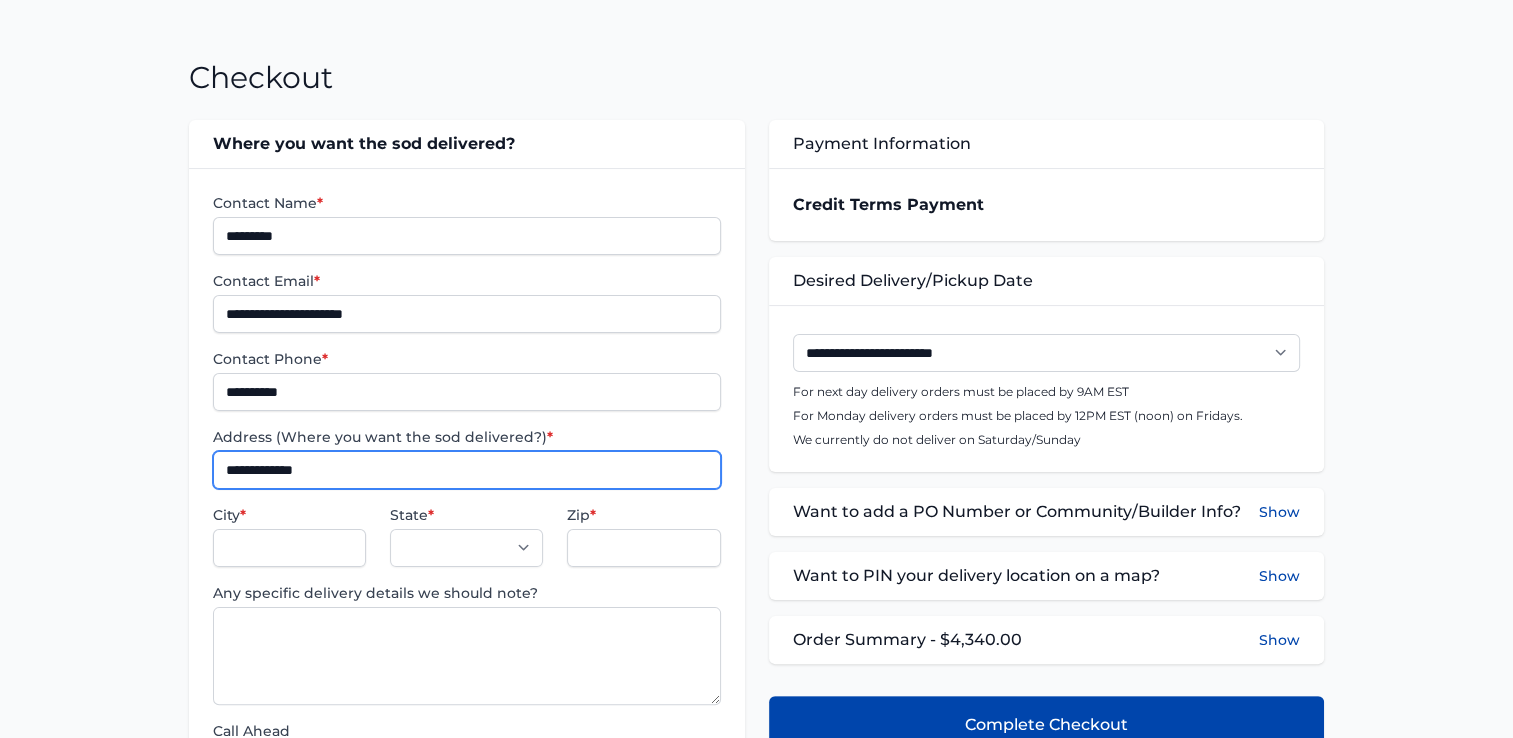 type on "**********" 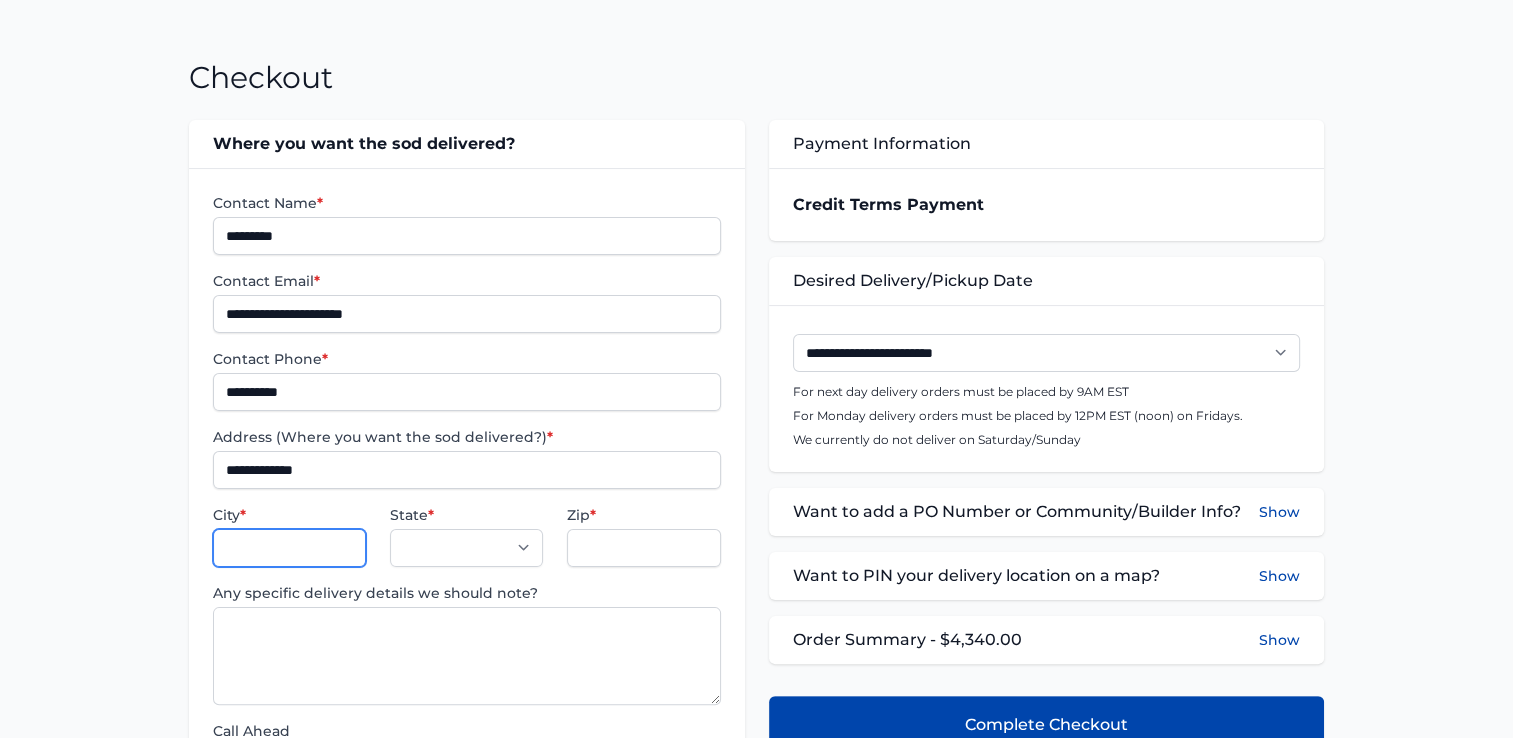 click on "[CITY]
*" at bounding box center (289, 548) 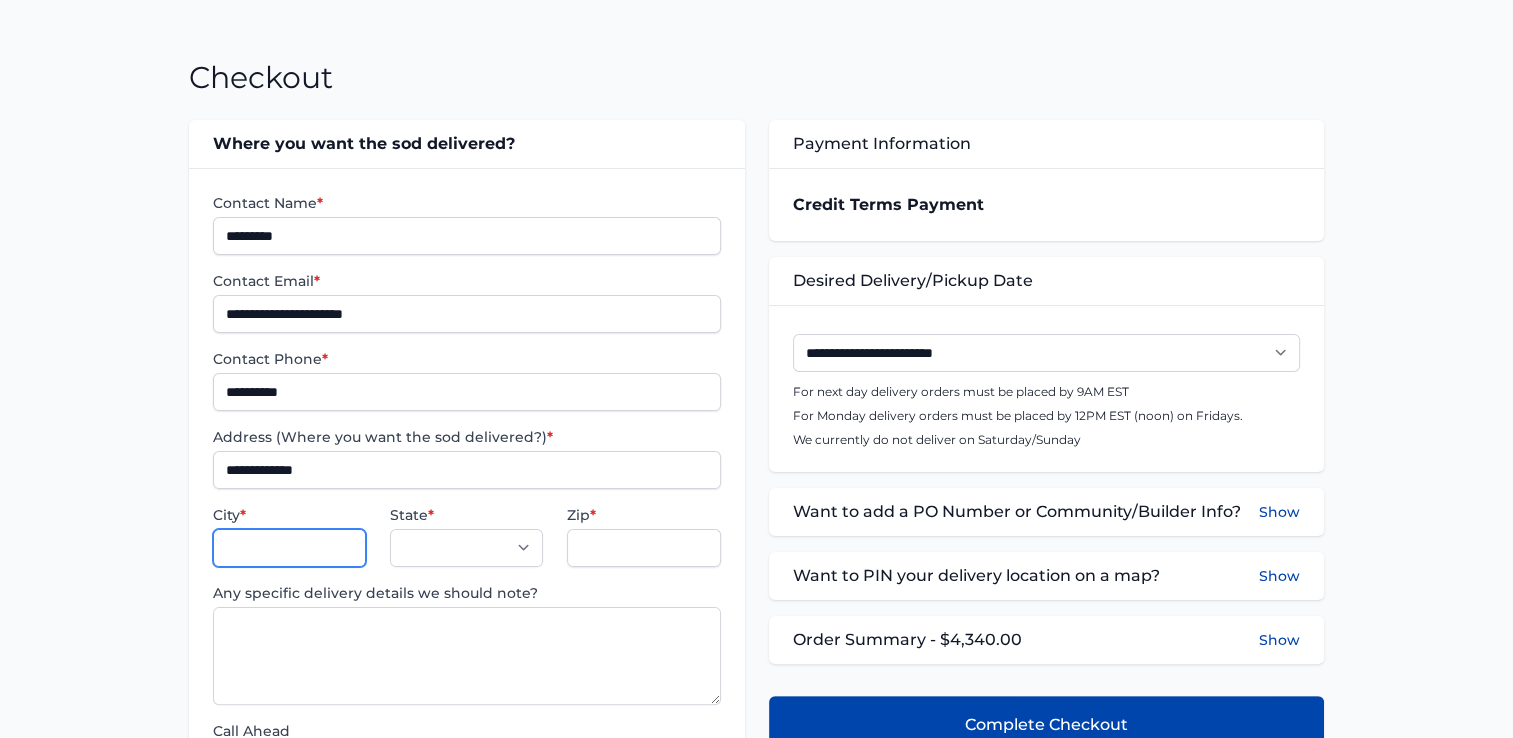 type on "**********" 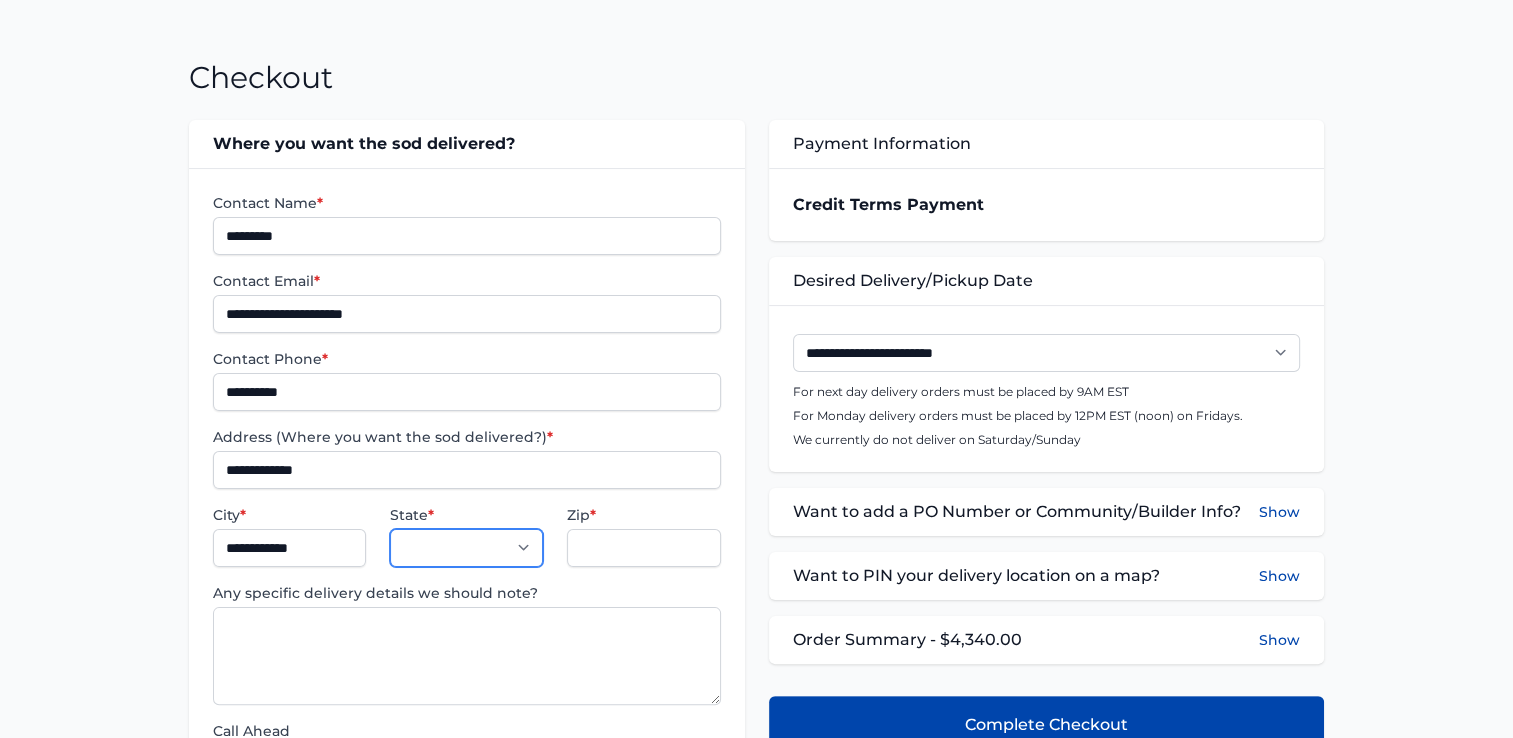 select on "**" 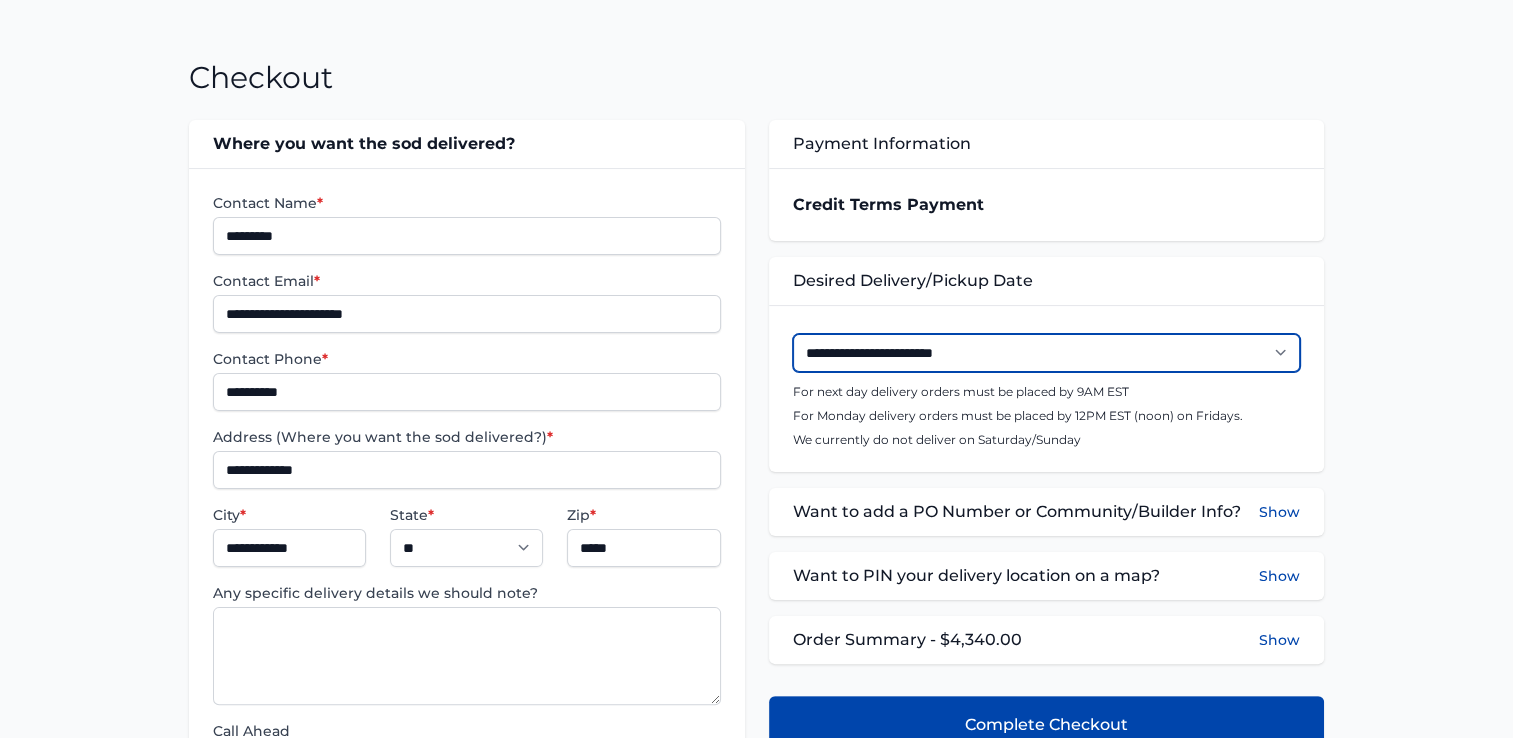click on "**********" at bounding box center (1046, 353) 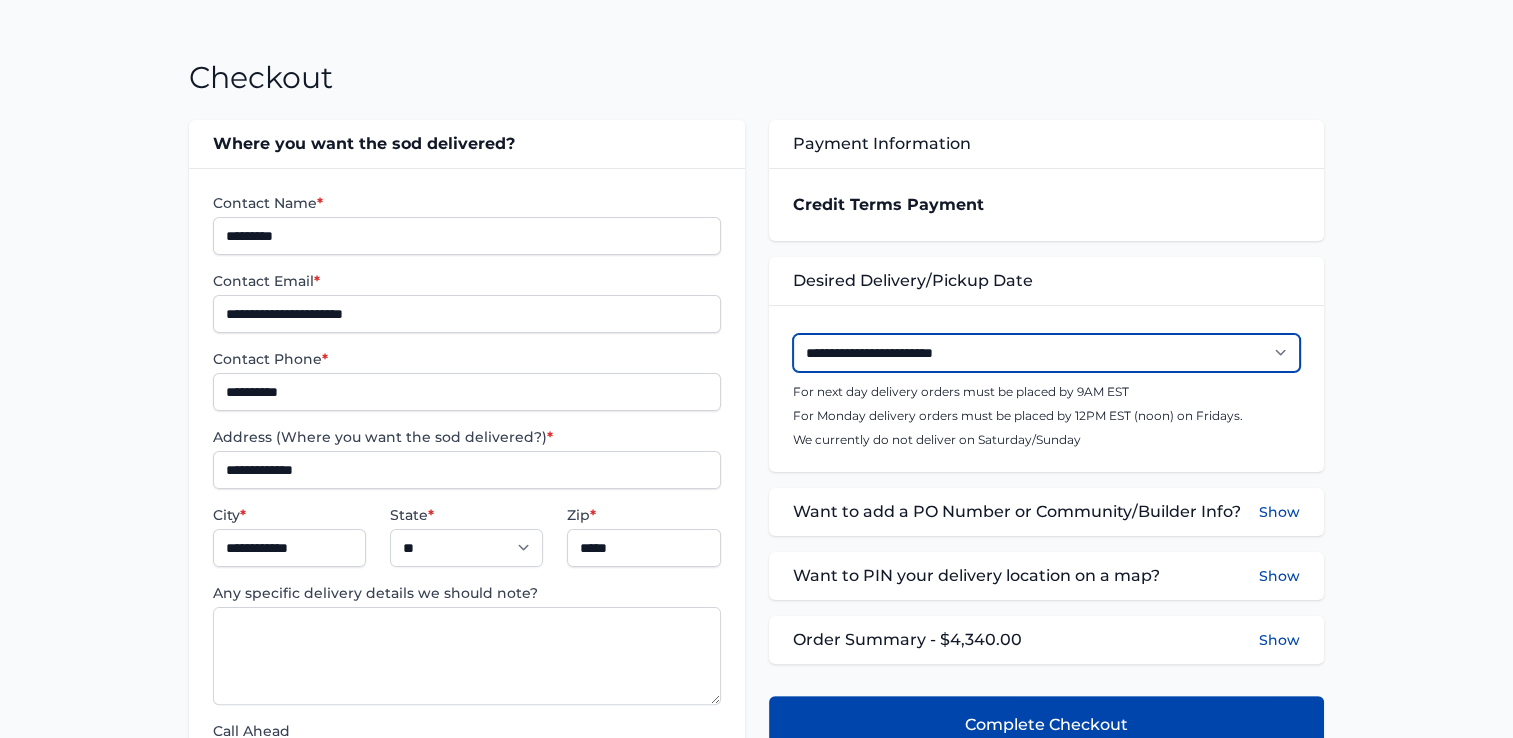 select on "**********" 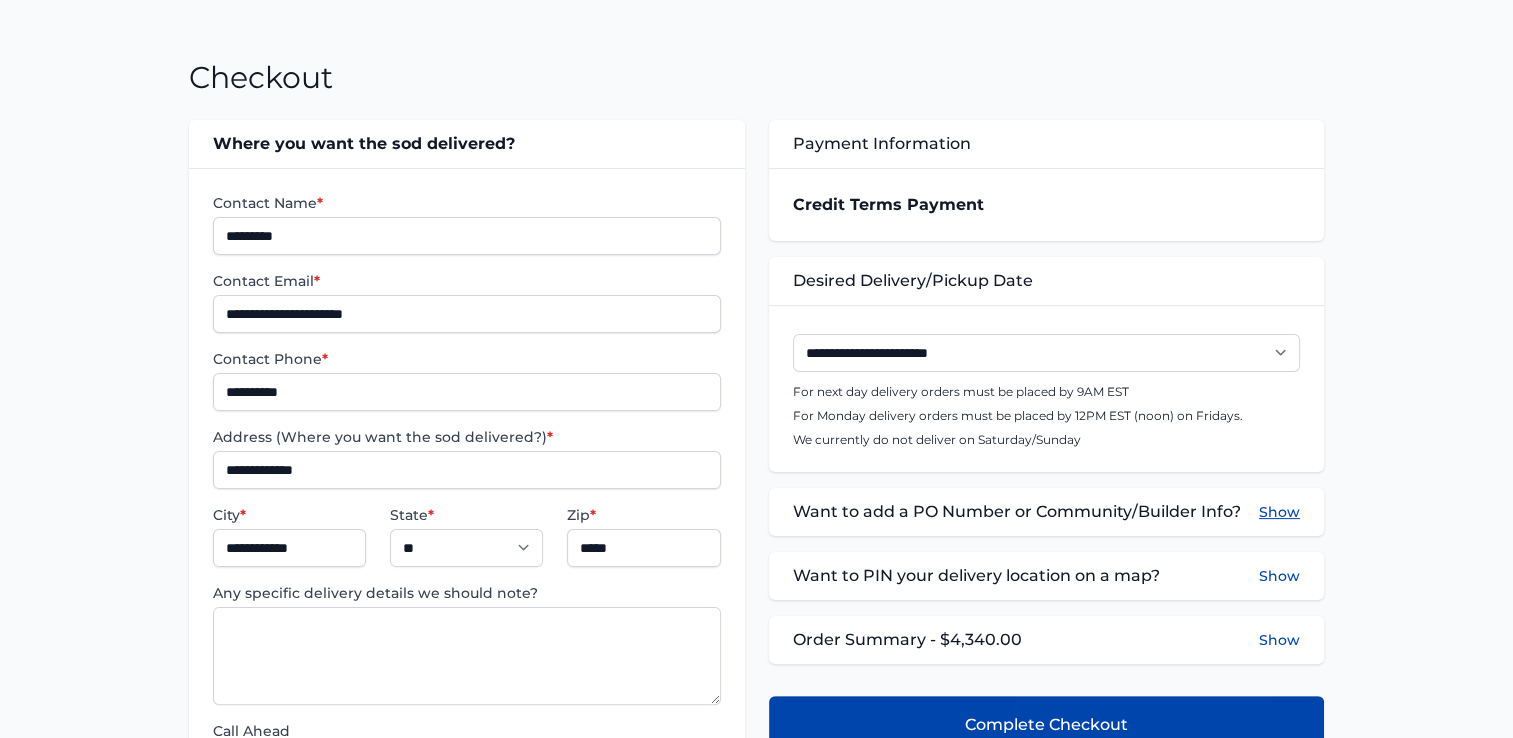 click on "Show" at bounding box center (1279, 512) 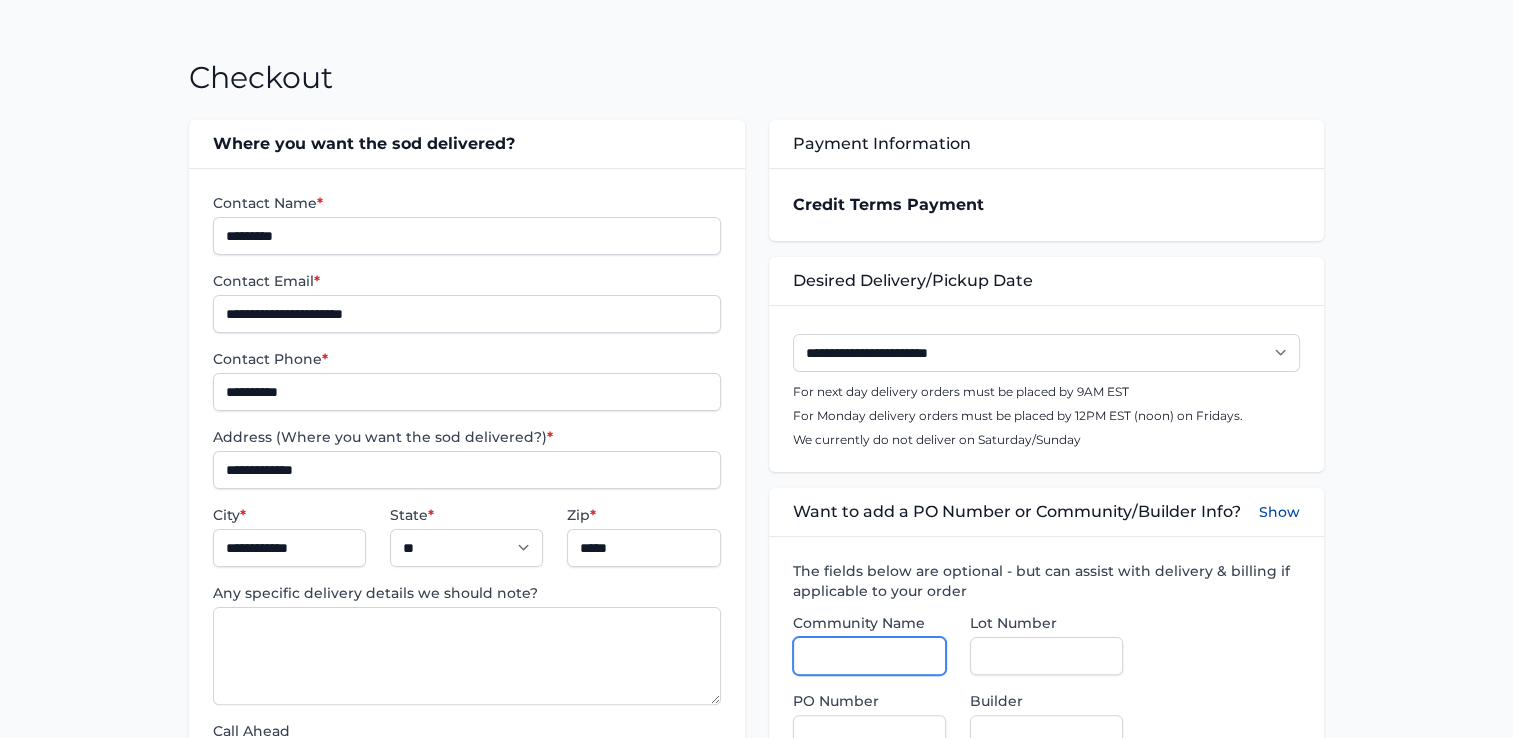click on "Community Name" at bounding box center [869, 656] 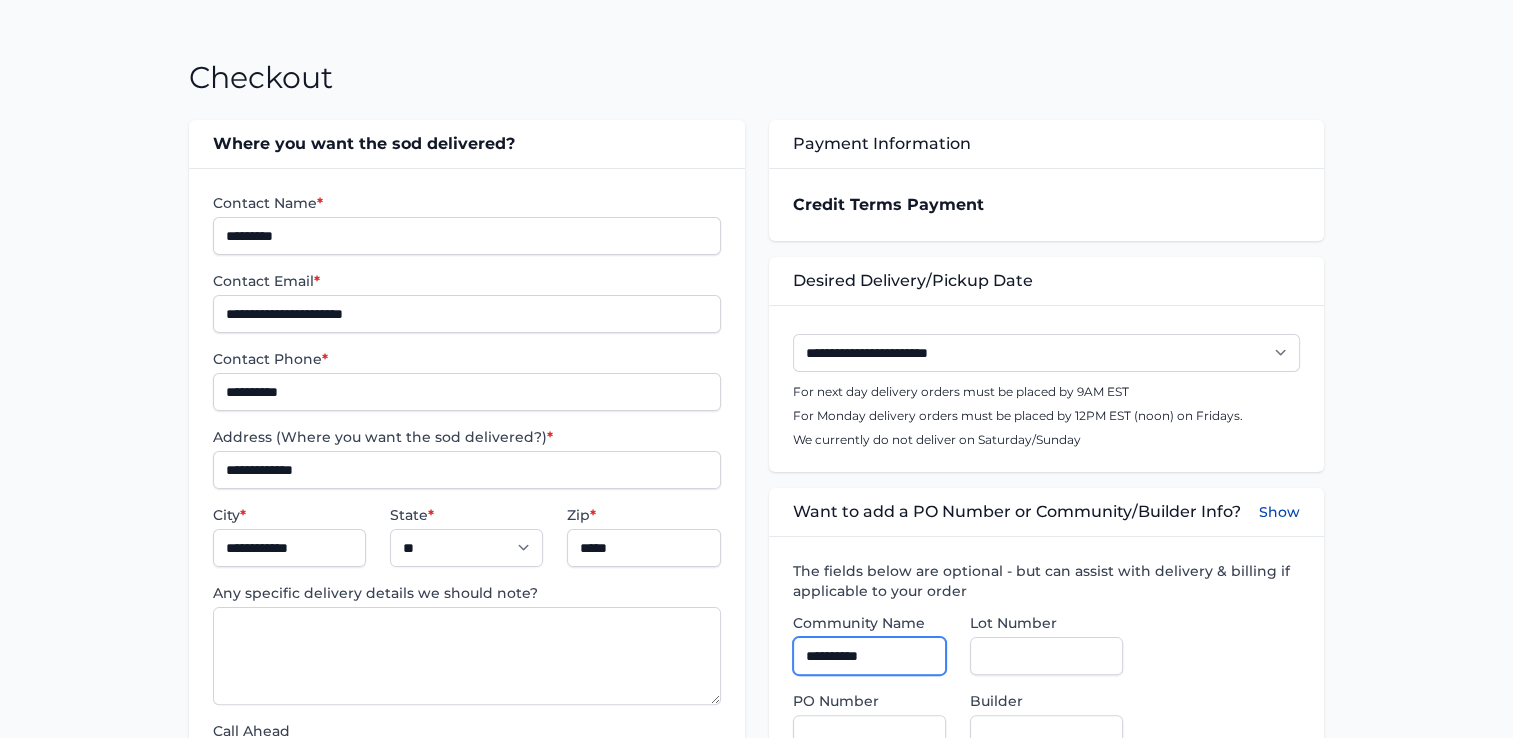 type on "**" 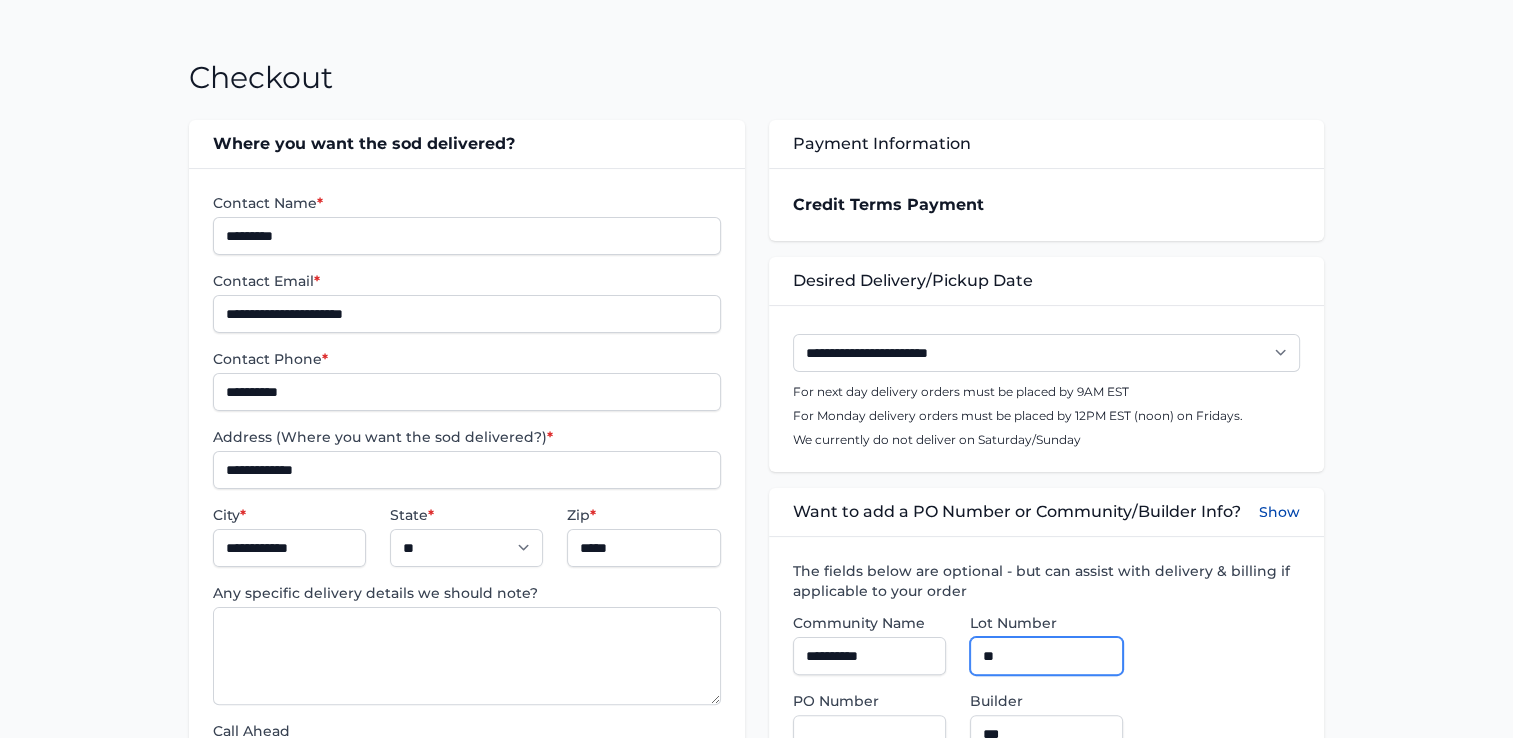 click on "**" at bounding box center [1046, 656] 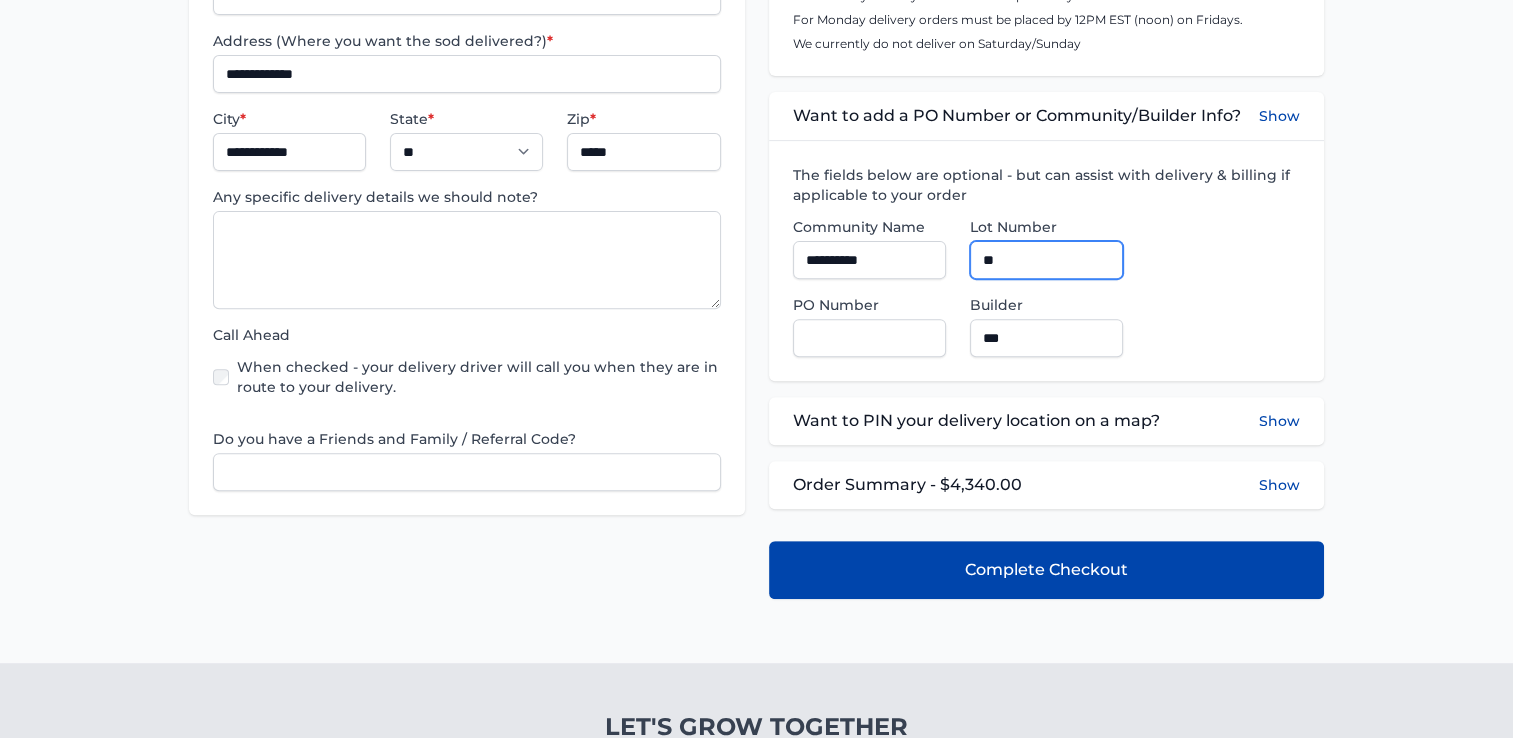 scroll, scrollTop: 700, scrollLeft: 0, axis: vertical 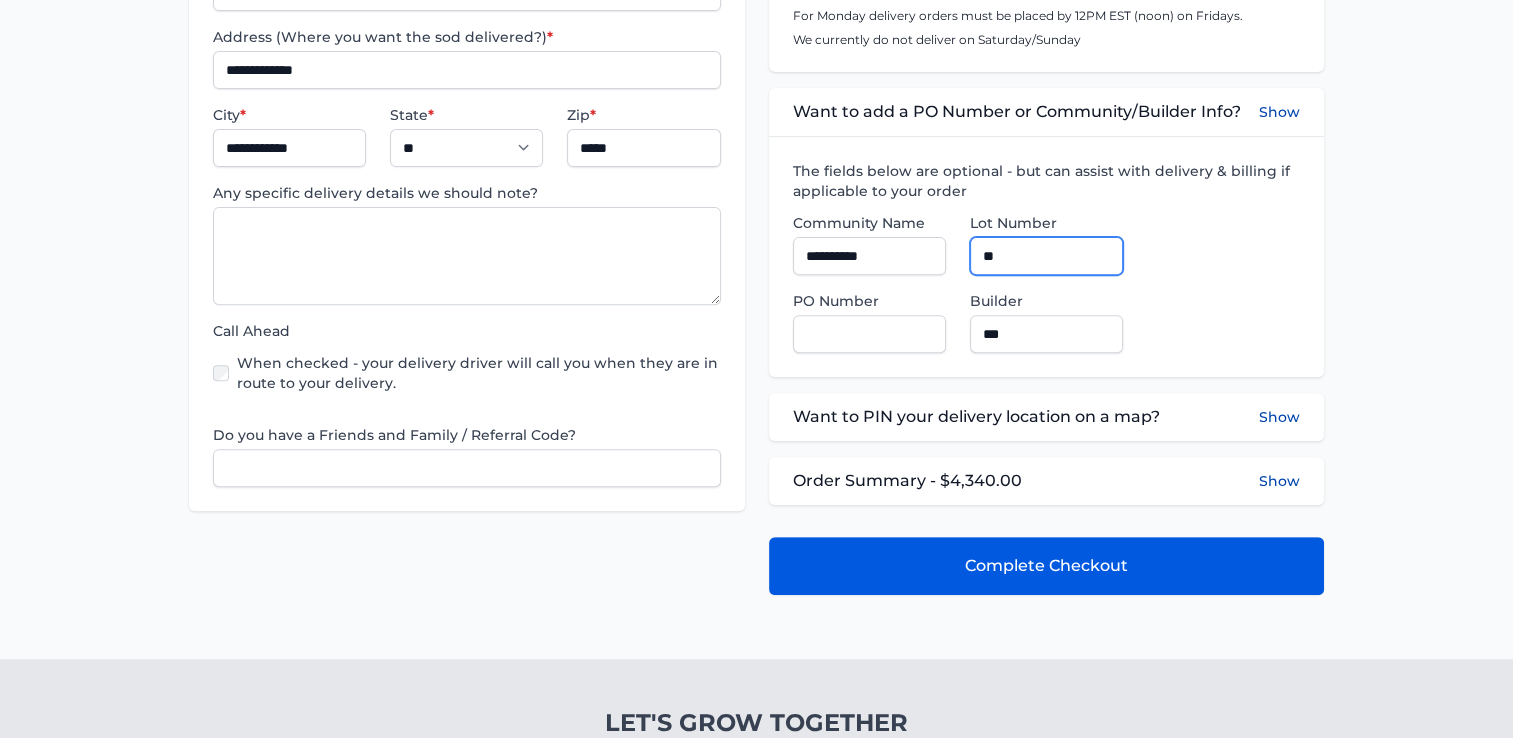type on "**" 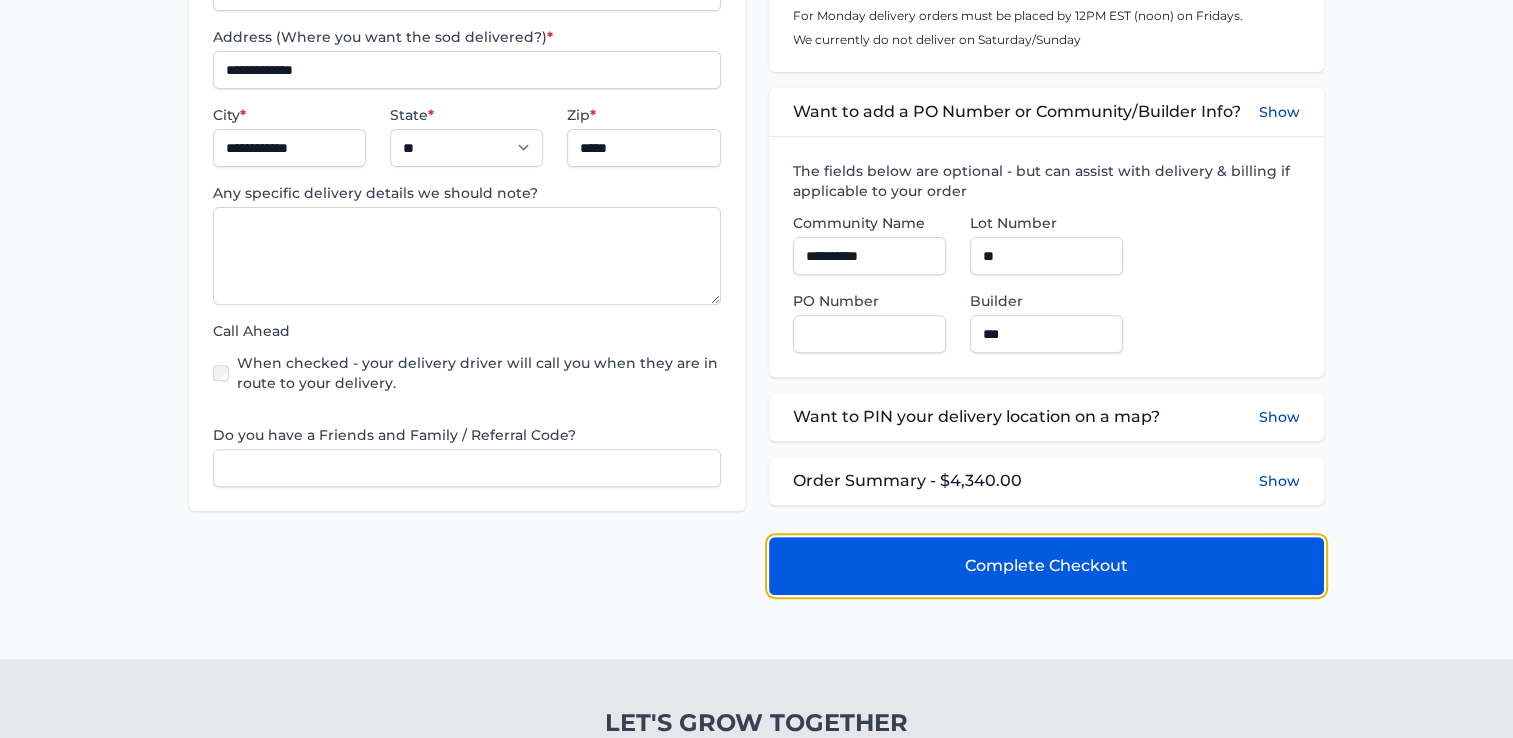 click on "Complete Checkout" at bounding box center [1046, 566] 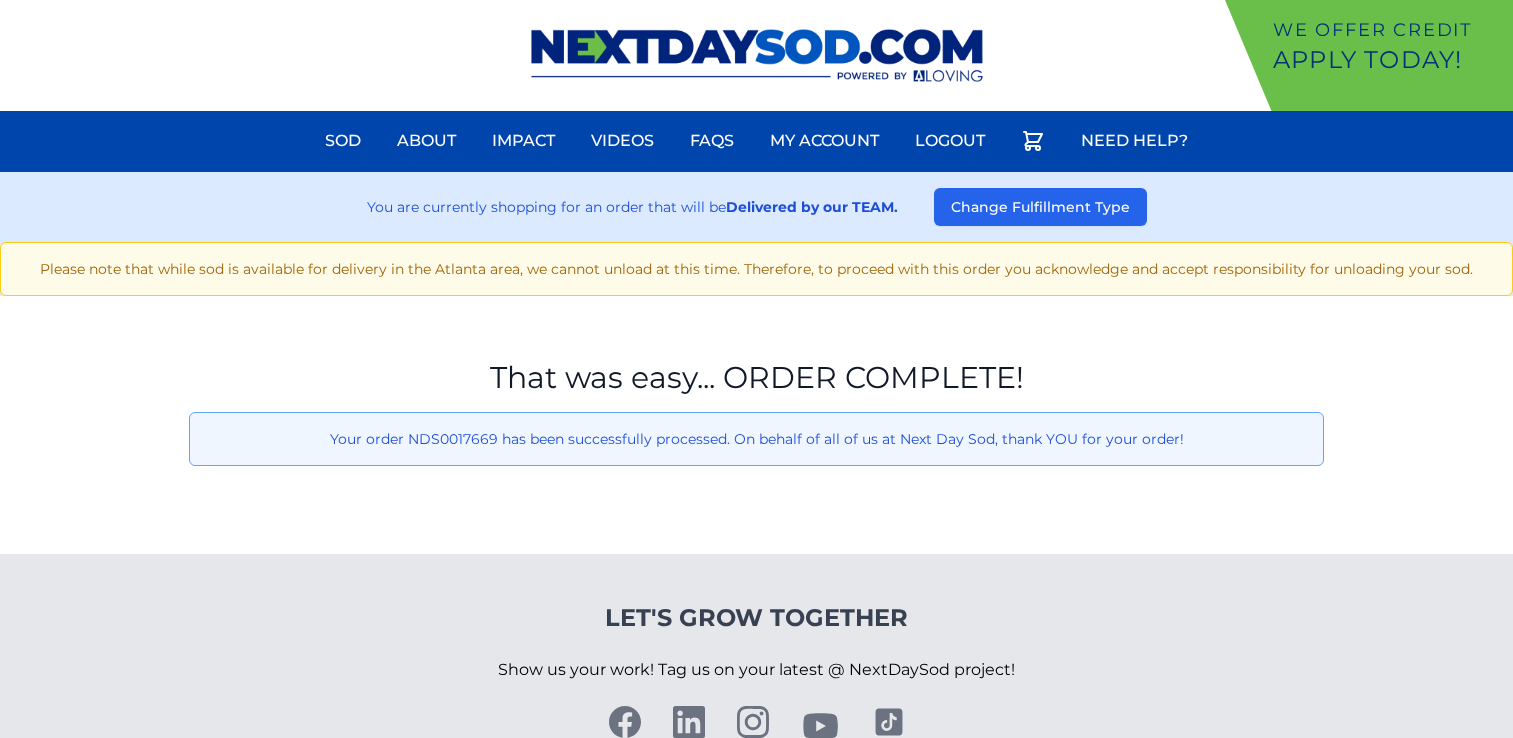 scroll, scrollTop: 0, scrollLeft: 0, axis: both 